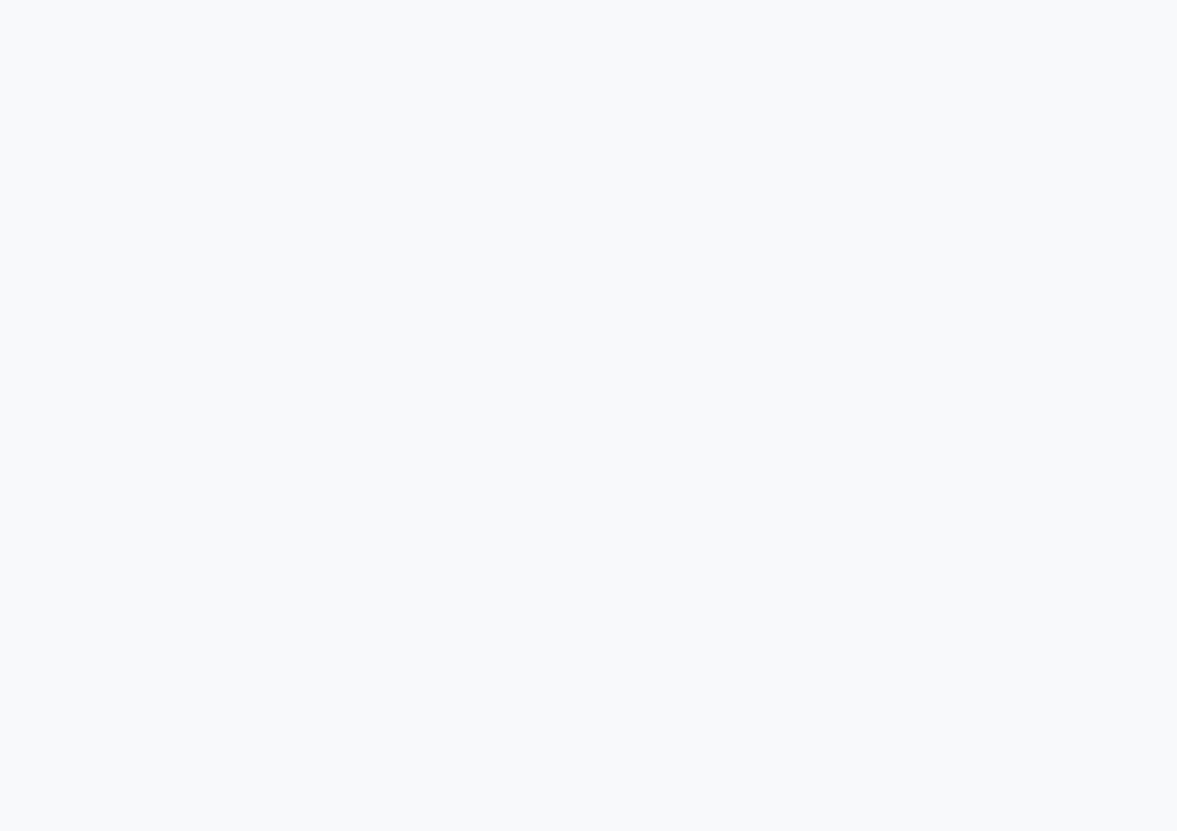 scroll, scrollTop: 0, scrollLeft: 0, axis: both 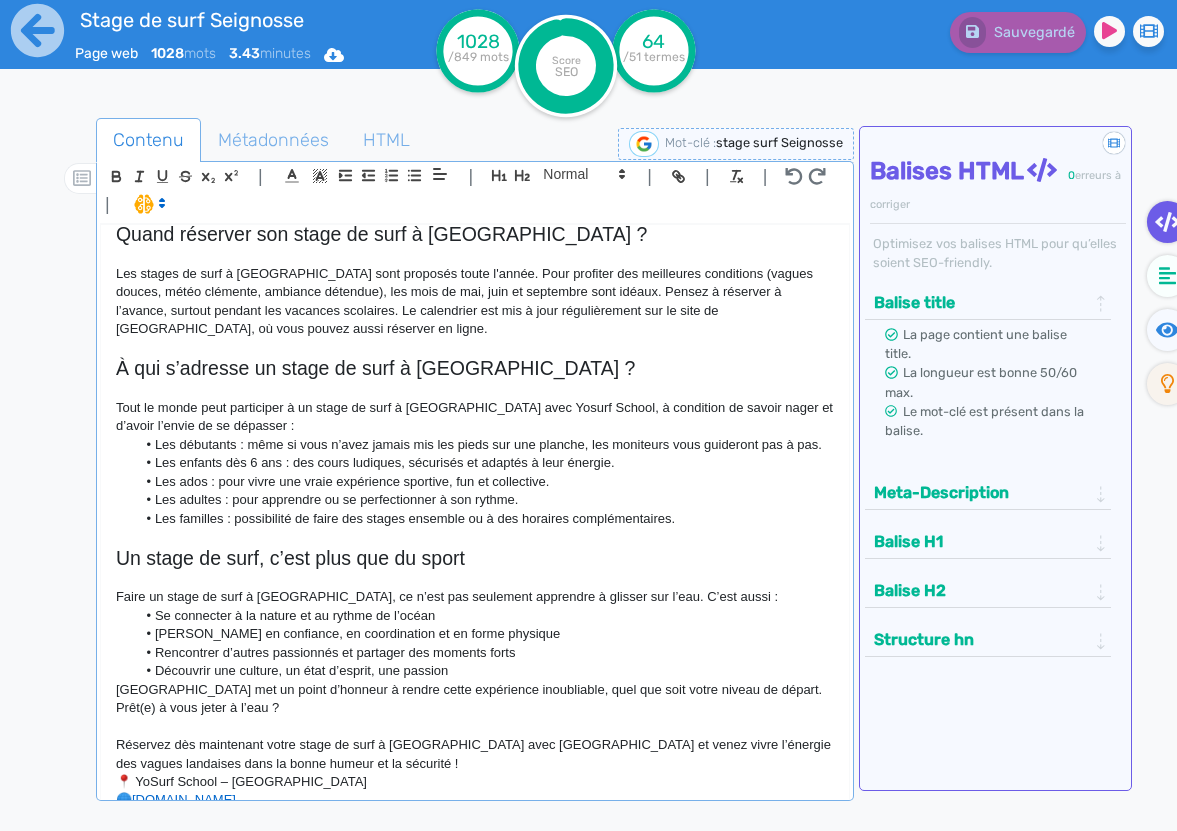 click on "Les enfants dès 6 ans : des cours ludiques, sécurisés et adaptés à leur énergie." 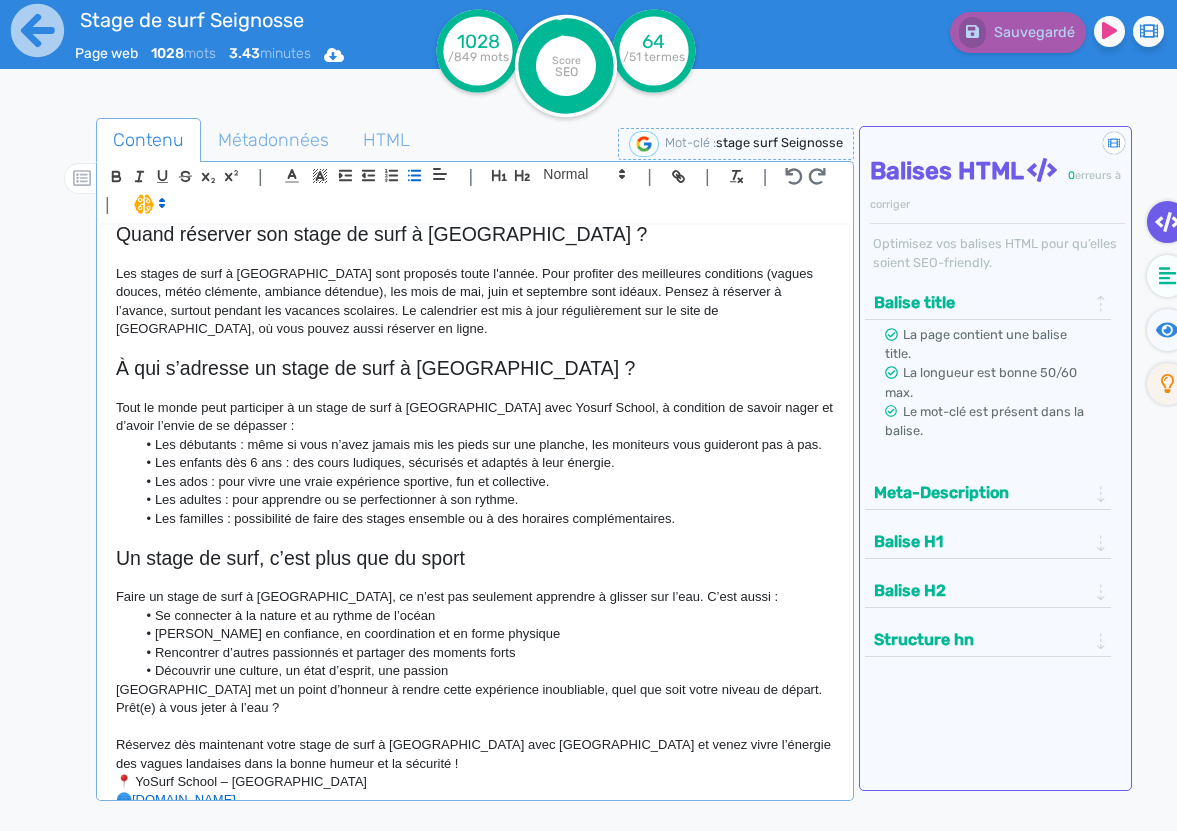 type 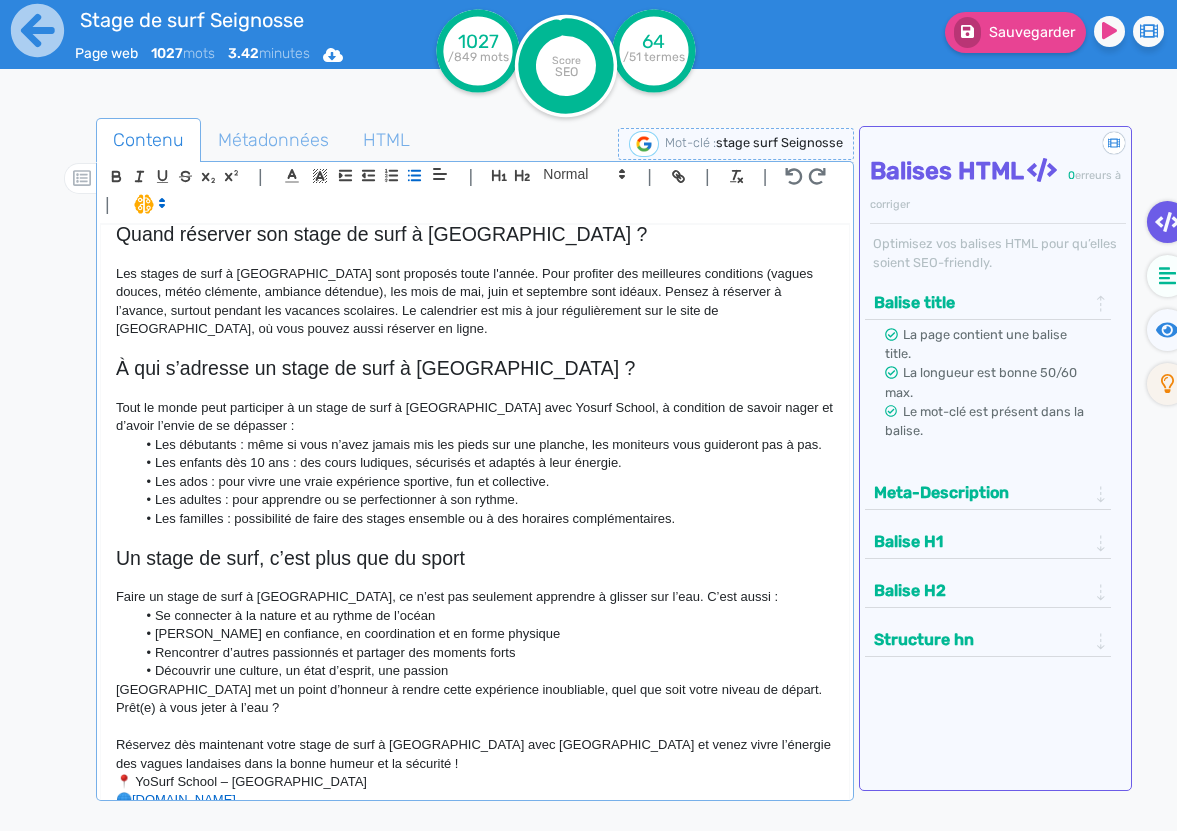 click on "Les enfants dès 10 ans : des cours ludiques, sécurisés et adaptés à leur énergie." 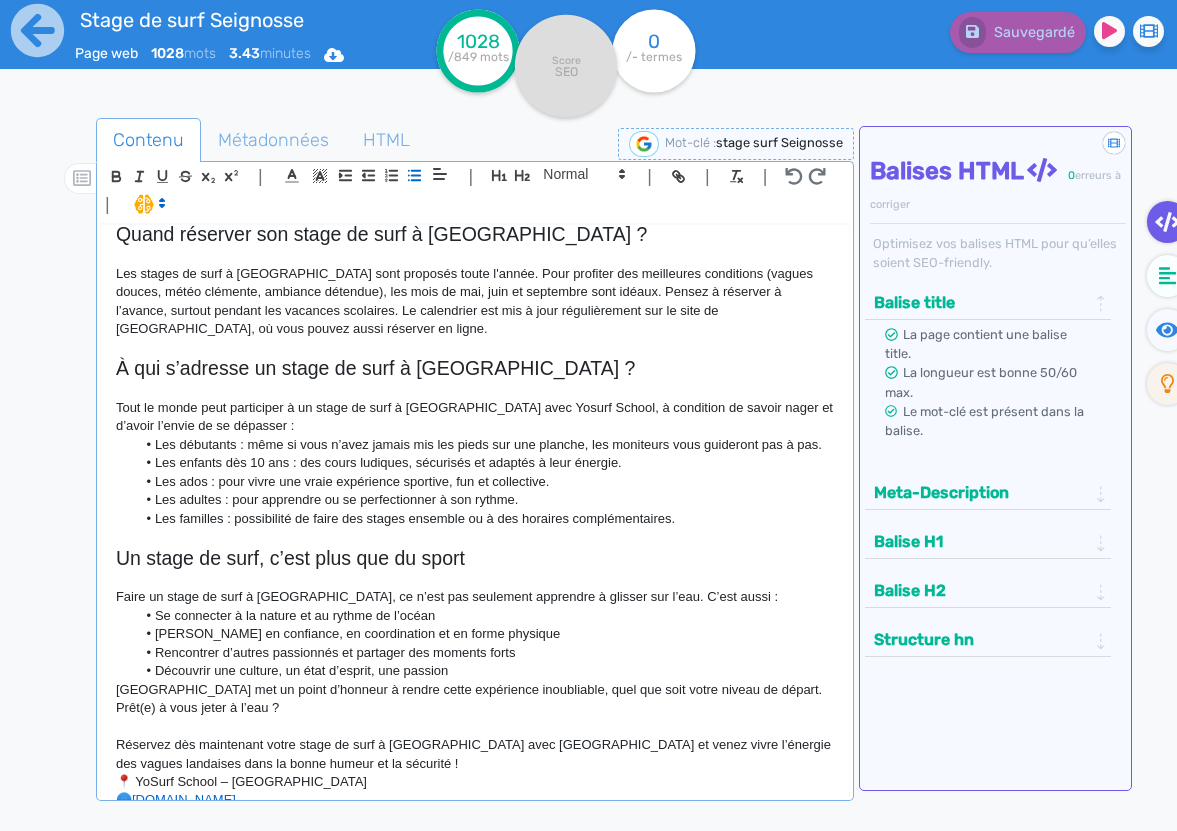 click on "Les ados : pour vivre une vraie expérience sportive, fun et collective." 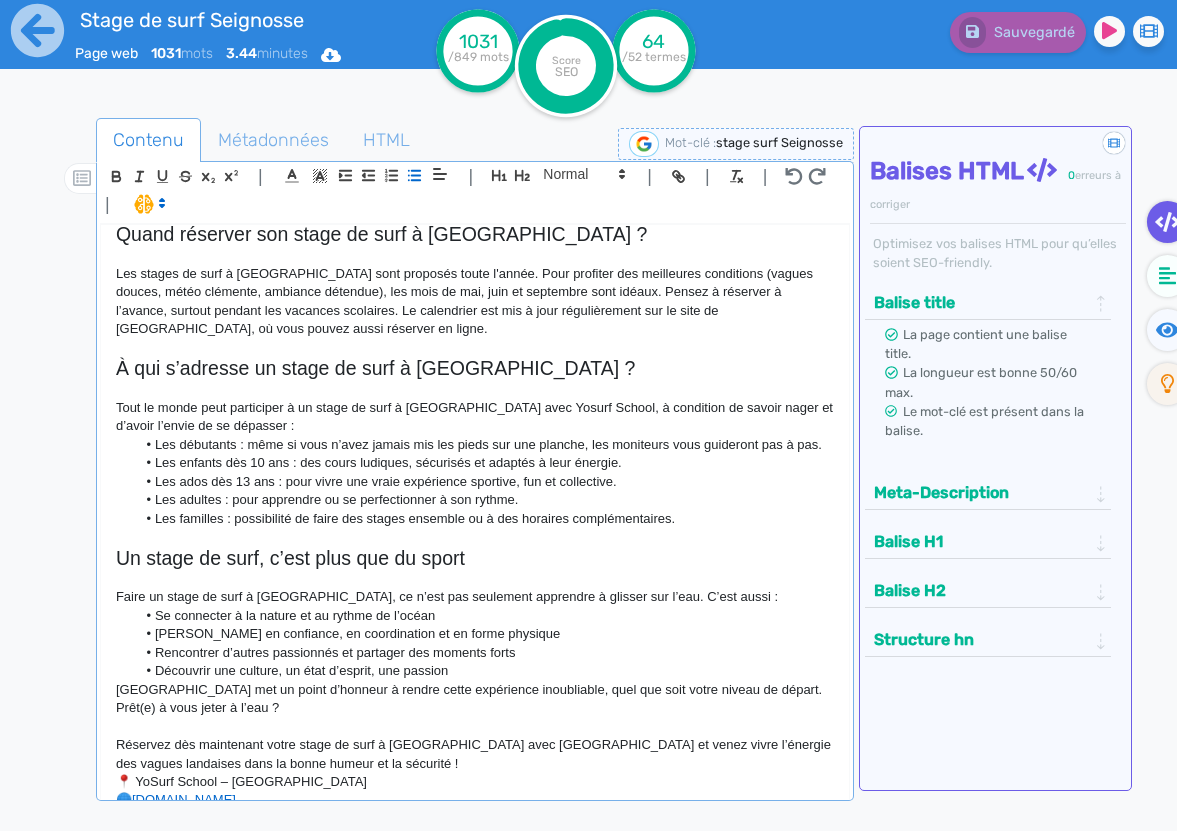 click on "Les adultes : pour apprendre ou se perfectionner à son rythme." 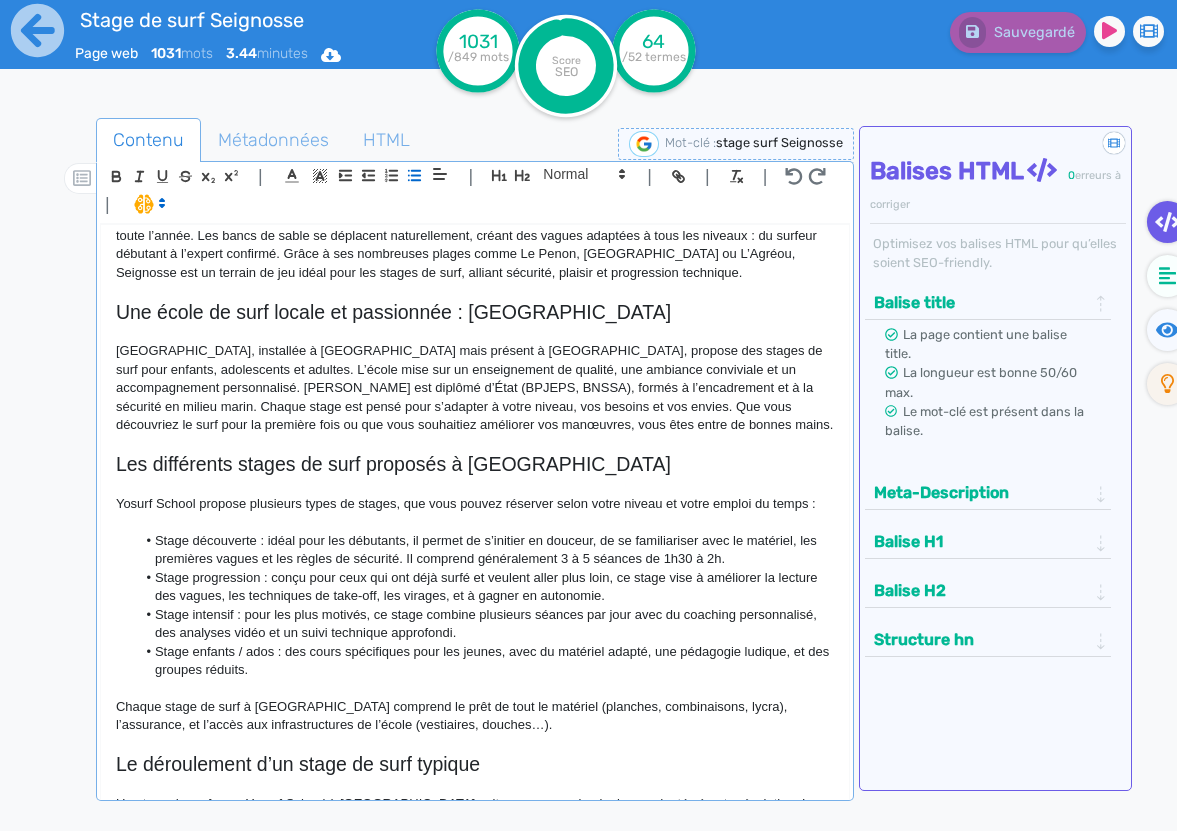 scroll, scrollTop: 265, scrollLeft: 0, axis: vertical 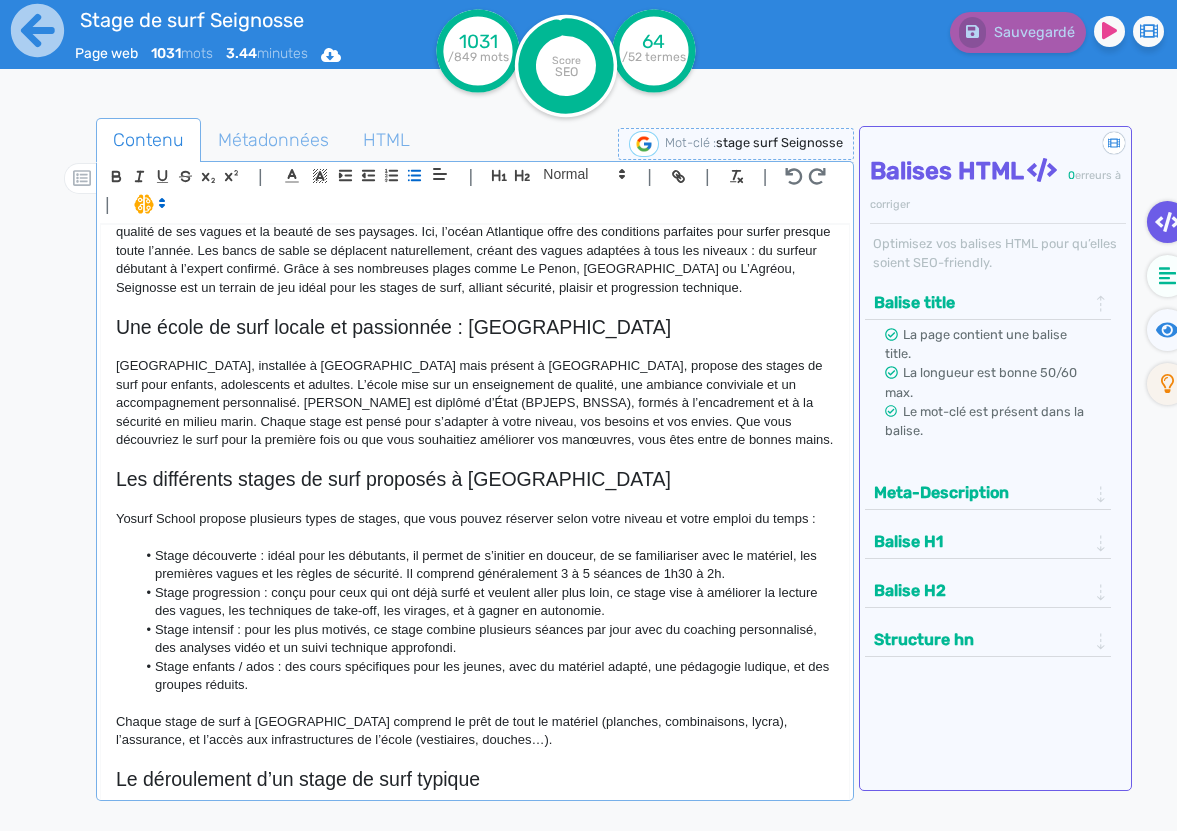 click on "Chaque stage de surf à Seignosse comprend le prêt de tout le matériel (planches, combinaisons, lycra), l’assurance, et l’accès aux infrastructures de l’école (vestiaires, douches…)." 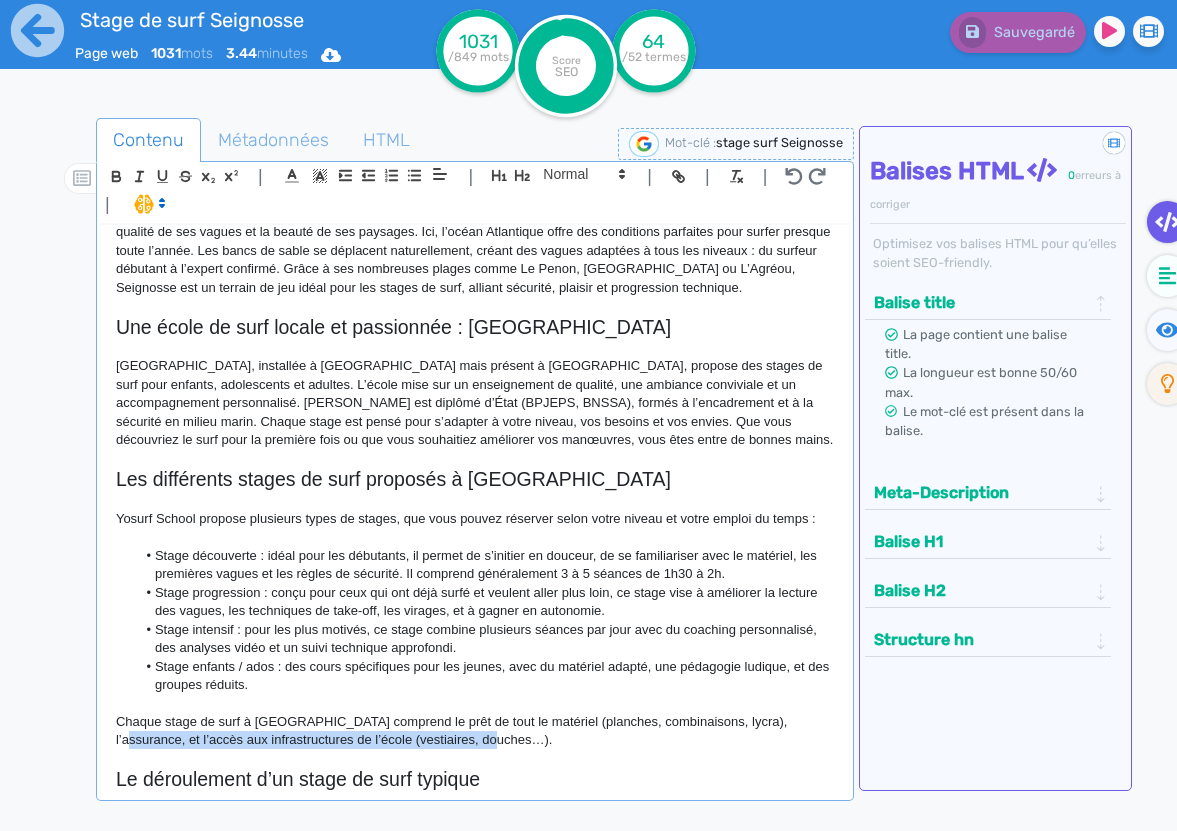 drag, startPoint x: 804, startPoint y: 700, endPoint x: 788, endPoint y: 674, distance: 30.528675 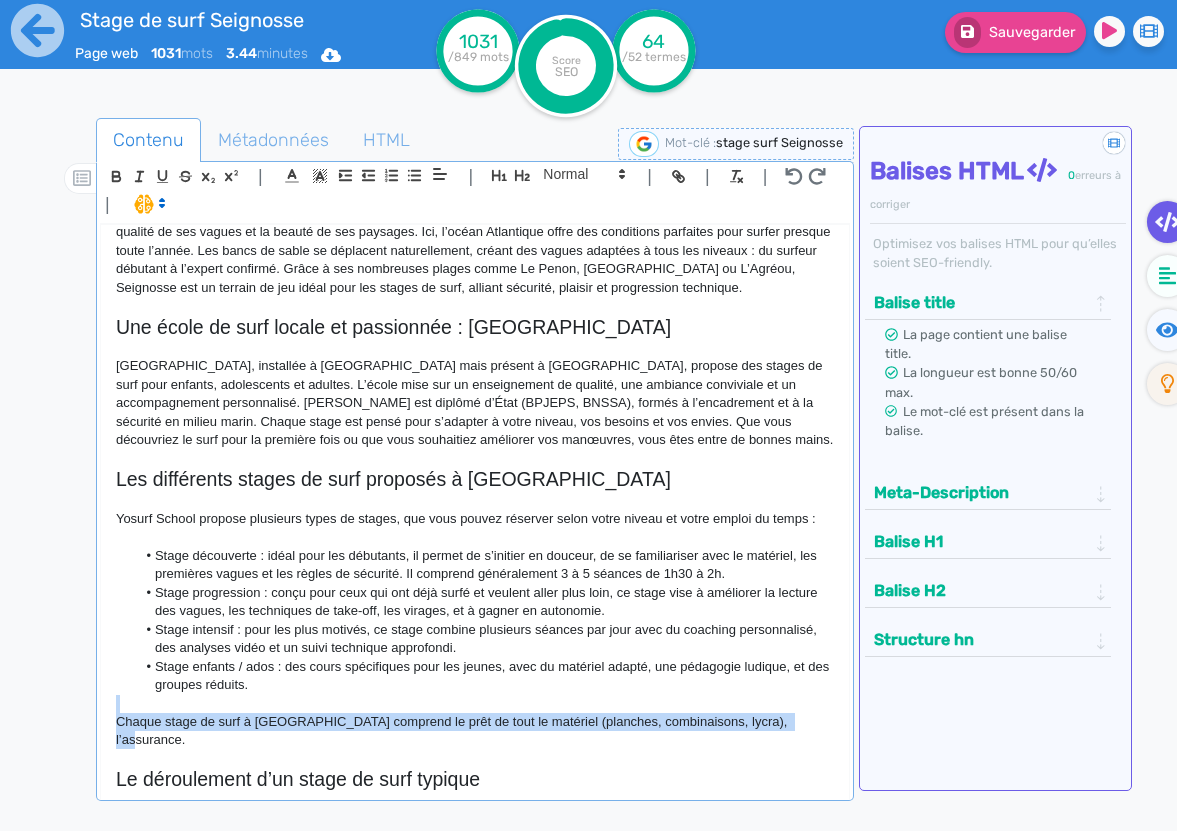 drag, startPoint x: 796, startPoint y: 674, endPoint x: 715, endPoint y: 663, distance: 81.7435 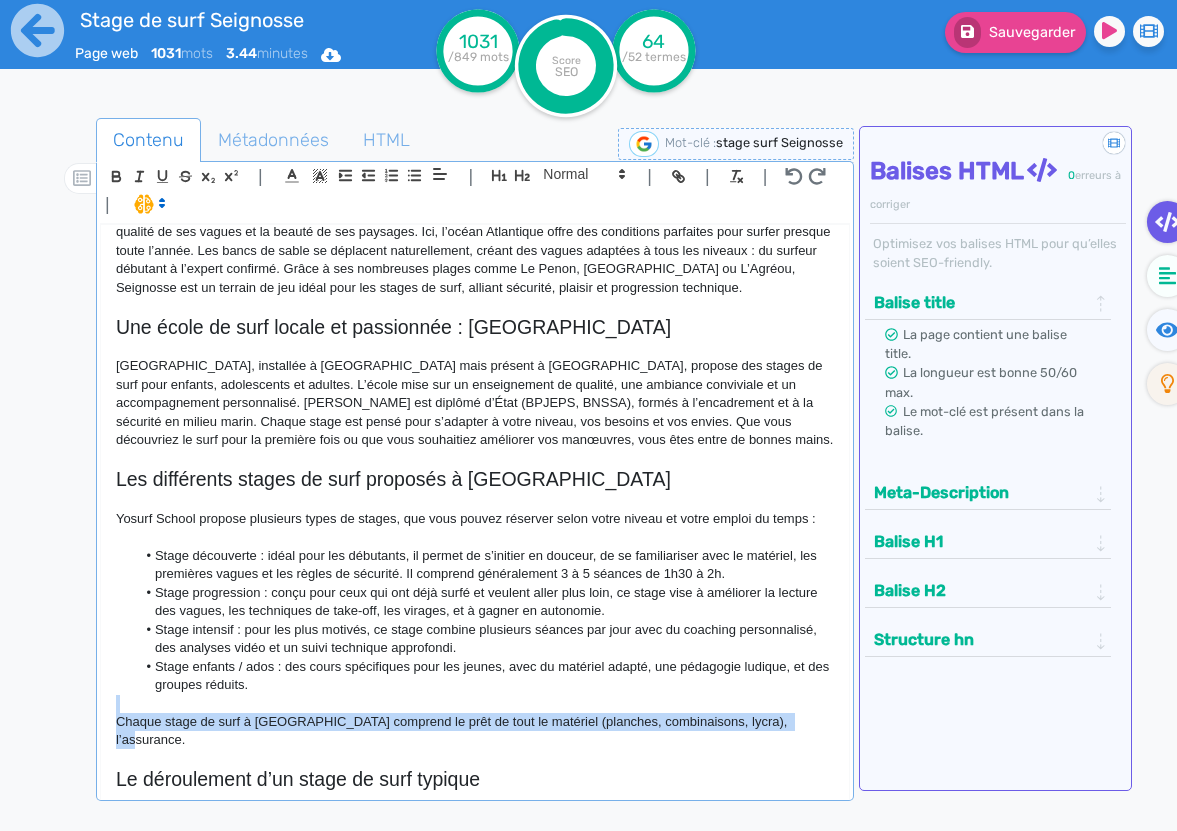 click on "Stage de surf à Seignosse avec Yosurf School Vous cherchez à vivre une expérience inoubliable au bord de l’océan ? Le stage de surf à Seignosse avec Yosurf School est l’occasion parfaite d’apprendre, de progresser ou de vous perfectionner dans un cadre naturel exceptionnel. Avec ses plages sauvages, ses vagues puissantes et son atmosphère authentique, Seignosse est l’un des meilleurs spots de surf de la côte landaise, et Yosurf School est là pour vous accompagner, pas à pas, dans votre progression. Pourquoi choisir Seignosse pour un stage de surf ? Une école de surf locale et passionnée : Yosurf School Les différents stages de surf proposés à Seignosse Yosurf School propose plusieurs types de stages, que vous pouvez réserver selon votre niveau et votre emploi du temps : Stage progression : conçu pour ceux qui ont déjà surfé et veulent aller plus loin, ce stage vise à améliorer la lecture des vagues, les techniques de take-off, les virages, et à gagner en autonomie. 🌐" 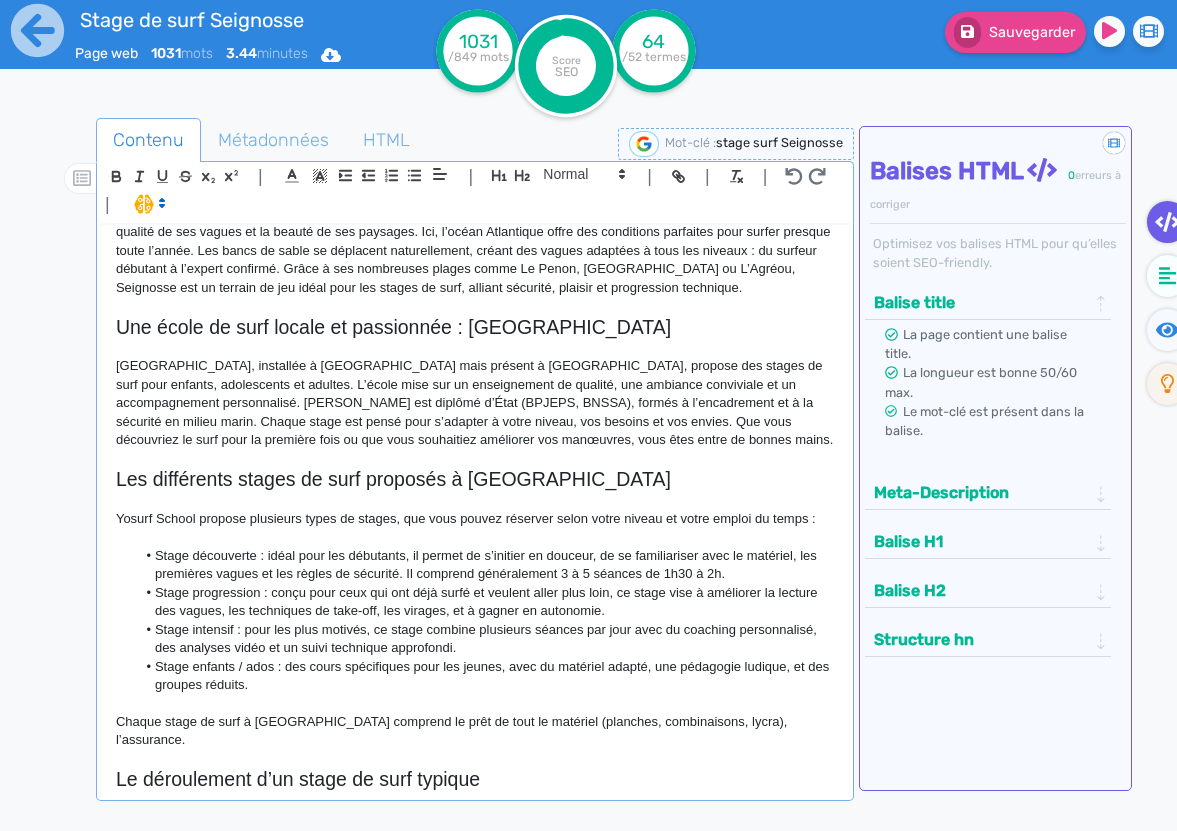 click on "Chaque stage de surf à Seignosse comprend le prêt de tout le matériel (planches, combinaisons, lycra), l’assurance." 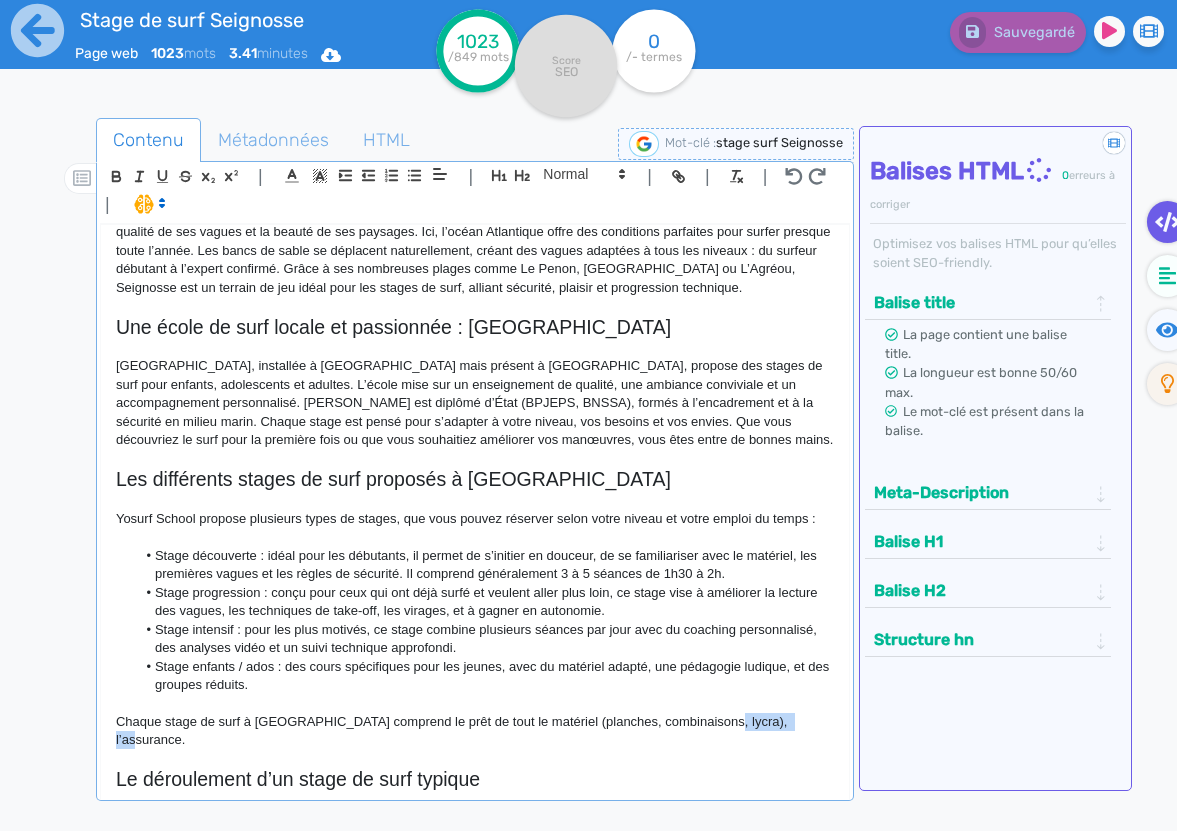 drag, startPoint x: 799, startPoint y: 675, endPoint x: 718, endPoint y: 672, distance: 81.055534 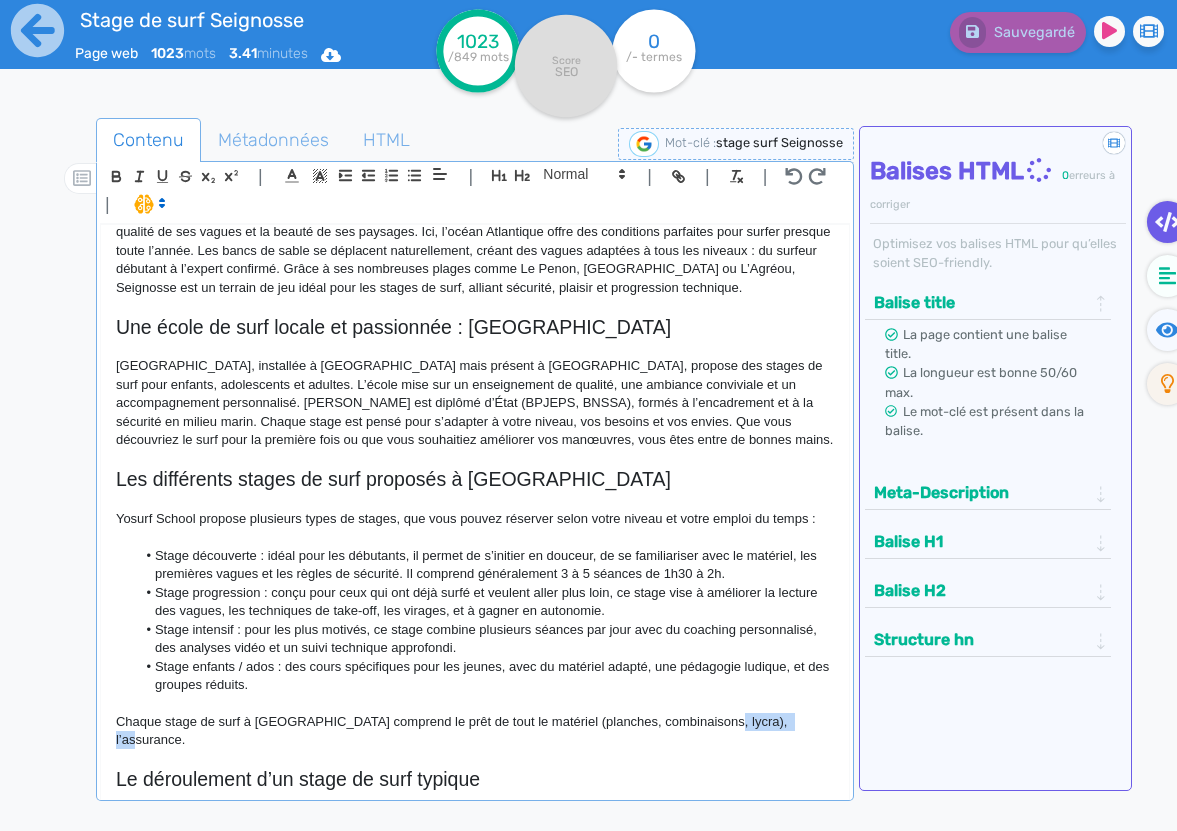 click on "Chaque stage de surf à Seignosse comprend le prêt de tout le matériel (planches, combinaisons, lycra), l’assurance." 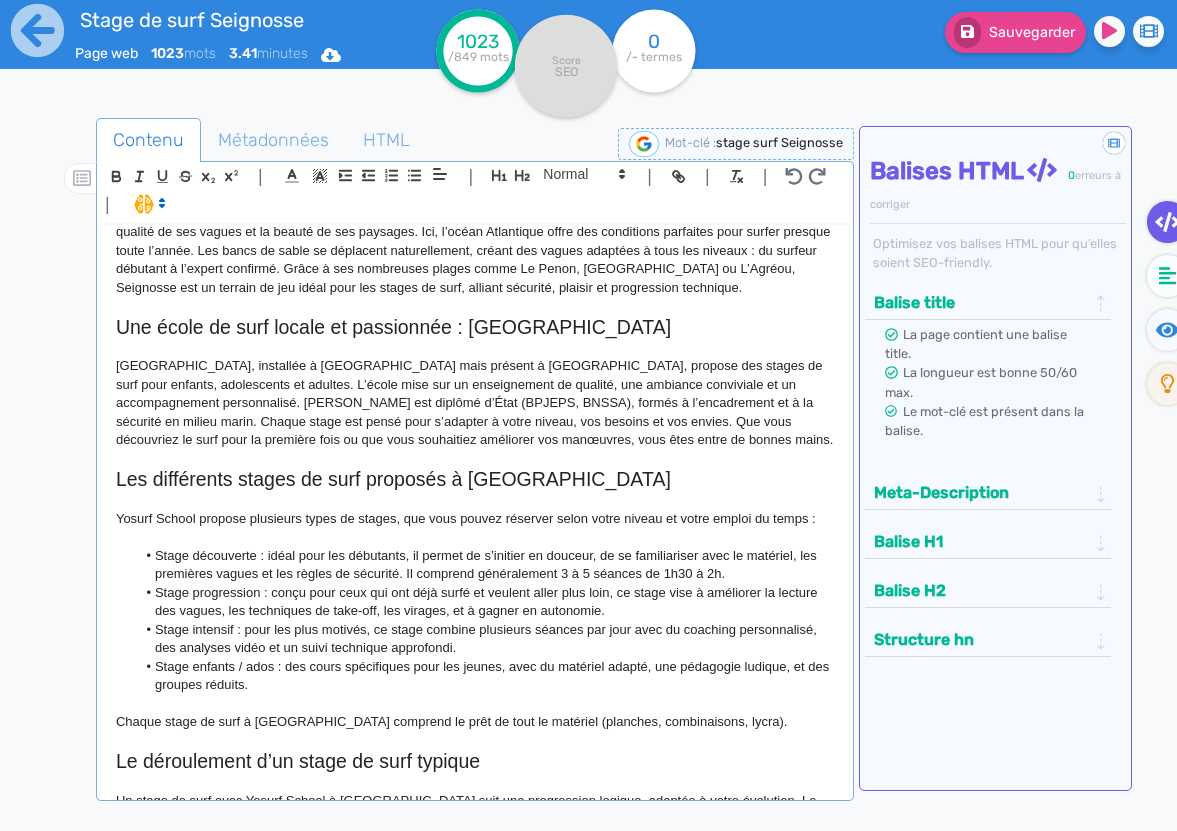 click on "Chaque stage de surf à Seignosse comprend le prêt de tout le matériel (planches, combinaisons, lycra)." 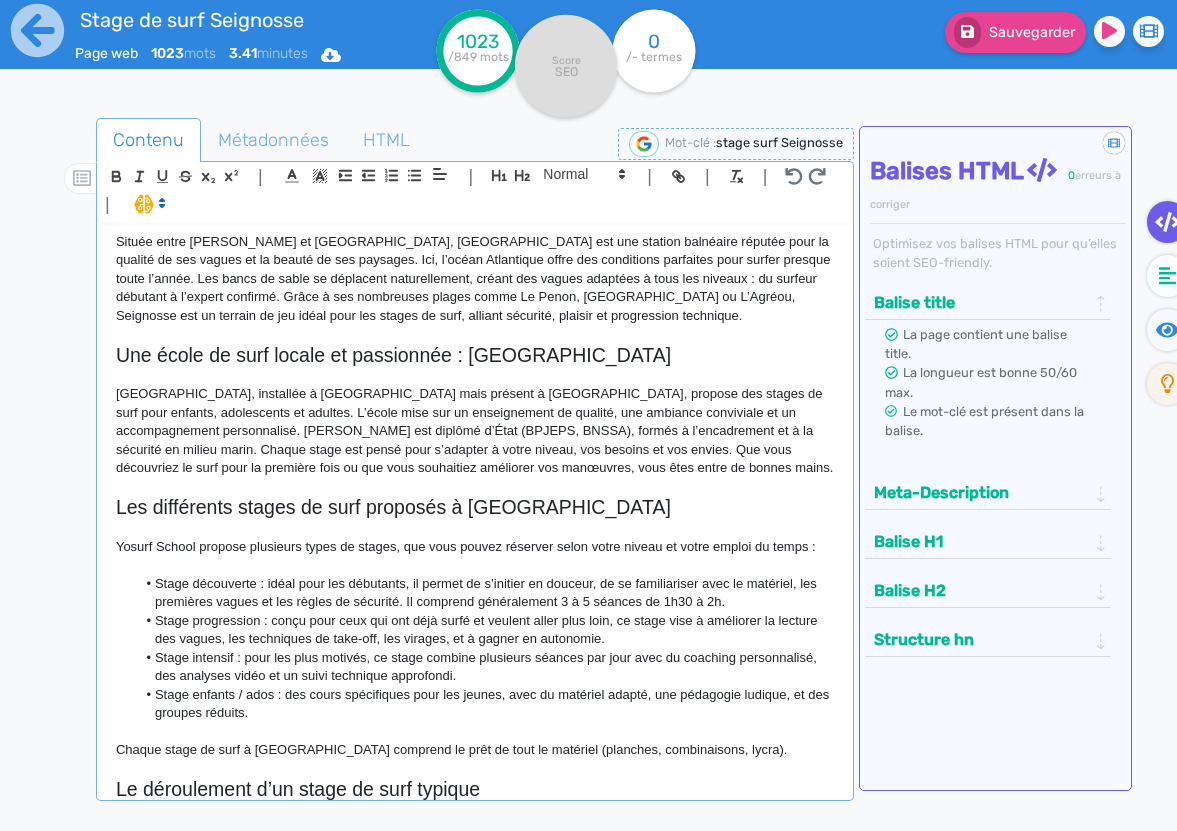 scroll, scrollTop: 235, scrollLeft: 0, axis: vertical 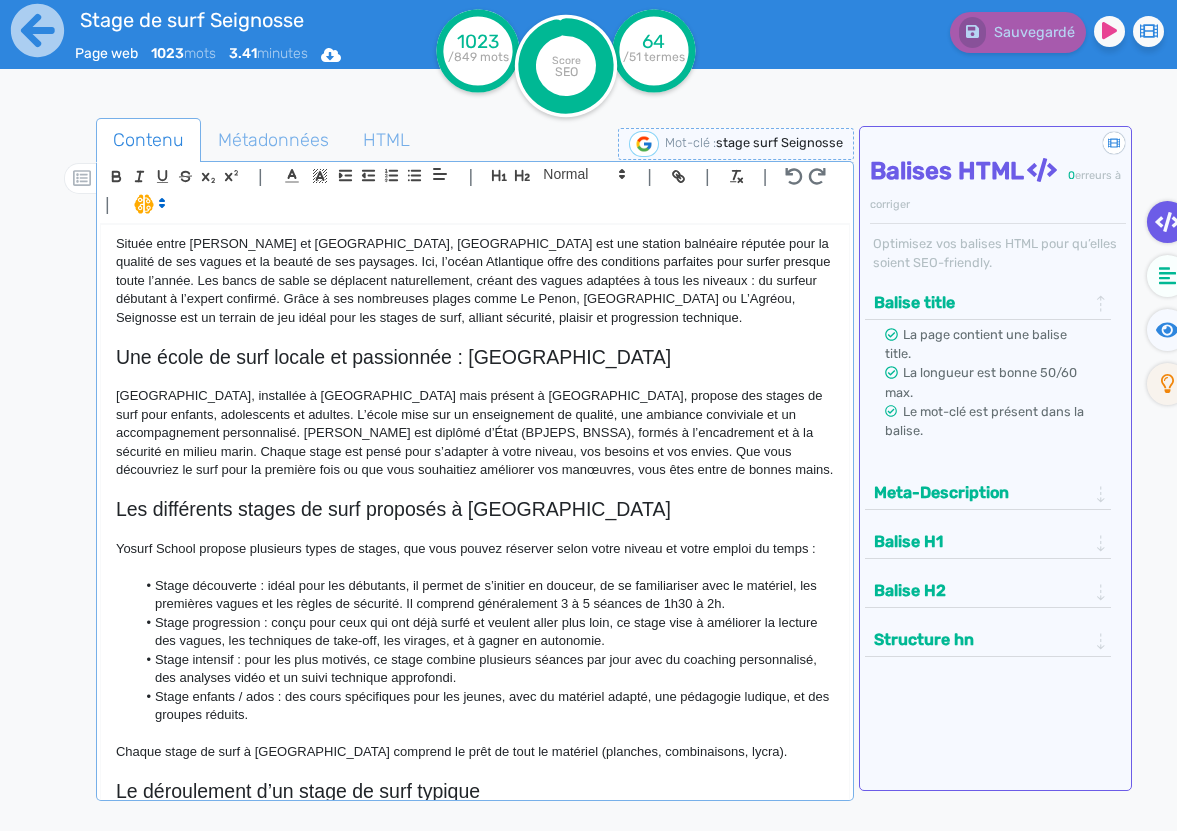 click on "Stage enfants / ados : des cours spécifiques pour les jeunes, avec du matériel adapté, une pédagogie ludique, et des groupes réduits." 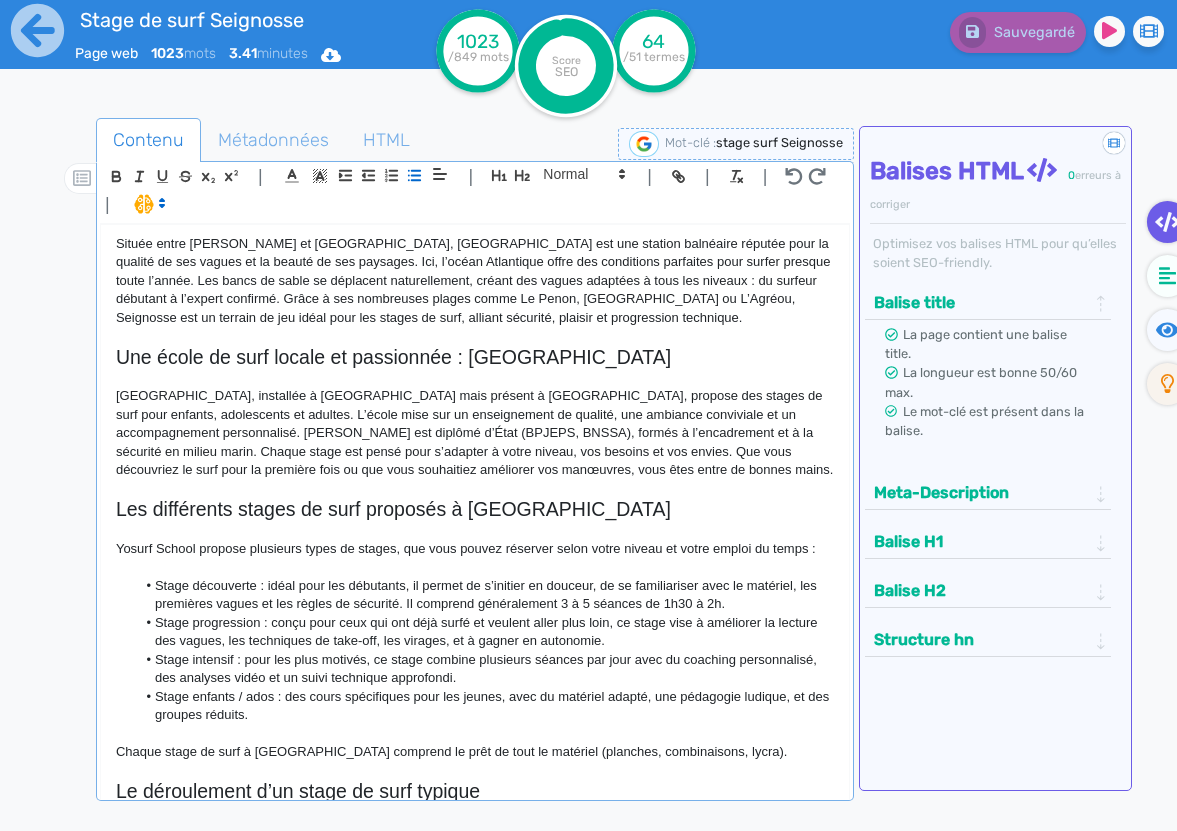 click on "Stage enfants / ados : des cours spécifiques pour les jeunes, avec du matériel adapté, une pédagogie ludique, et des groupes réduits." 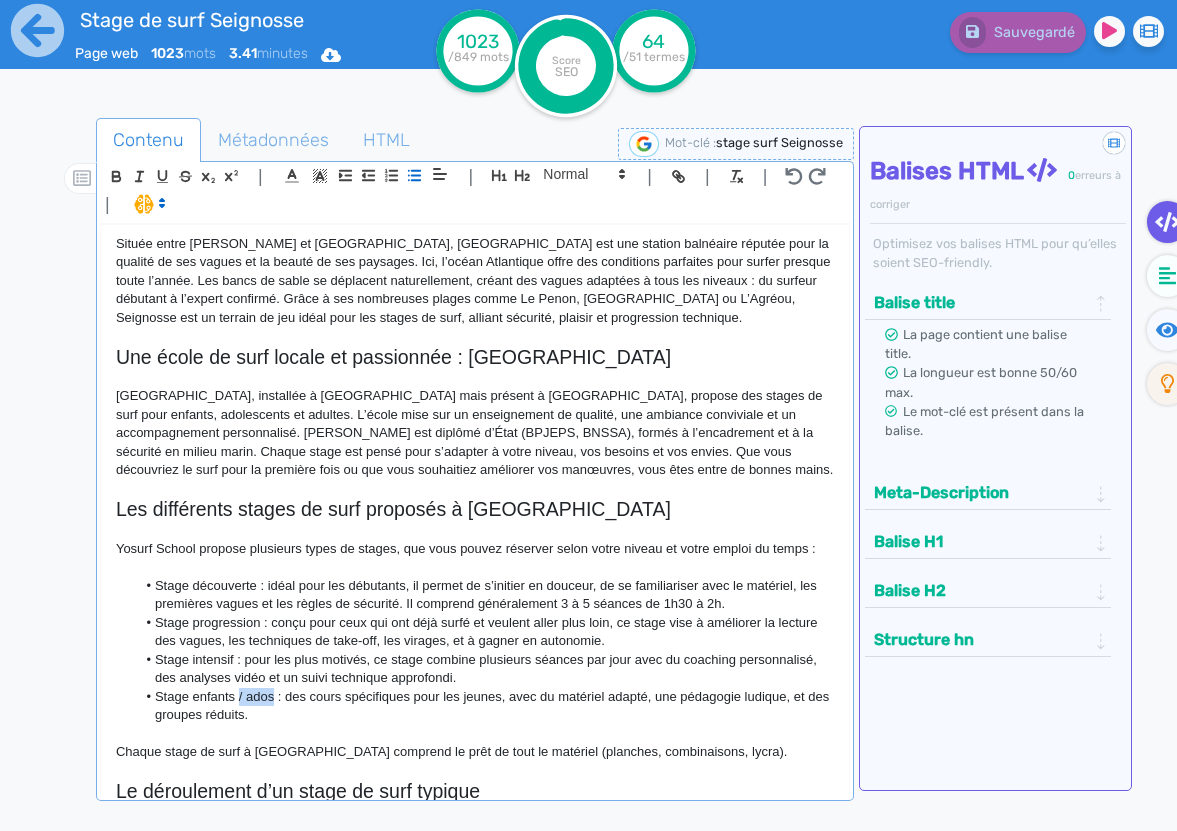 drag, startPoint x: 273, startPoint y: 649, endPoint x: 238, endPoint y: 647, distance: 35.057095 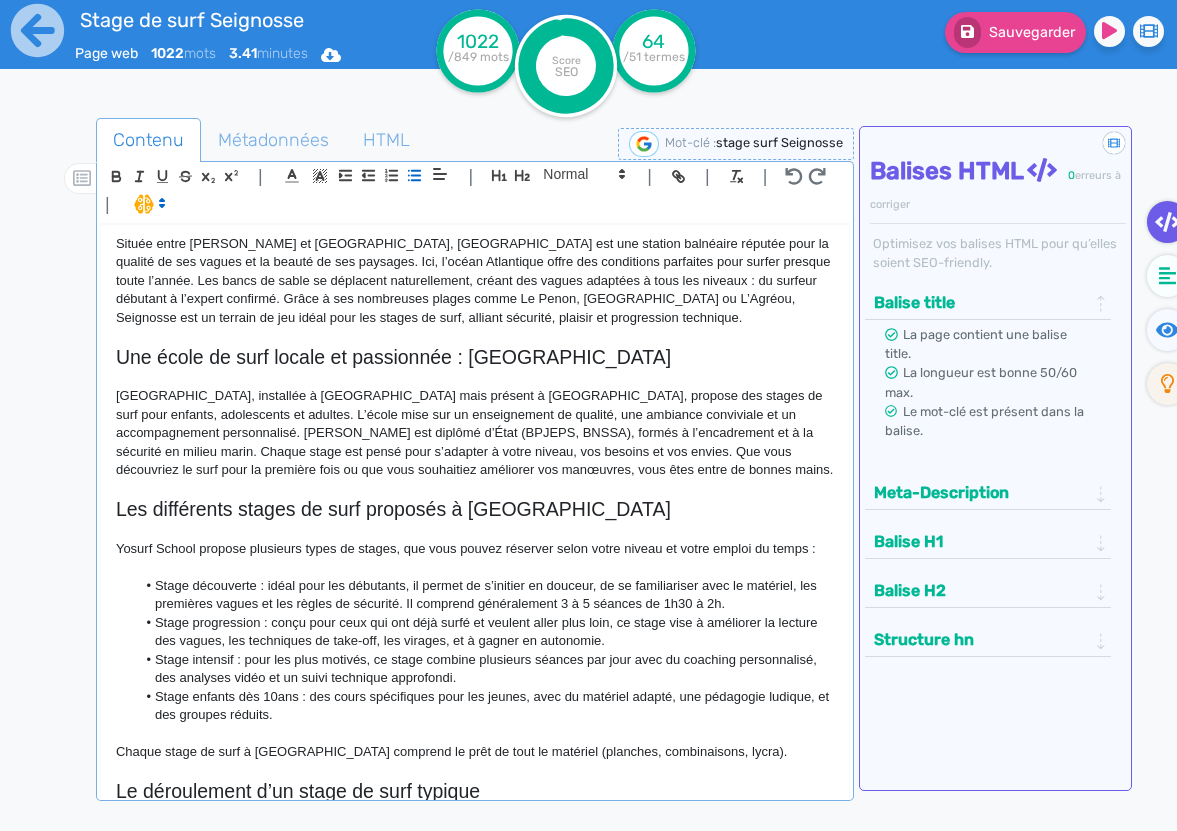 click on "Stage enfants dès 10ans : des cours spécifiques pour les jeunes, avec du matériel adapté, une pédagogie ludique, et des groupes réduits." 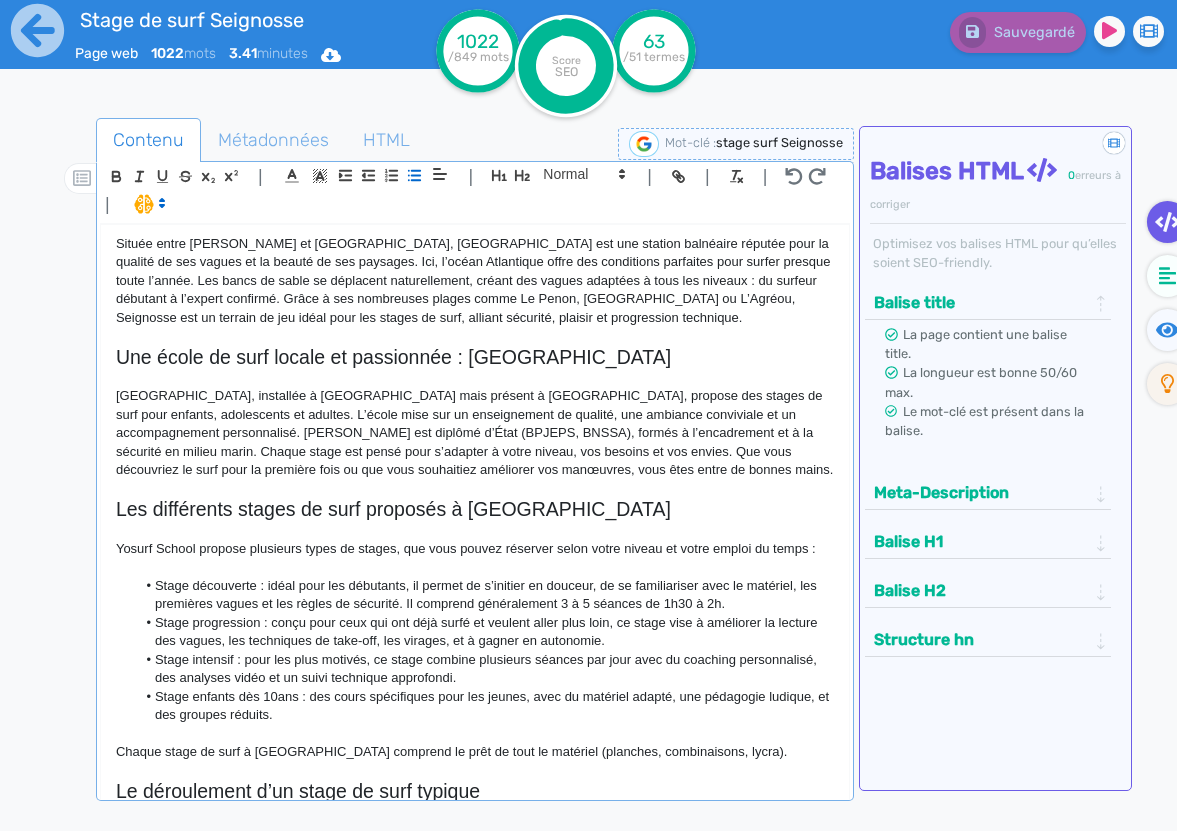 click on "Stage intensif : pour les plus motivés, ce stage combine plusieurs séances par jour avec du coaching personnalisé, des analyses vidéo et un suivi technique approfondi." 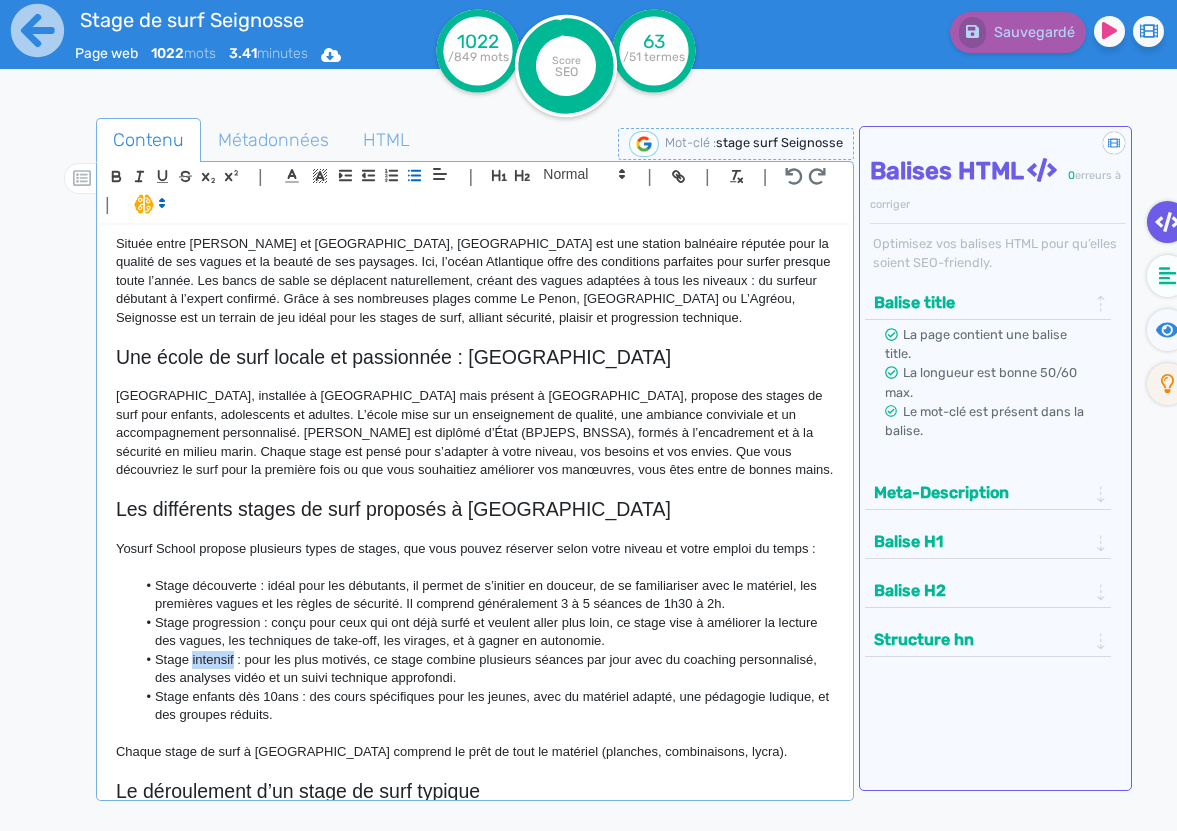 click on "Stage intensif : pour les plus motivés, ce stage combine plusieurs séances par jour avec du coaching personnalisé, des analyses vidéo et un suivi technique approfondi." 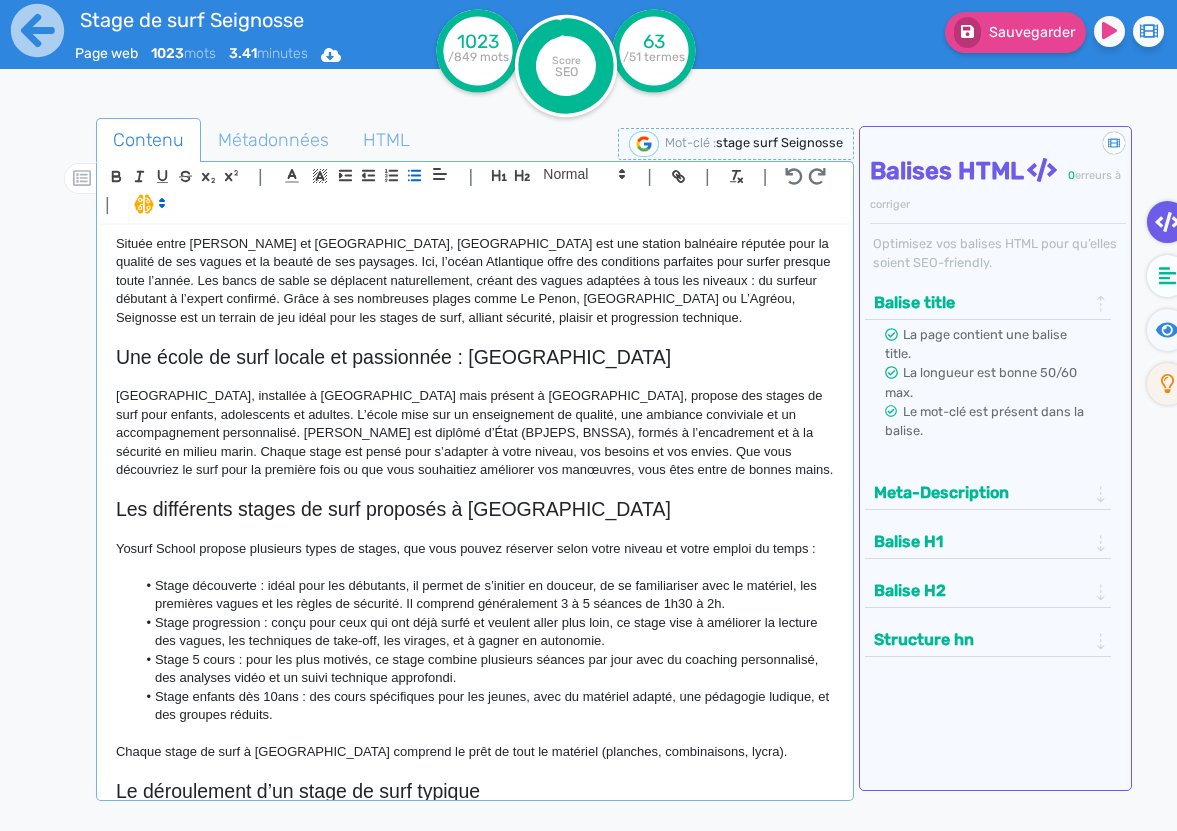 click on "Stage progression : conçu pour ceux qui ont déjà surfé et veulent aller plus loin, ce stage vise à améliorer la lecture des vagues, les techniques de take-off, les virages, et à gagner en autonomie." 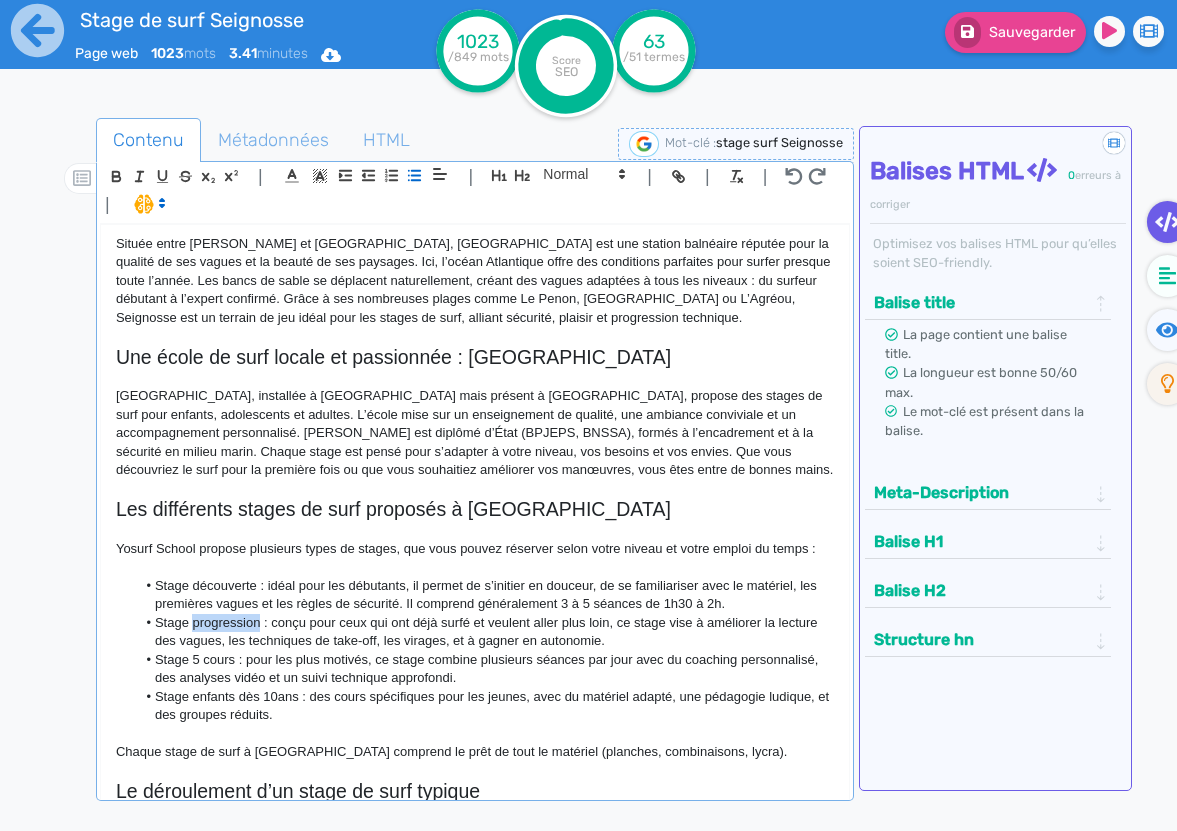 click on "Stage progression : conçu pour ceux qui ont déjà surfé et veulent aller plus loin, ce stage vise à améliorer la lecture des vagues, les techniques de take-off, les virages, et à gagner en autonomie." 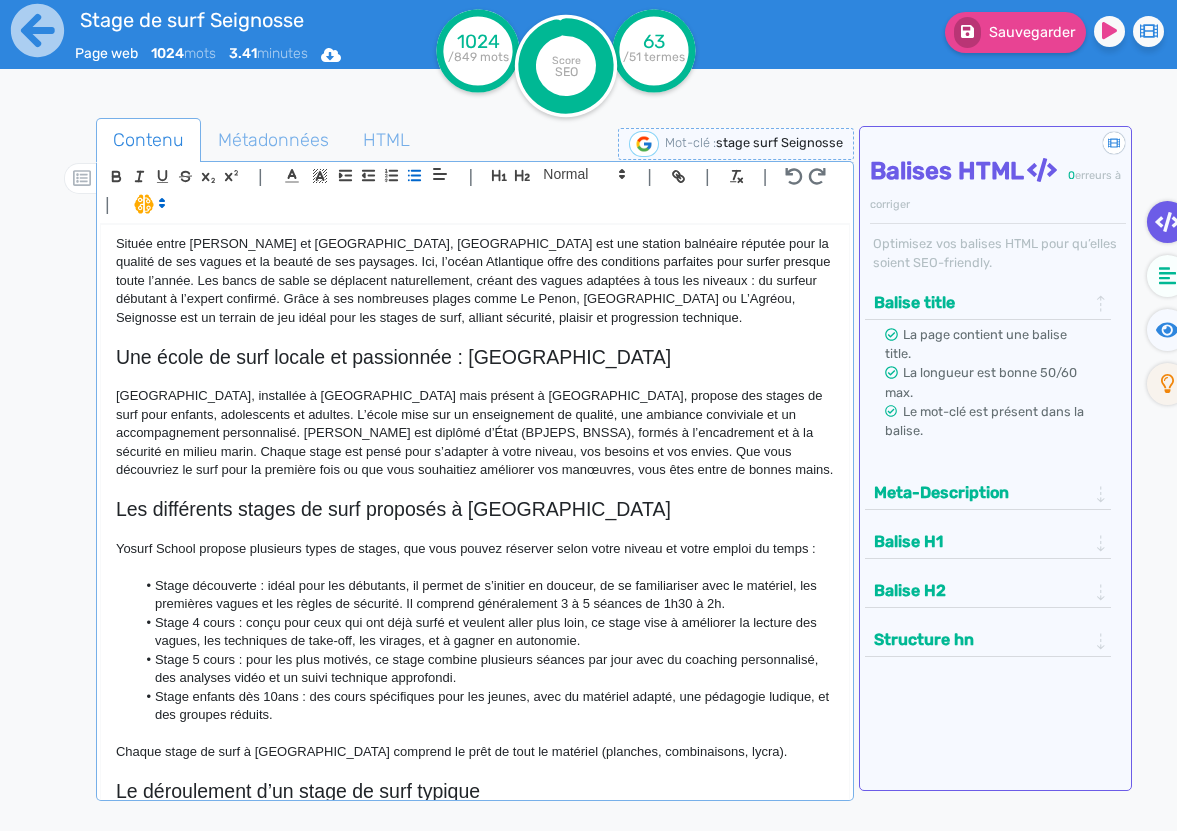 click on "Stage découverte : idéal pour les débutants, il permet de s’initier en douceur, de se familiariser avec le matériel, les premières vagues et les règles de sécurité. Il comprend généralement 3 à 5 séances de 1h30 à 2h." 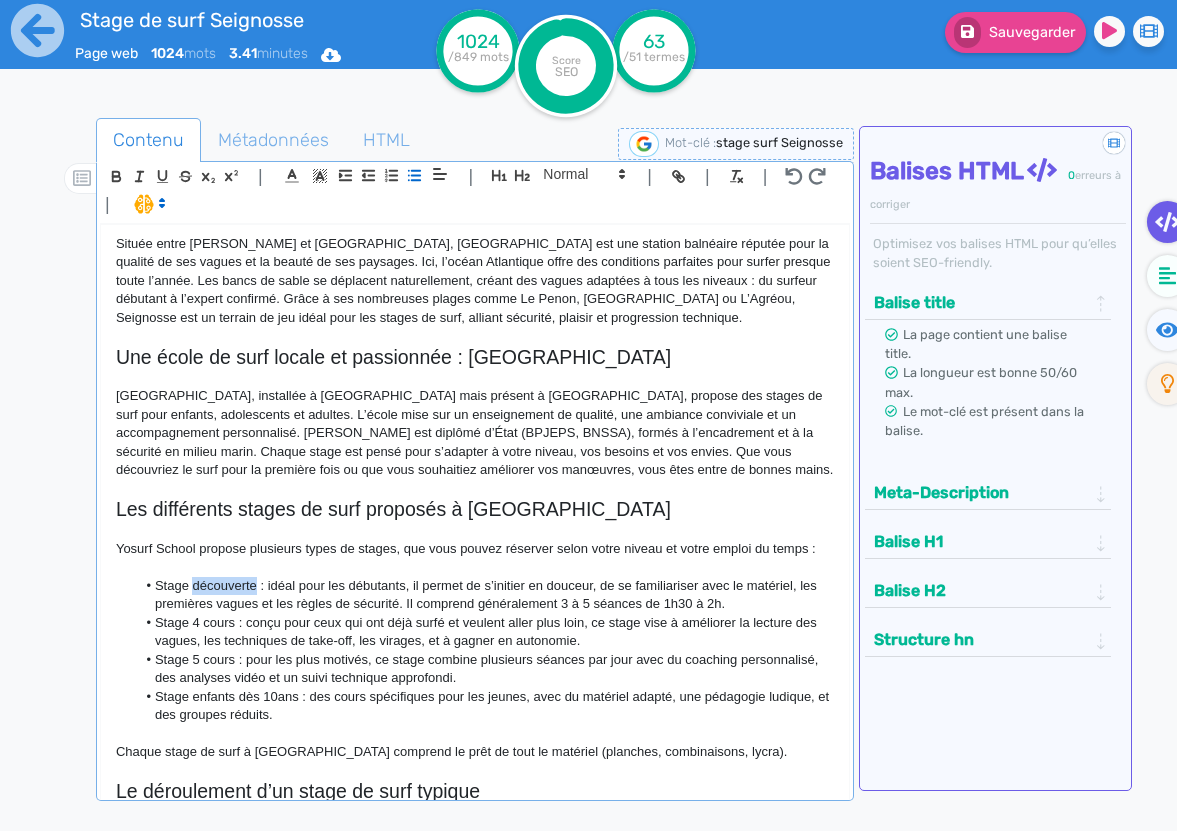 click on "Stage découverte : idéal pour les débutants, il permet de s’initier en douceur, de se familiariser avec le matériel, les premières vagues et les règles de sécurité. Il comprend généralement 3 à 5 séances de 1h30 à 2h." 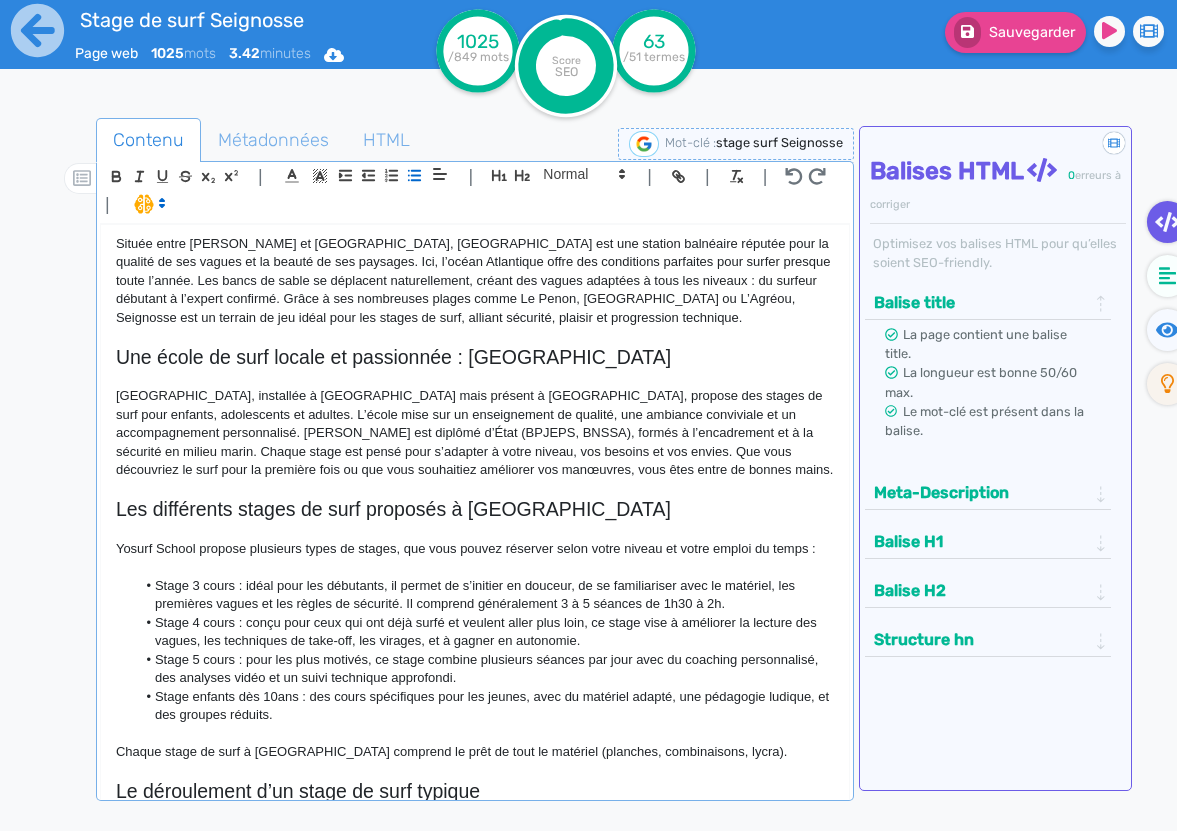 click on "Stage 3 cours : idéal pour les débutants, il permet de s’initier en douceur, de se familiariser avec le matériel, les premières vagues et les règles de sécurité. Il comprend généralement 3 à 5 séances de 1h30 à 2h." 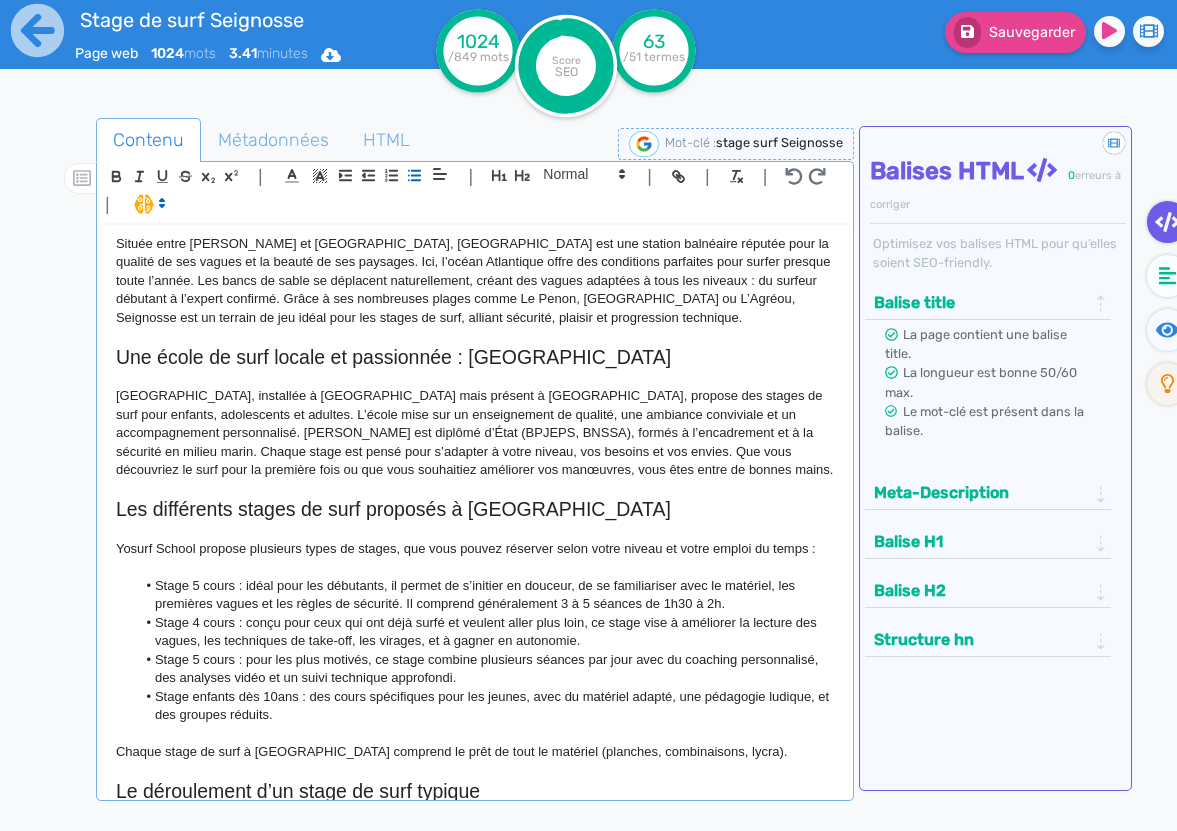 click on "Stage 5 cours : pour les plus motivés, ce stage combine plusieurs séances par jour avec du coaching personnalisé, des analyses vidéo et un suivi technique approfondi." 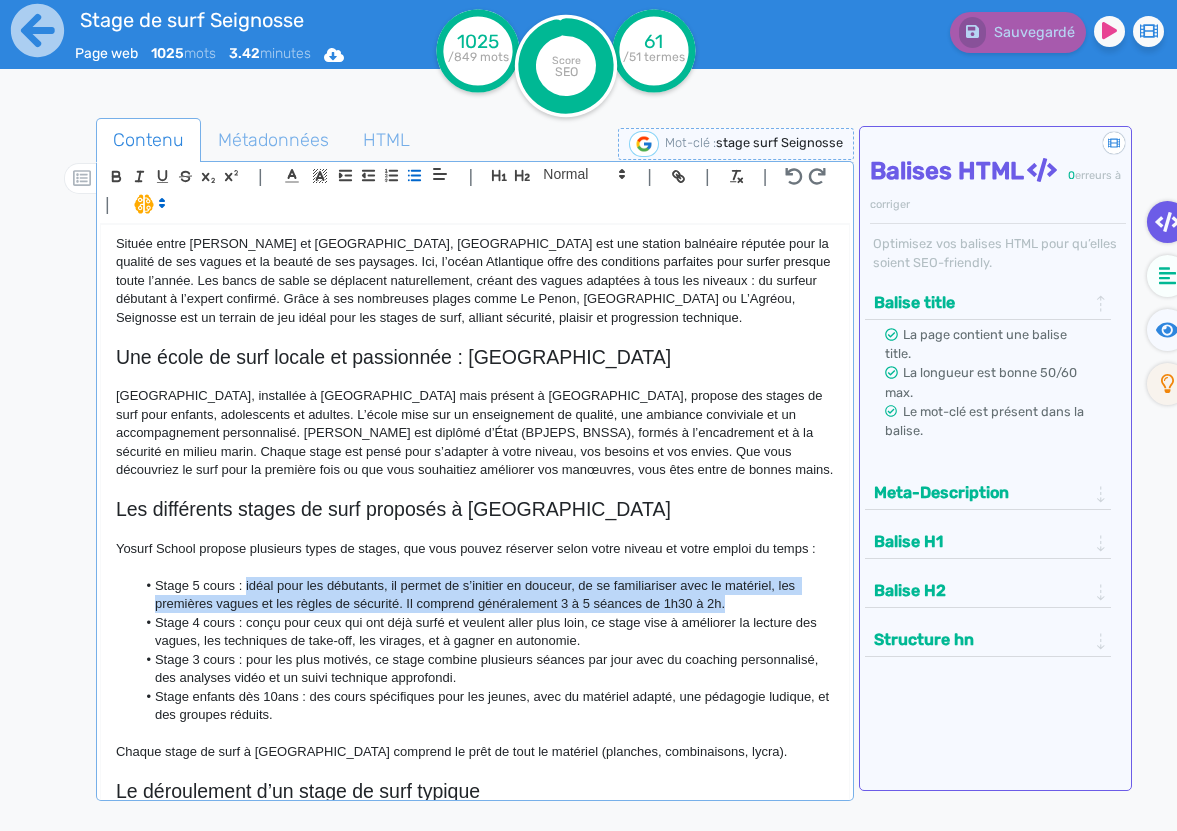 drag, startPoint x: 752, startPoint y: 557, endPoint x: 245, endPoint y: 539, distance: 507.31943 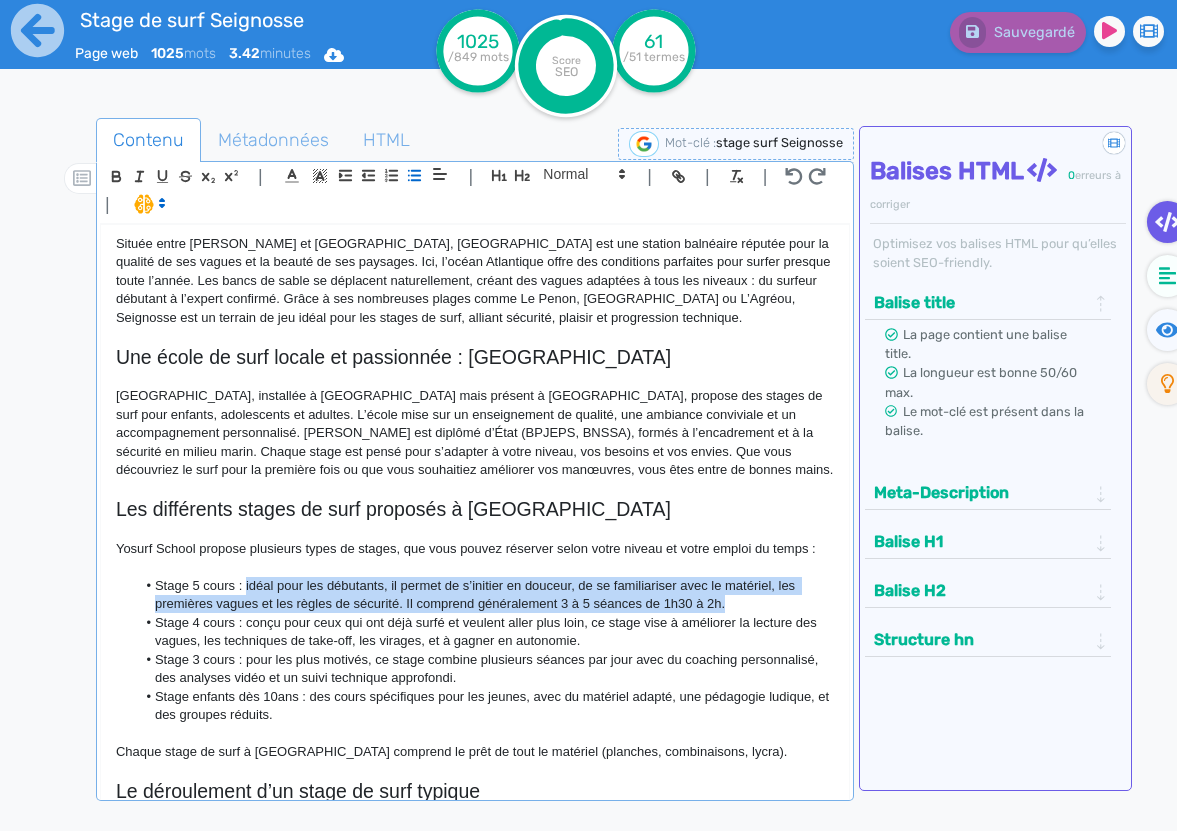 click on "Stage 5 cours : idéal pour les débutants, il permet de s’initier en douceur, de se familiariser avec le matériel, les premières vagues et les règles de sécurité. Il comprend généralement 3 à 5 séances de 1h30 à 2h." 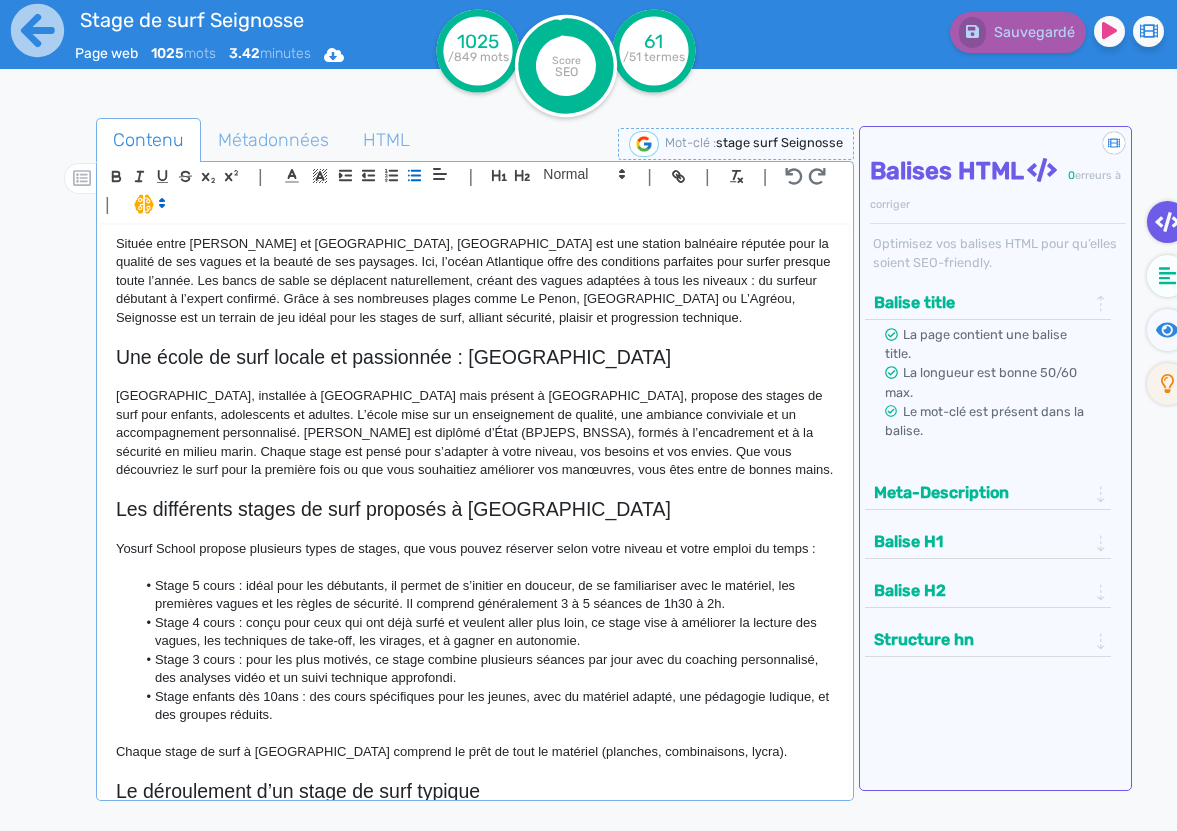 scroll, scrollTop: 0, scrollLeft: 0, axis: both 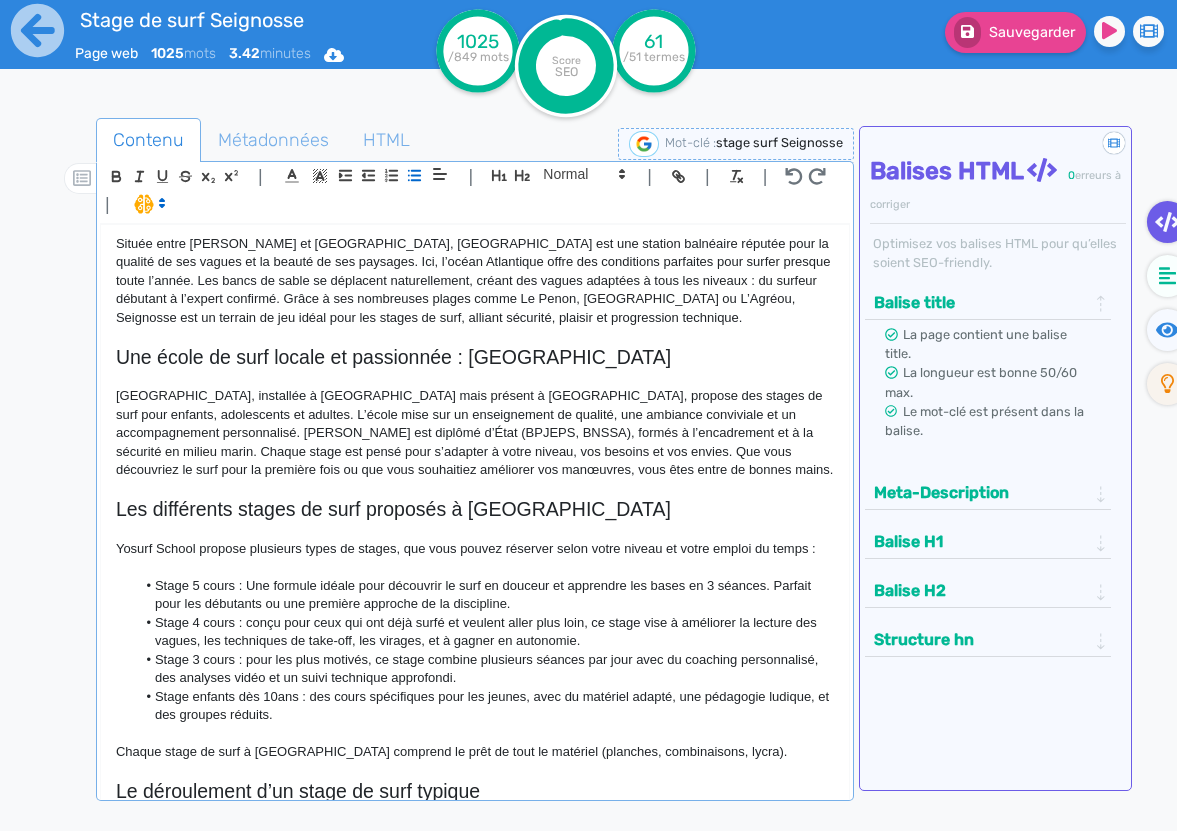 click on "Stage 5 cours : Une formule idéale pour découvrir le surf en douceur et apprendre les bases en 3 séances. Parfait pour les débutants ou une première approche de la discipline." 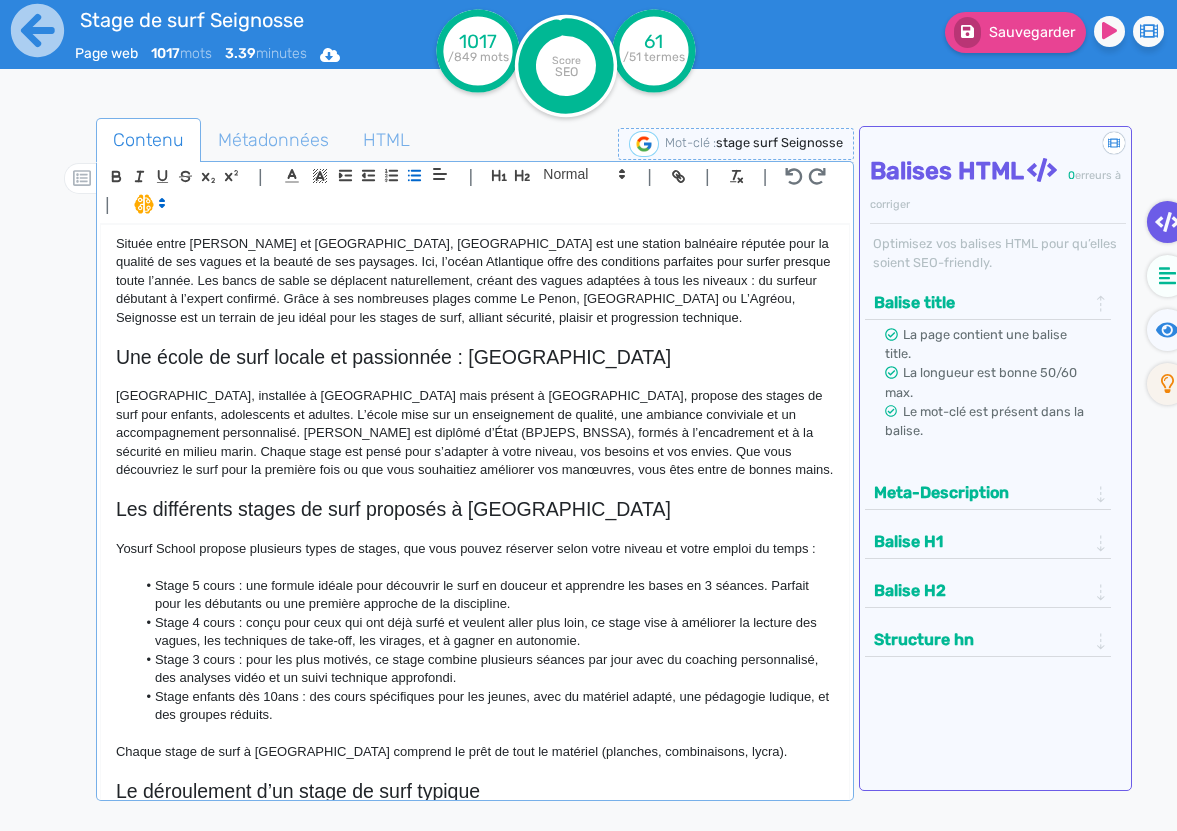 click on "Stage 5 cours : une formule idéale pour découvrir le surf en douceur et apprendre les bases en 3 séances. Parfait pour les débutants ou une première approche de la discipline." 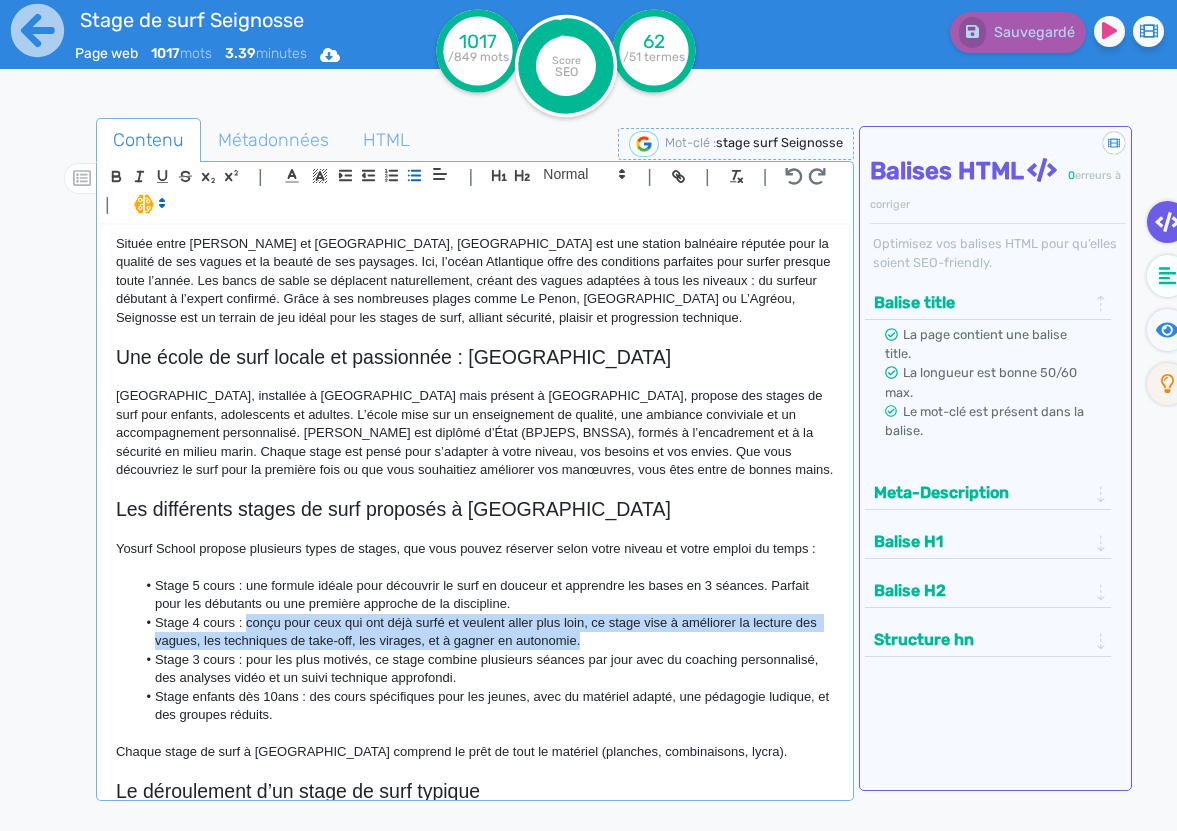 drag, startPoint x: 591, startPoint y: 596, endPoint x: 245, endPoint y: 583, distance: 346.24414 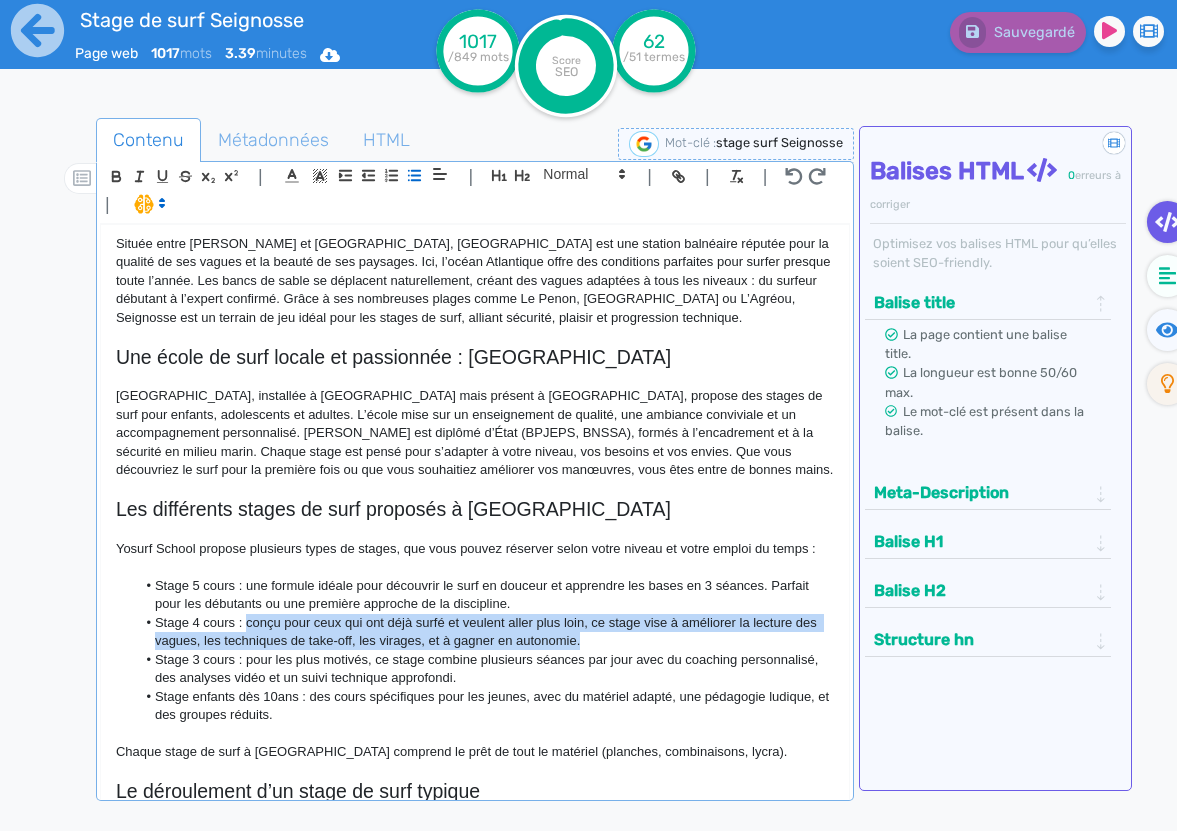 click on "Stage 4 cours : conçu pour ceux qui ont déjà surfé et veulent aller plus loin, ce stage vise à améliorer la lecture des vagues, les techniques de take-off, les virages, et à gagner en autonomie." 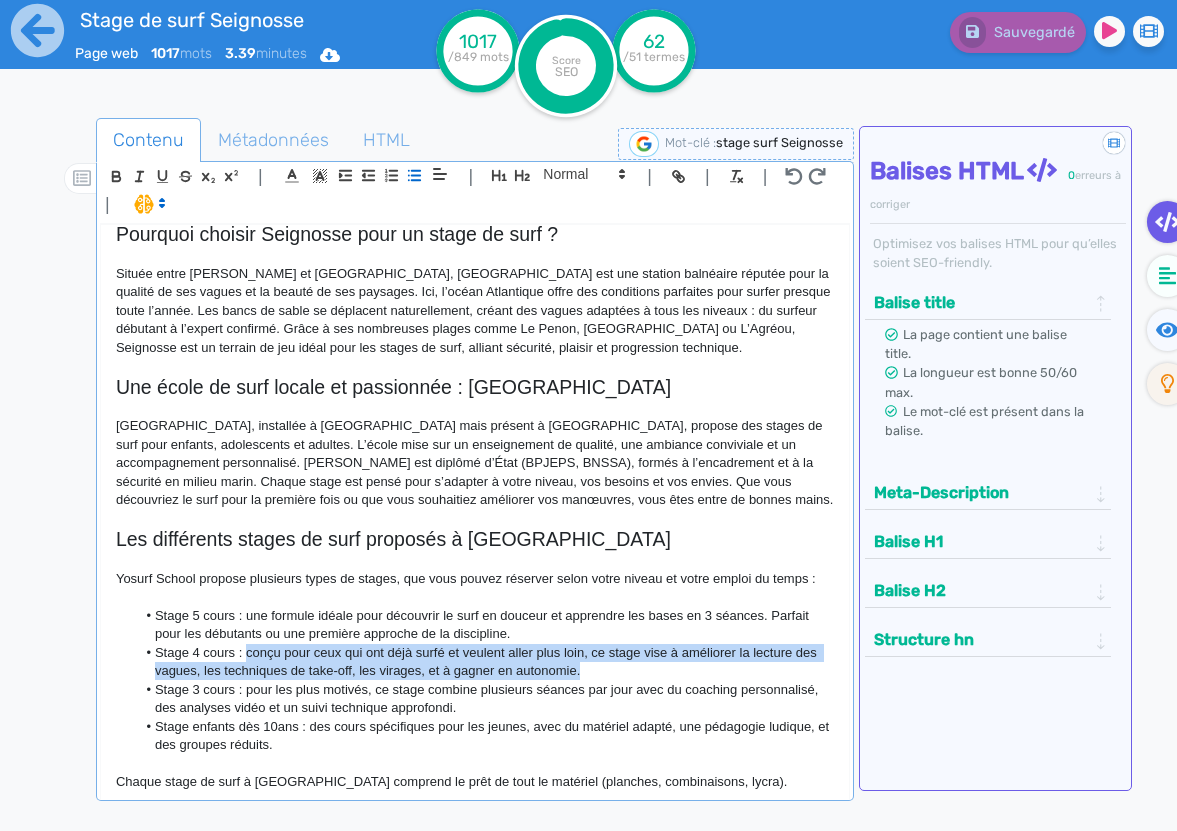 scroll, scrollTop: 208, scrollLeft: 0, axis: vertical 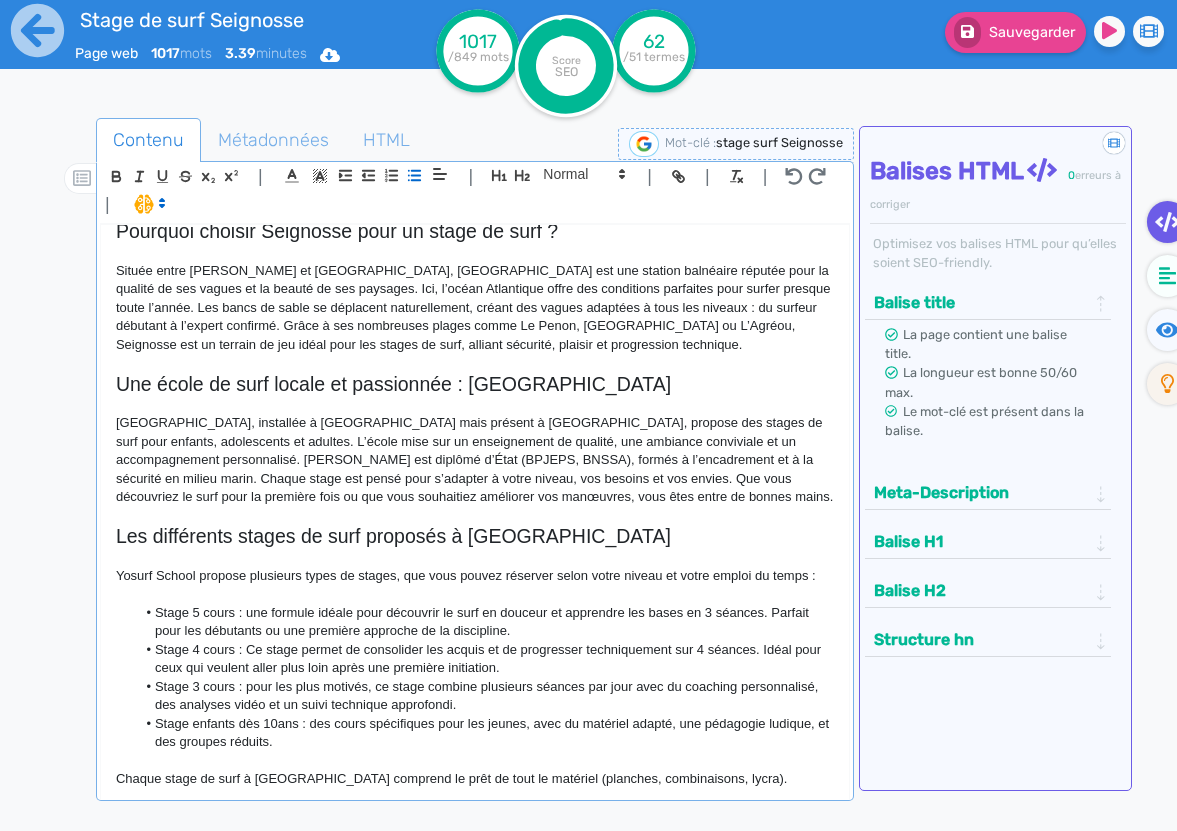 click on "Stage 4 cours : Ce stage permet de consolider les acquis et de progresser techniquement sur 4 séances. Idéal pour ceux qui veulent aller plus loin après une première initiation." 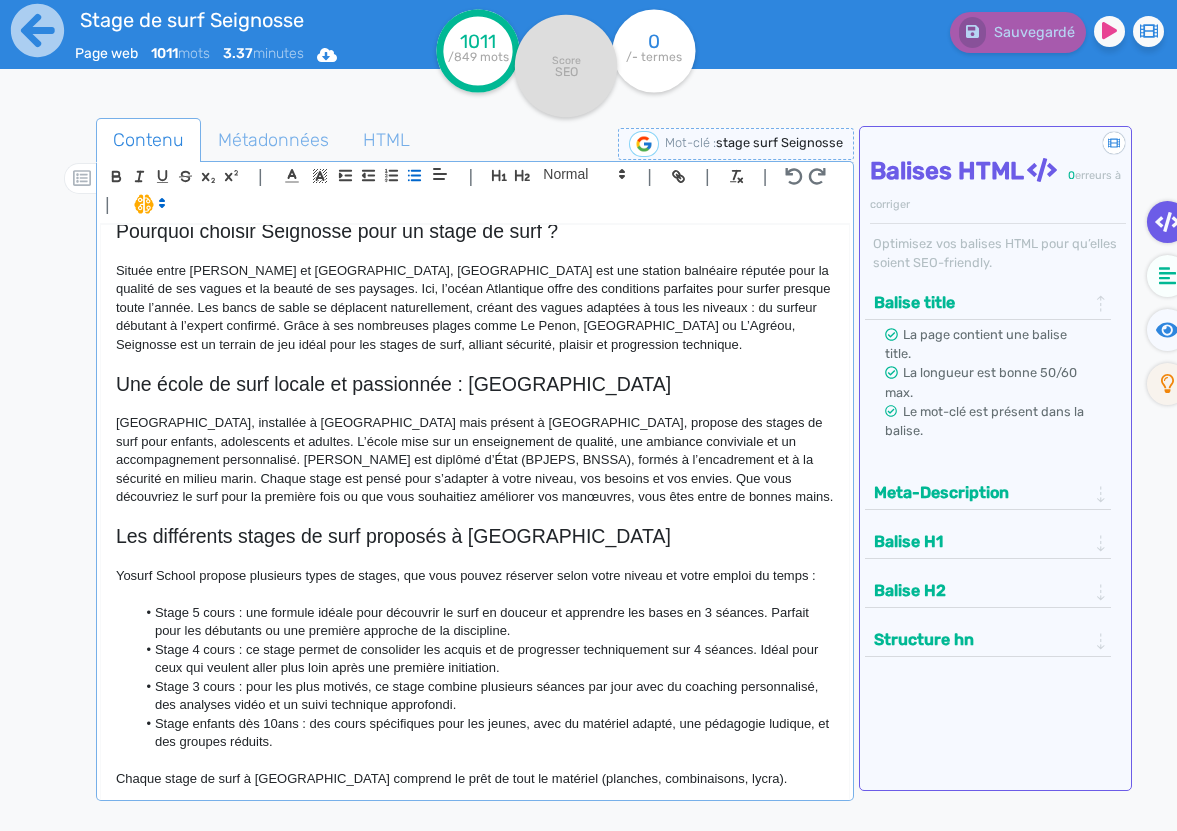 click on "Stage 4 cours : ce stage permet de consolider les acquis et de progresser techniquement sur 4 séances. Idéal pour ceux qui veulent aller plus loin après une première initiation." 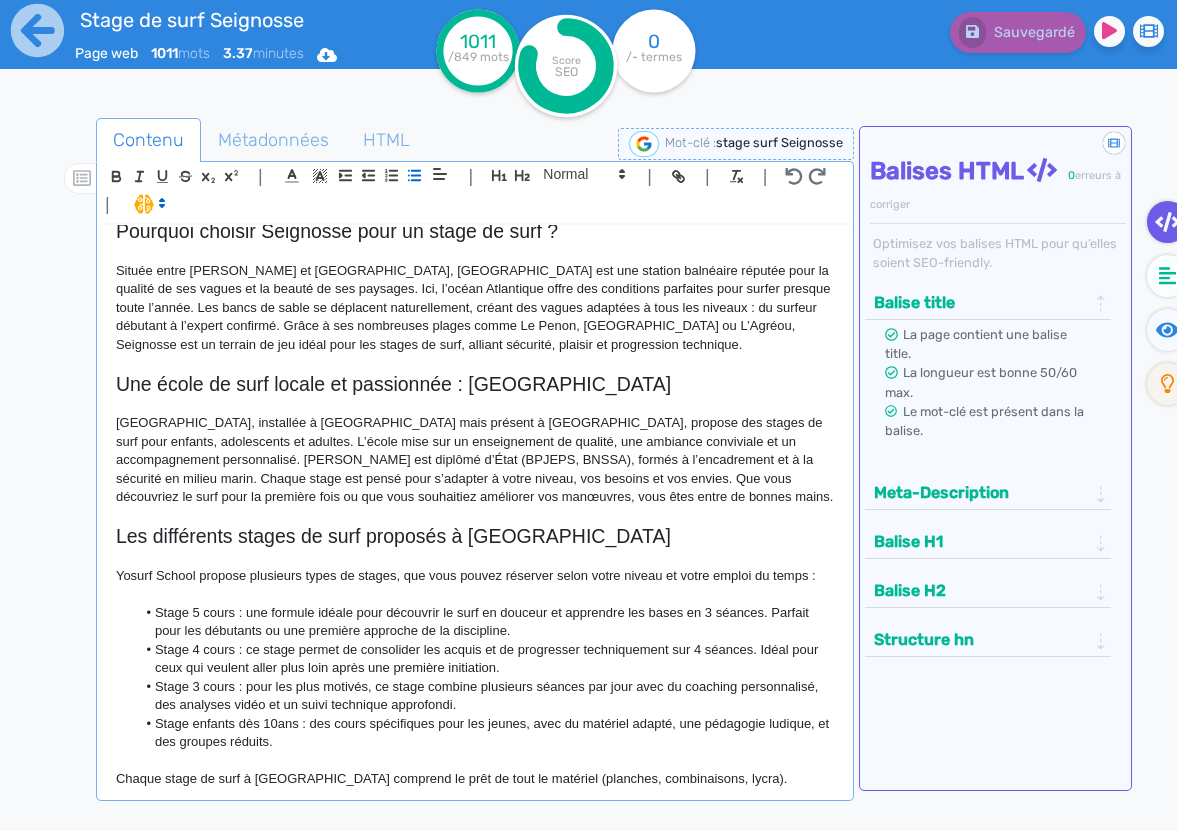 click on "Stage enfants dès 10ans : des cours spécifiques pour les jeunes, avec du matériel adapté, une pédagogie ludique, et des groupes réduits." 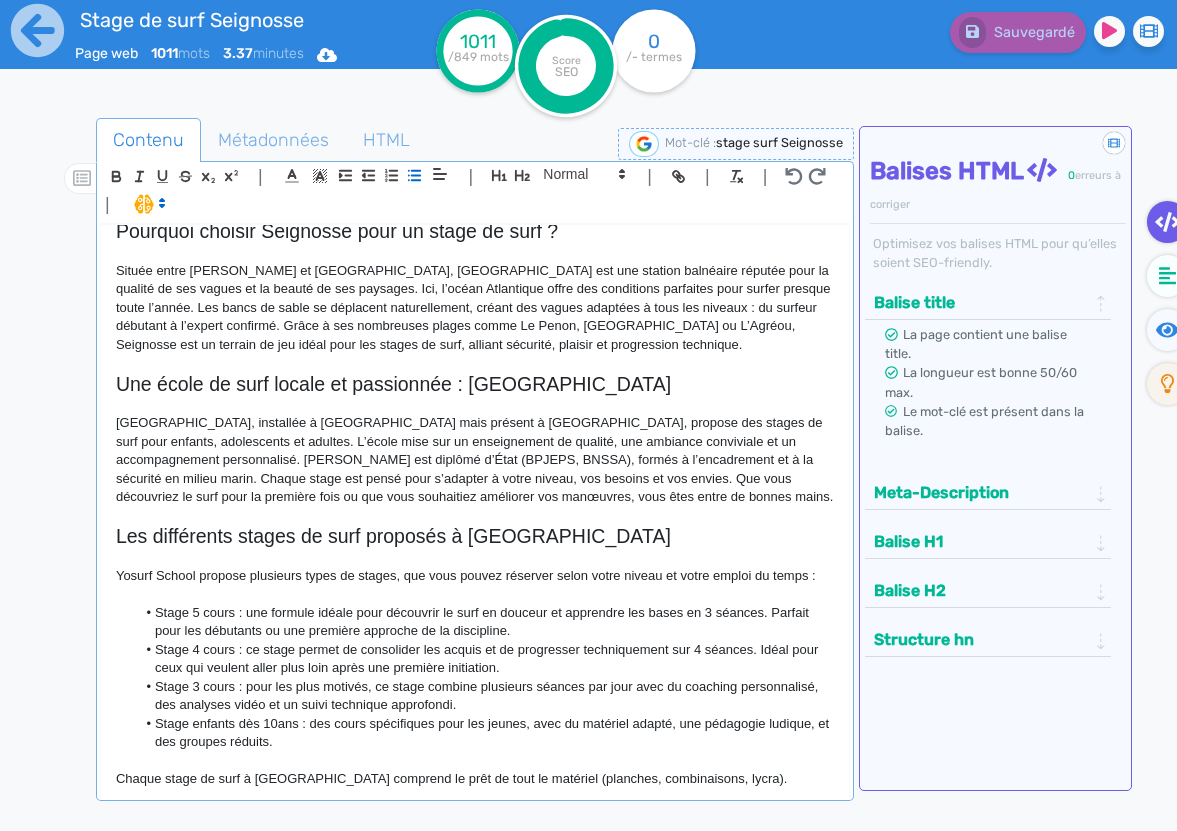 click on "Stage 3 cours : pour les plus motivés, ce stage combine plusieurs séances par jour avec du coaching personnalisé, des analyses vidéo et un suivi technique approfondi." 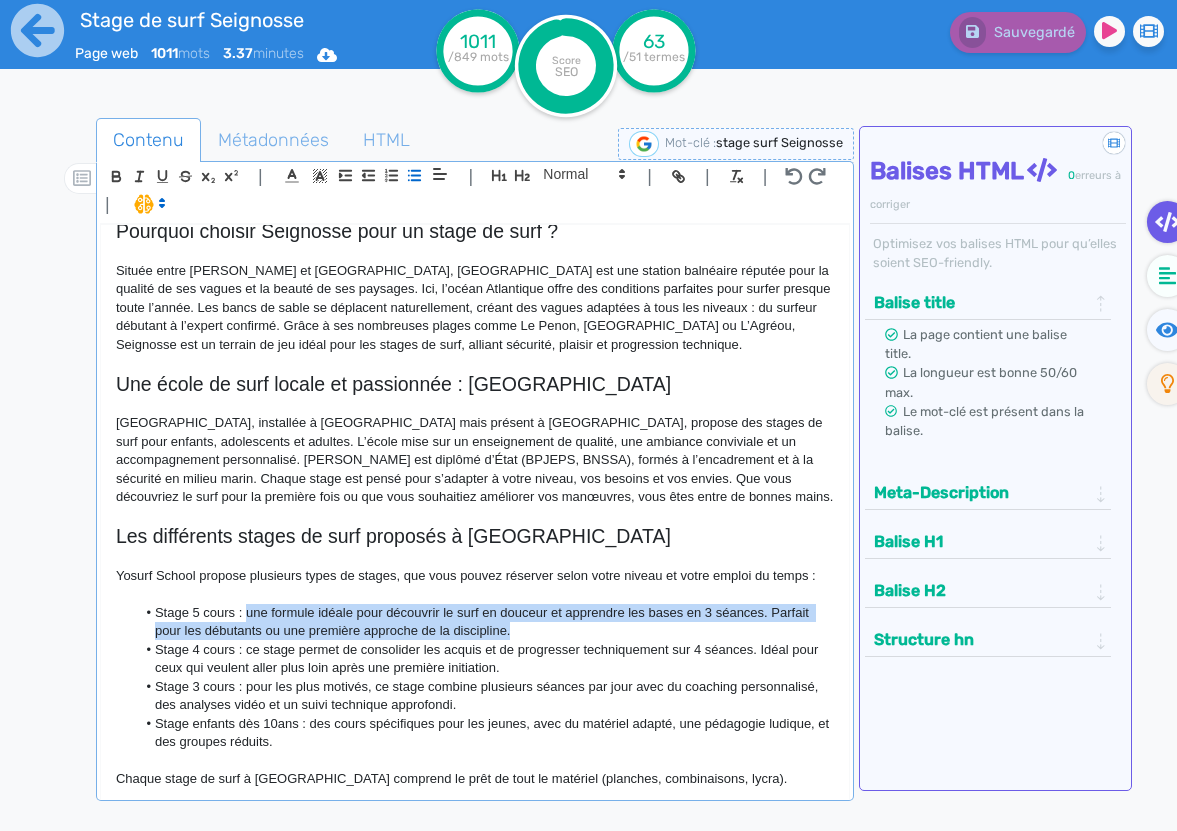 drag, startPoint x: 526, startPoint y: 584, endPoint x: 249, endPoint y: 560, distance: 278.03778 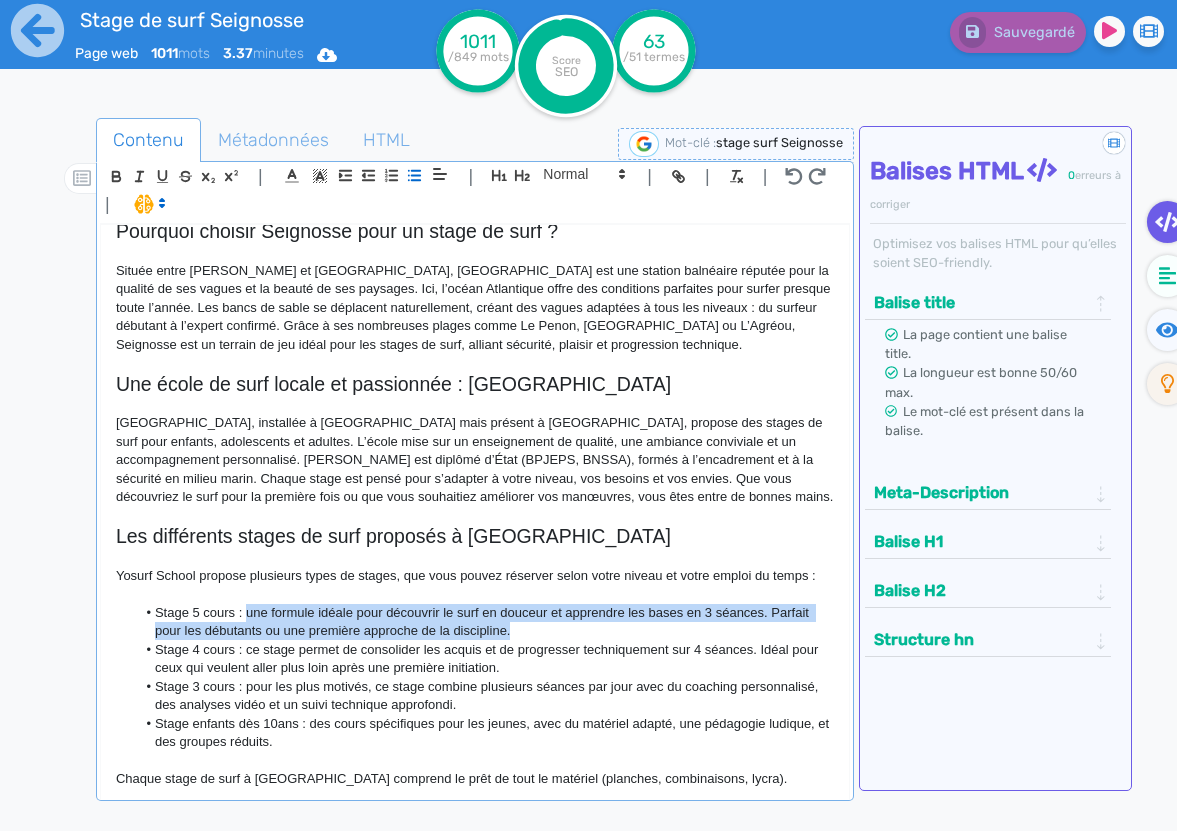 click on "Stage 5 cours : une formule idéale pour découvrir le surf en douceur et apprendre les bases en 3 séances. Parfait pour les débutants ou une première approche de la discipline." 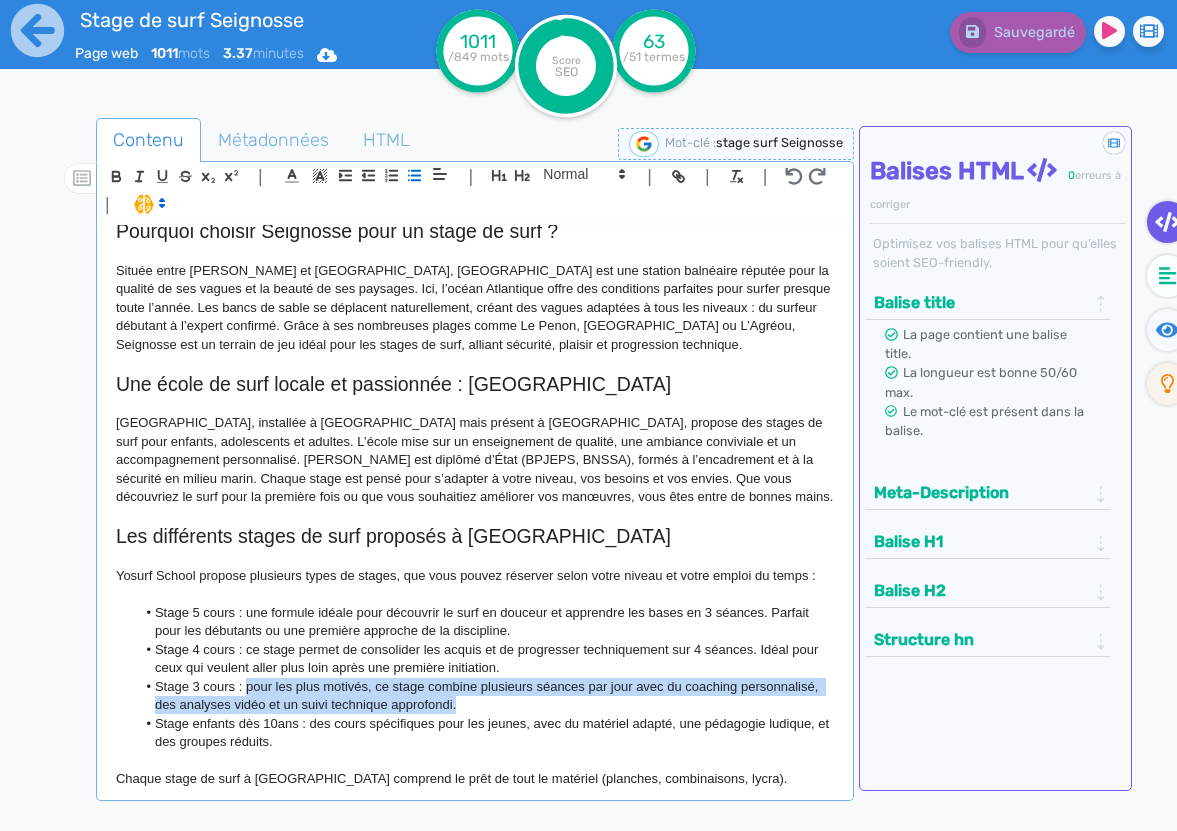 drag, startPoint x: 482, startPoint y: 663, endPoint x: 246, endPoint y: 645, distance: 236.68544 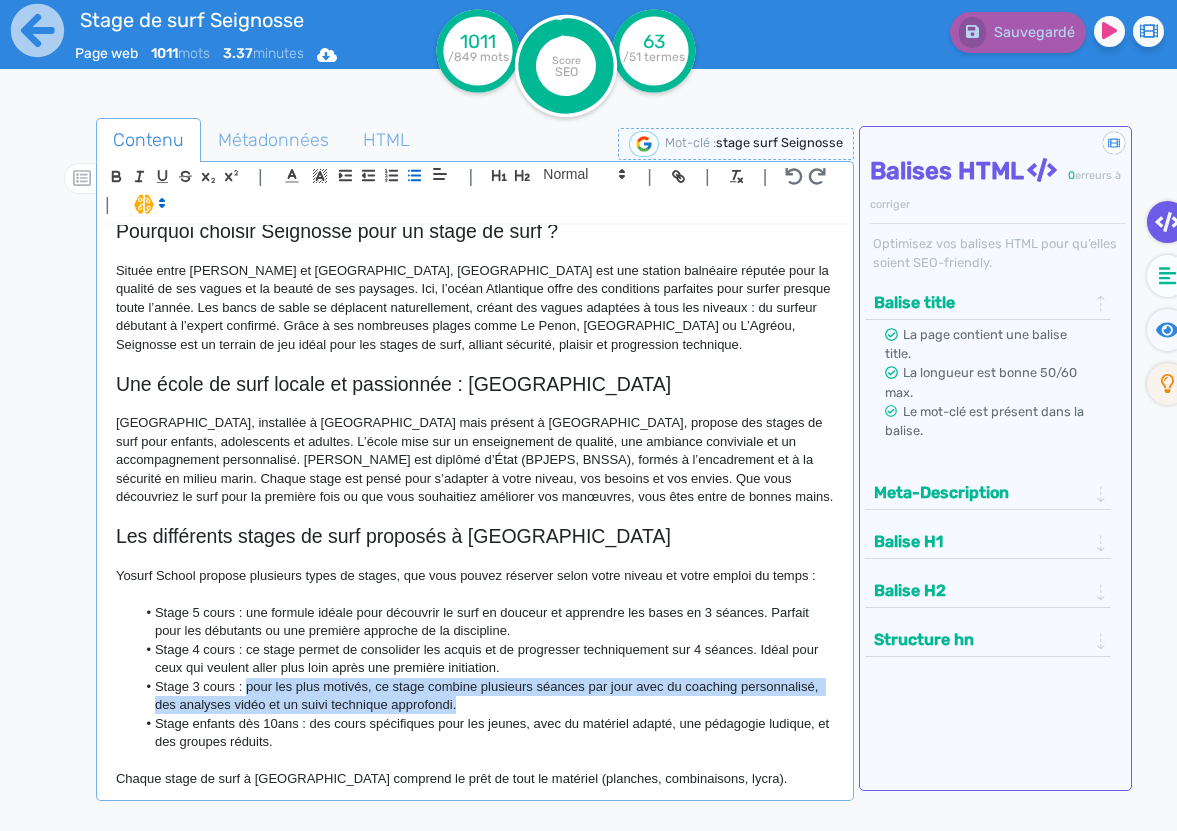 click on "Stage 3 cours : pour les plus motivés, ce stage combine plusieurs séances par jour avec du coaching personnalisé, des analyses vidéo et un suivi technique approfondi." 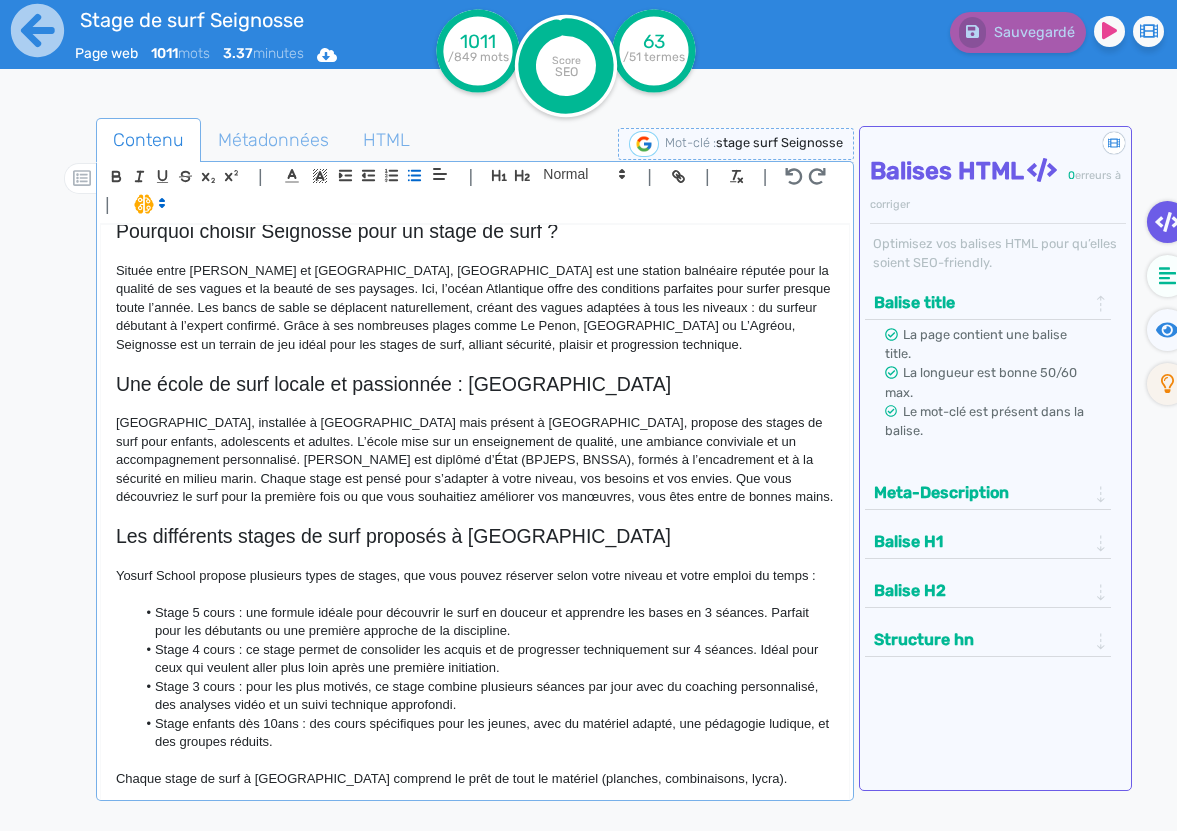 scroll, scrollTop: 0, scrollLeft: 0, axis: both 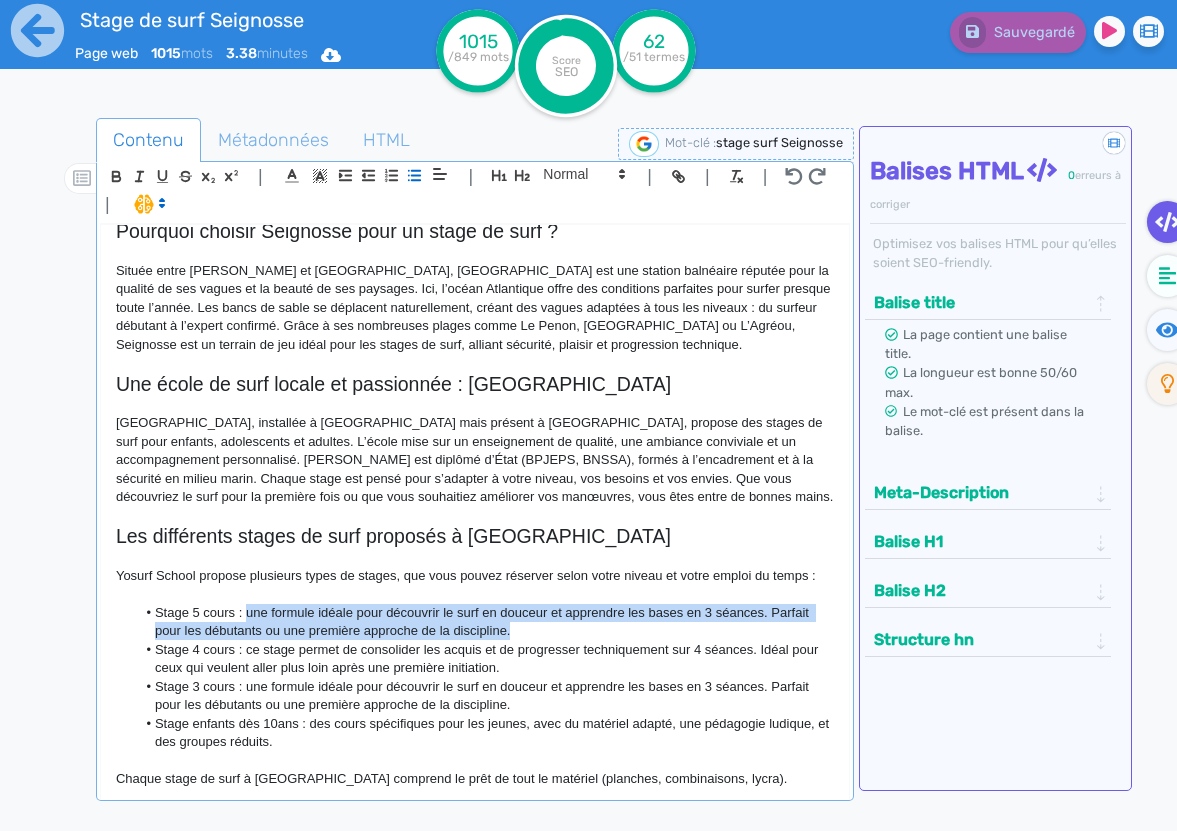 drag, startPoint x: 519, startPoint y: 583, endPoint x: 248, endPoint y: 573, distance: 271.18445 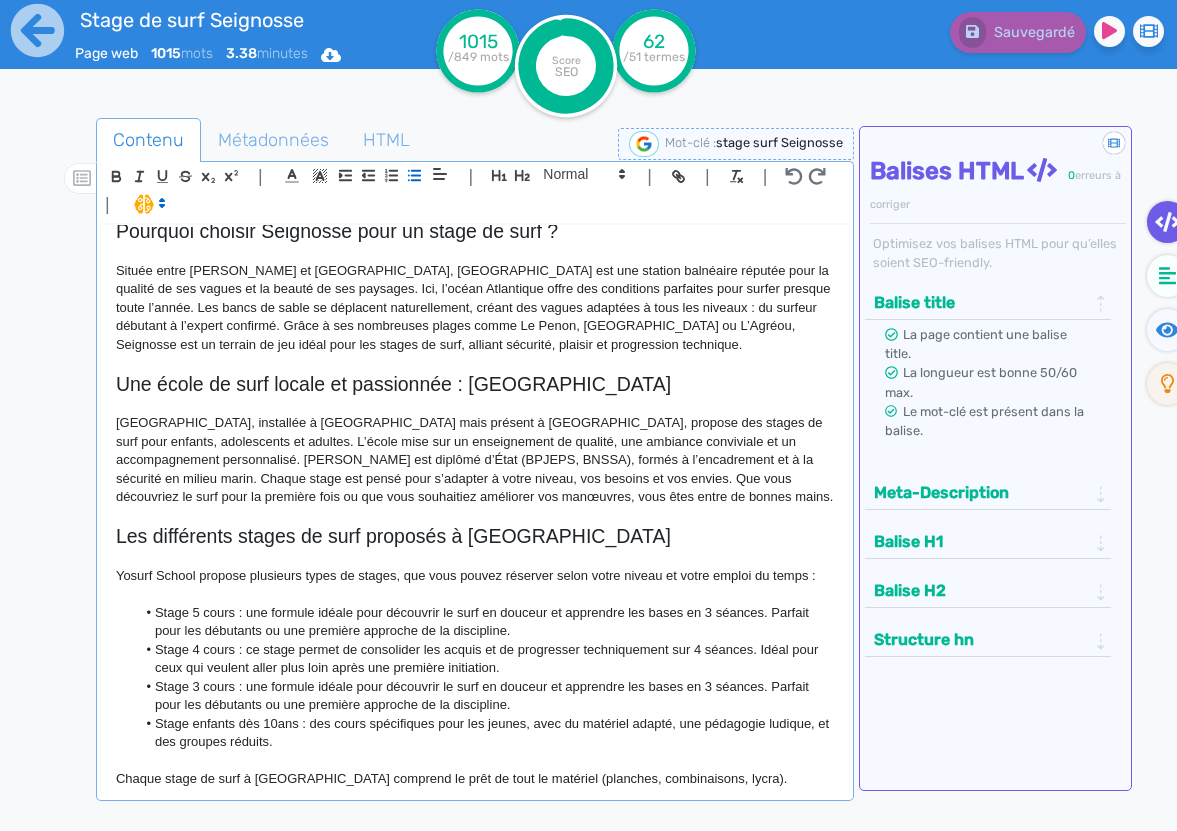 scroll, scrollTop: 0, scrollLeft: 0, axis: both 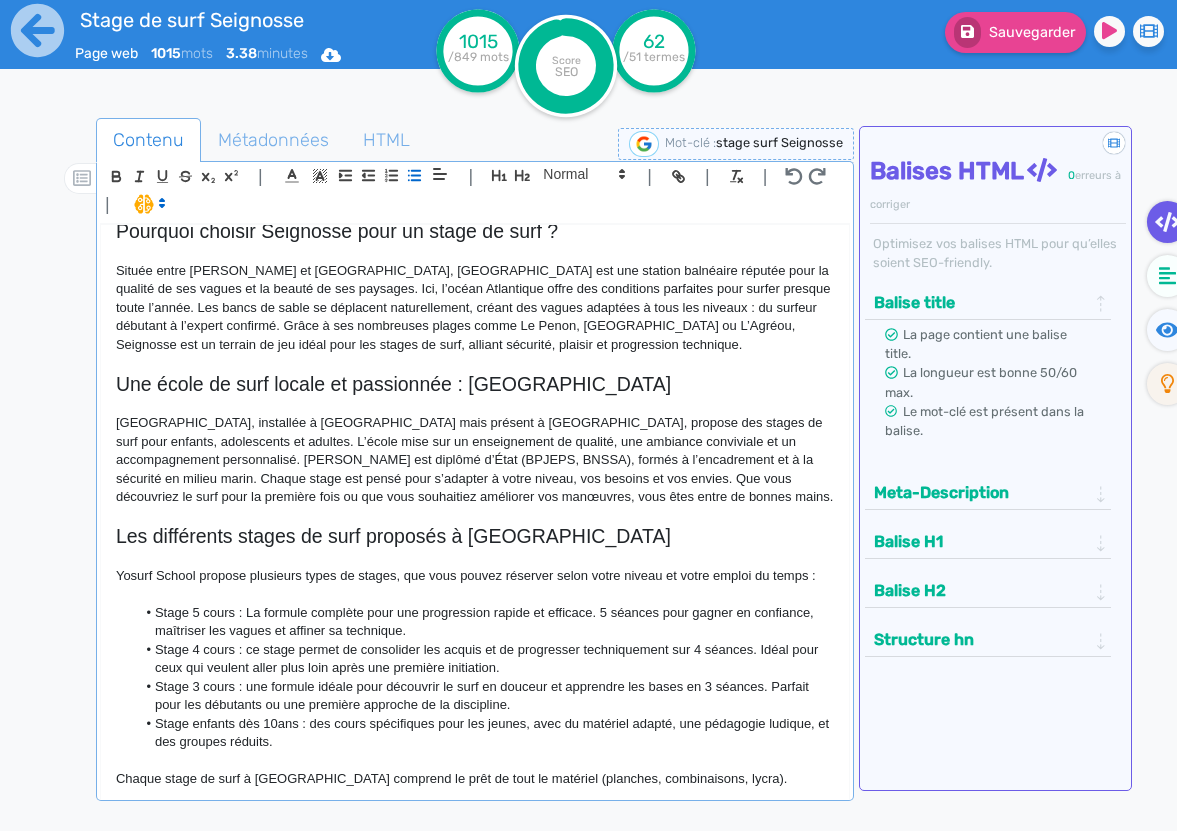click on "Stage 5 cours : La formule complète pour une progression rapide et efficace. 5 séances pour gagner en confiance, maîtriser les vagues et affiner sa technique." 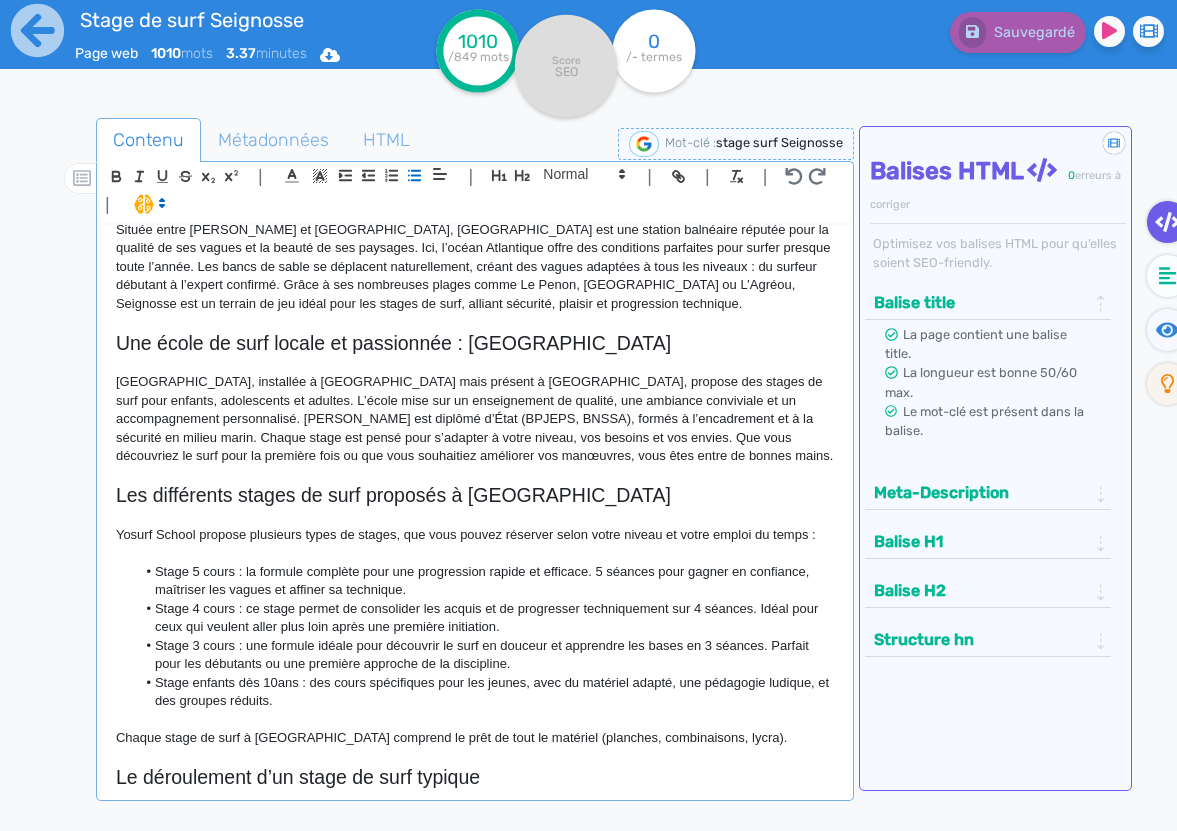 scroll, scrollTop: 228, scrollLeft: 0, axis: vertical 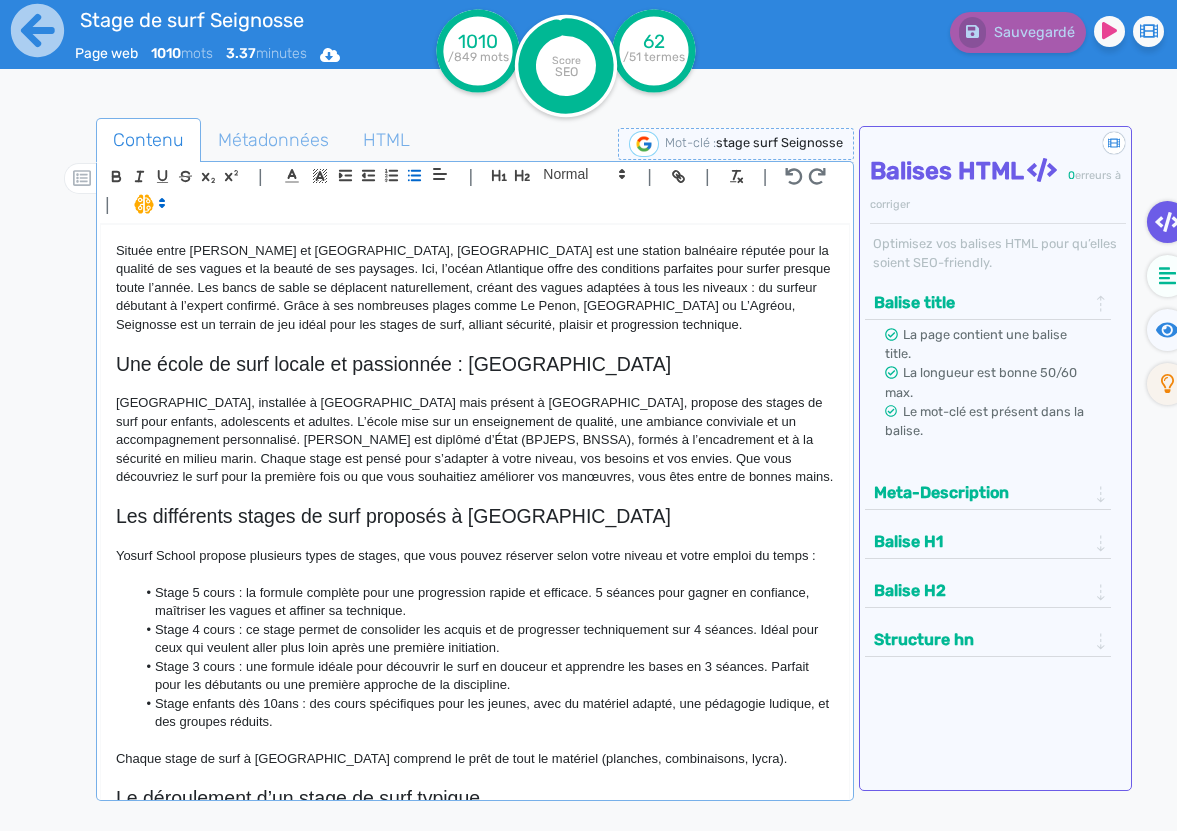 click on "Chaque stage de surf à Seignosse comprend le prêt de tout le matériel (planches, combinaisons, lycra)." 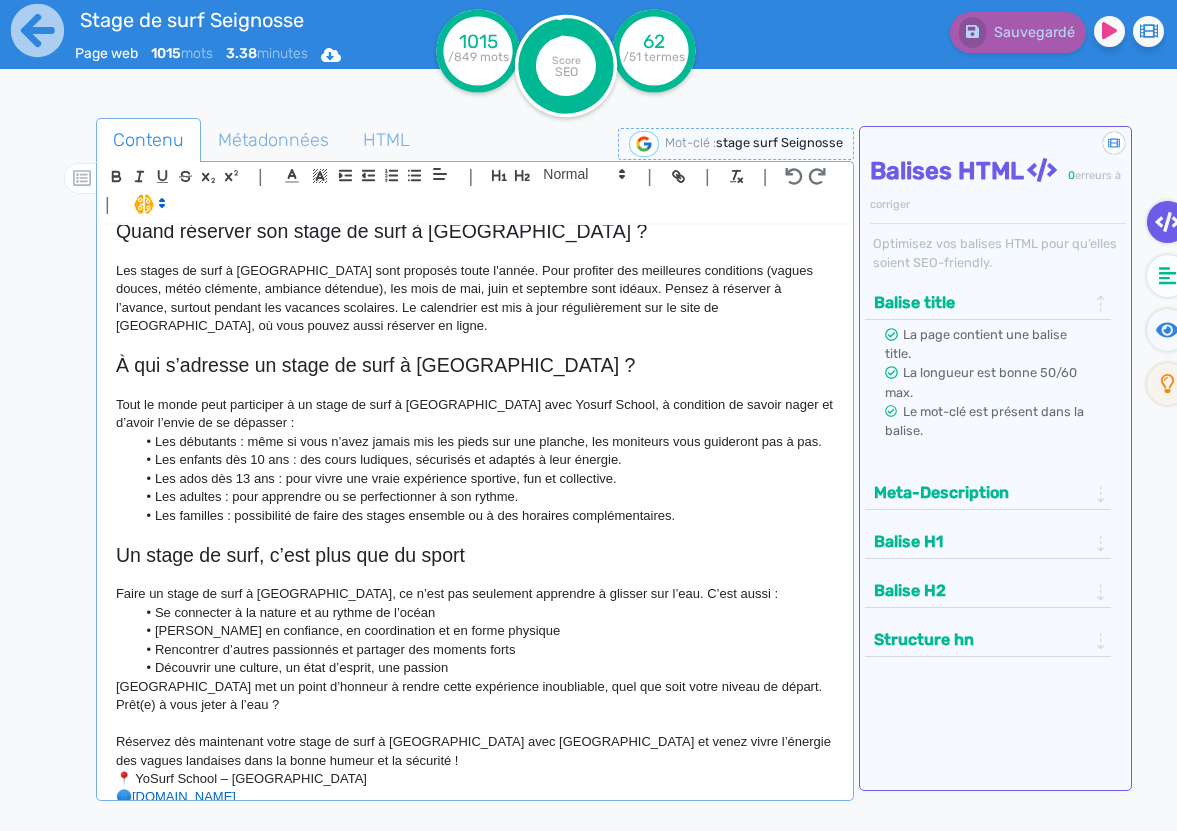 scroll, scrollTop: 0, scrollLeft: 0, axis: both 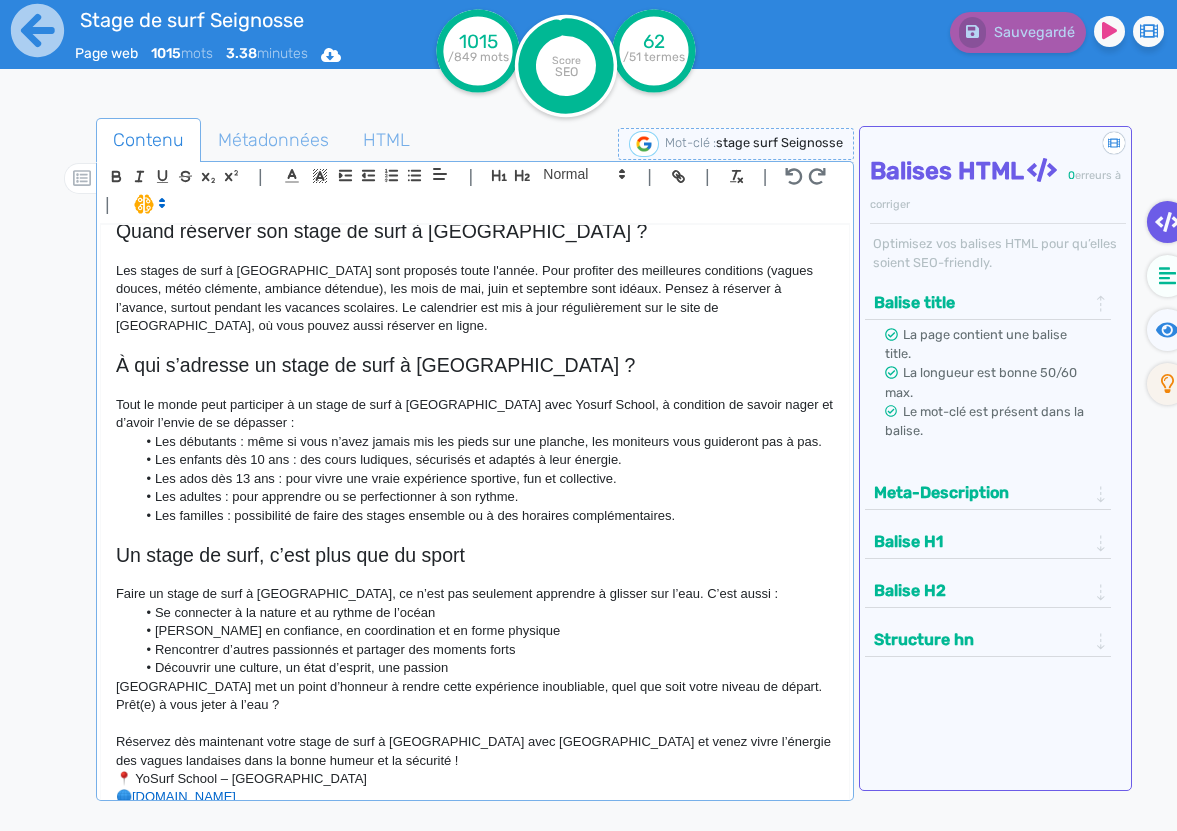 click on "📧 [EMAIL_ADDRESS][DOMAIN_NAME]" 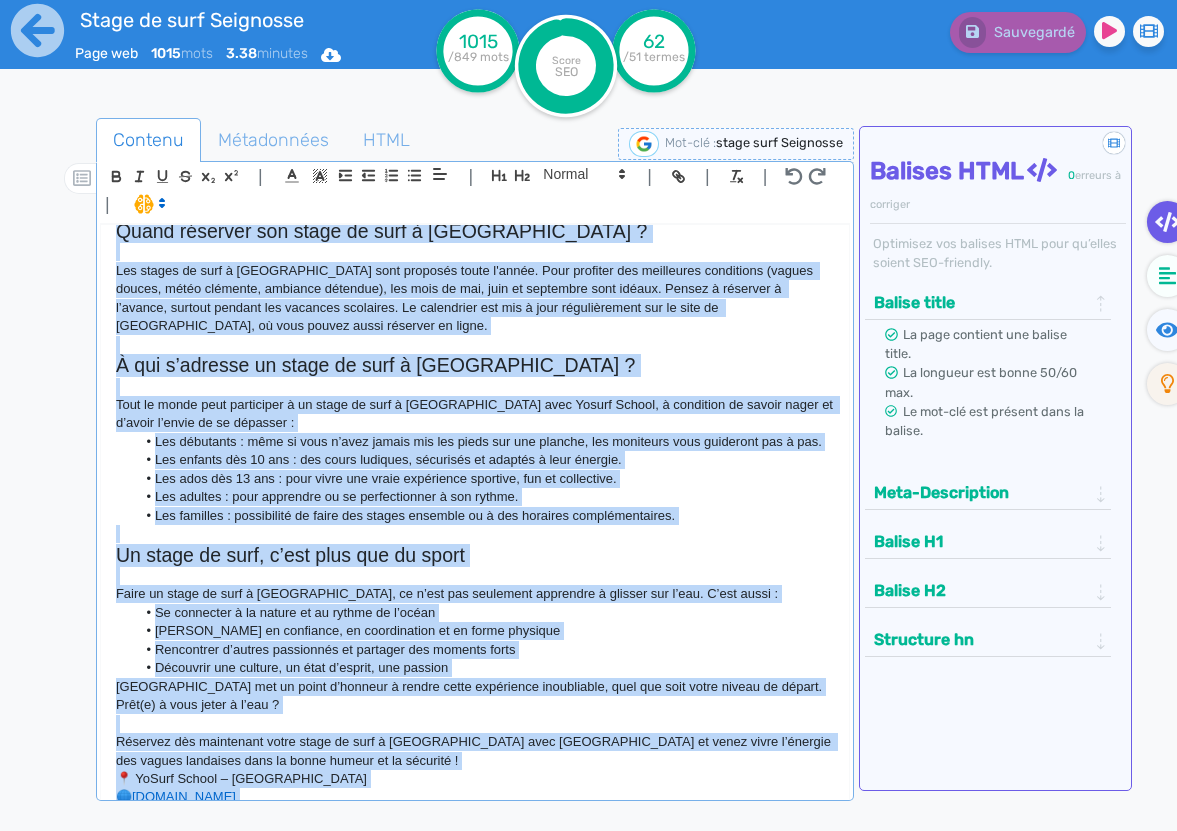 copy on "Stage de surf à Seignosse avec Yosurf School Vous cherchez à vivre une expérience inoubliable au bord de l’océan ? Le stage de surf à Seignosse avec Yosurf School est l’occasion parfaite d’apprendre, de progresser ou de vous perfectionner dans un cadre naturel exceptionnel. Avec ses plages sauvages, ses vagues puissantes et son atmosphère authentique, Seignosse est l’un des meilleurs spots de surf de la côte landaise, et Yosurf School est là pour vous accompagner, pas à pas, dans votre progression. Pourquoi choisir Seignosse pour un stage de surf ? Située entre Hossegor et Capbreton, Seignosse est une station balnéaire réputée pour la qualité de ses vagues et la beauté de ses paysages. Ici, l’océan Atlantique offre des conditions parfaites pour surfer presque toute l’année. Les bancs de sable se déplacent naturellement, créant des vagues adaptées à tous les niveaux : du surfeur débutant à l’expert confirmé. Grâce à ses nombreuses plages comme Le Penon, Les Casernes ou L’Agréou, Seignosse est un terrain de ..." 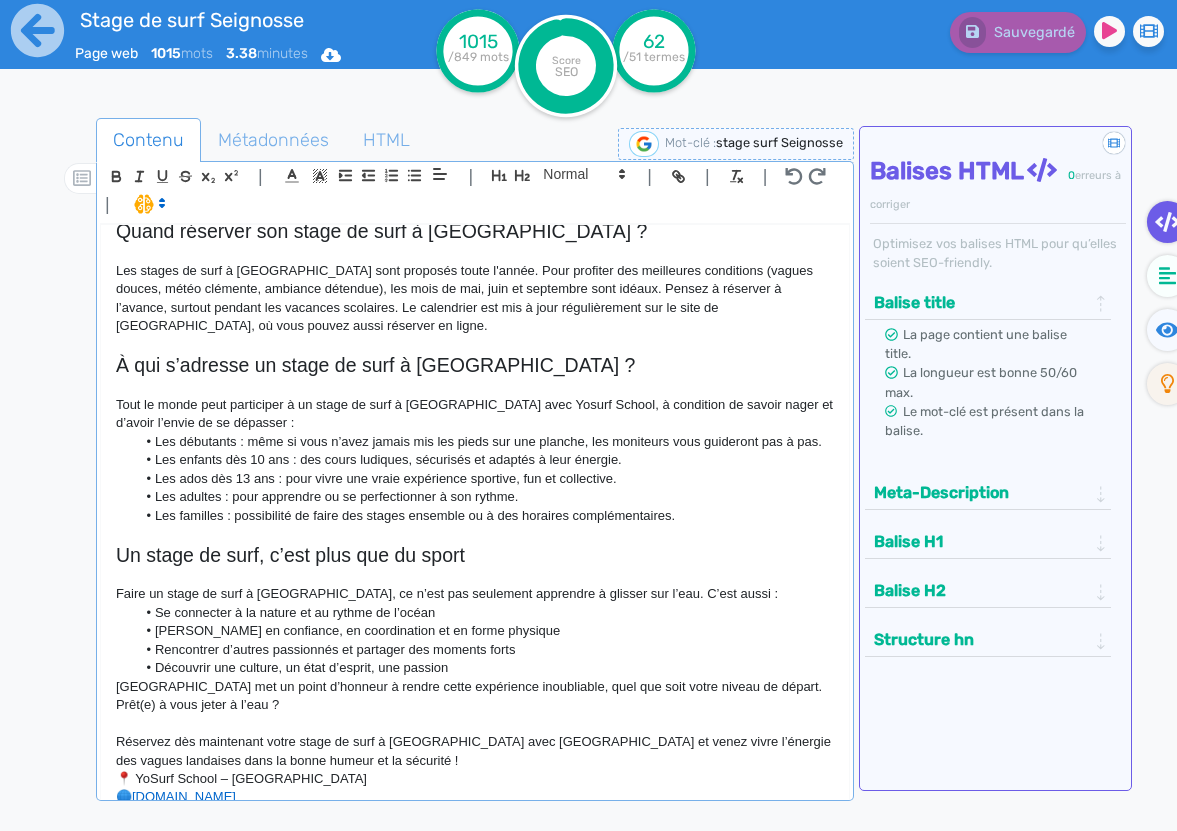 click on "📞 [PHONE_NUMBER]" 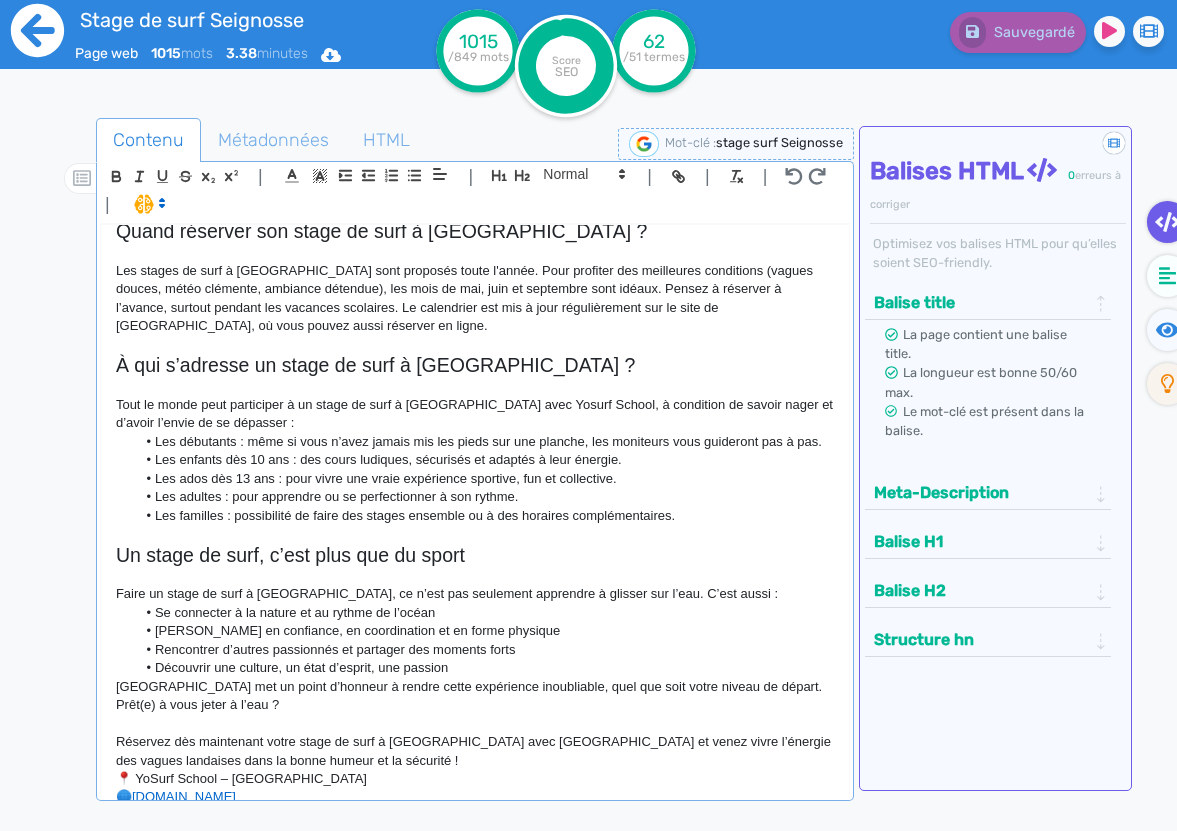 click 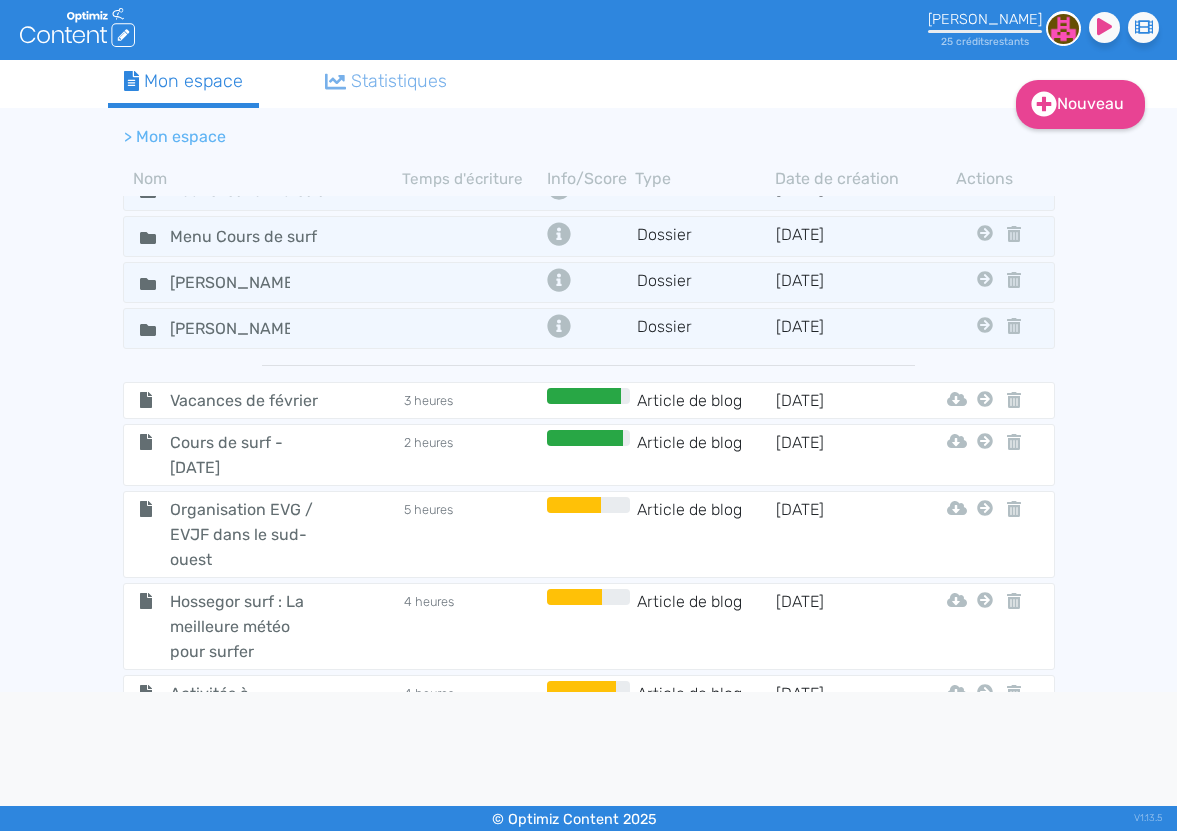 scroll, scrollTop: 870, scrollLeft: 0, axis: vertical 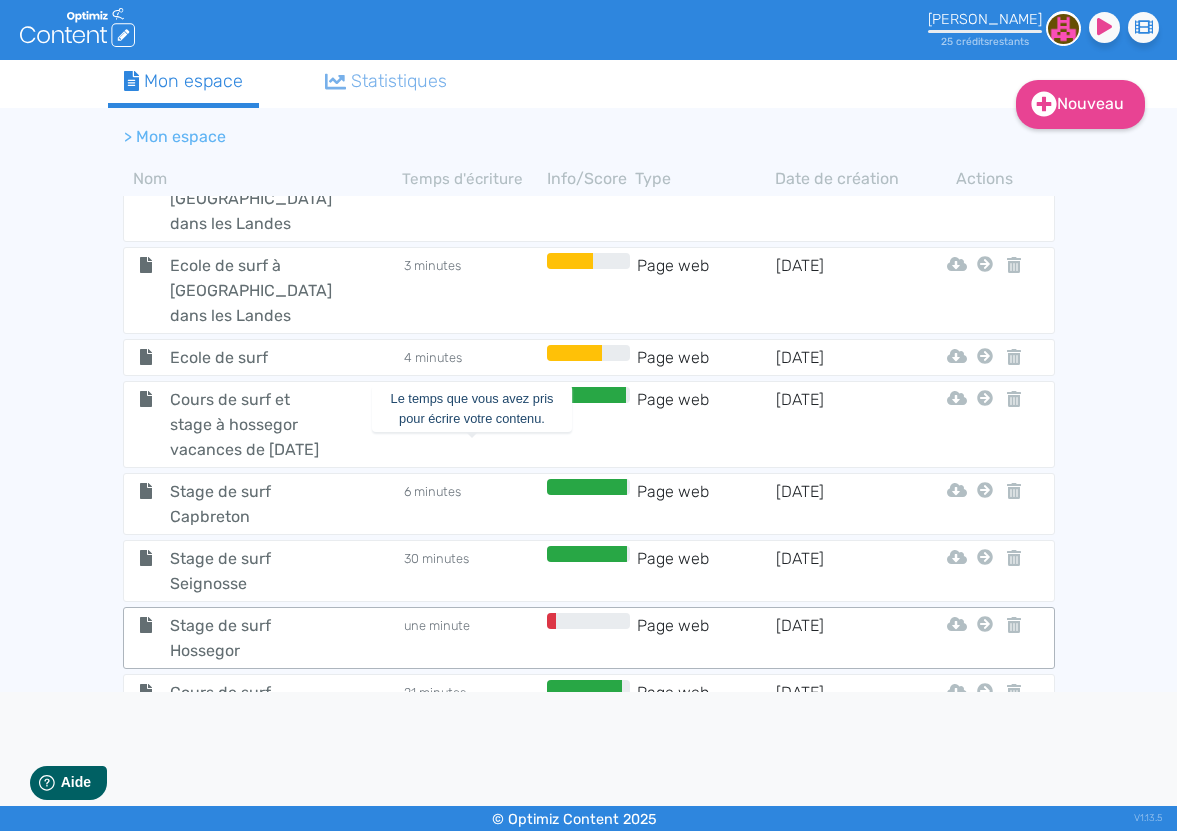 click on "une minute" 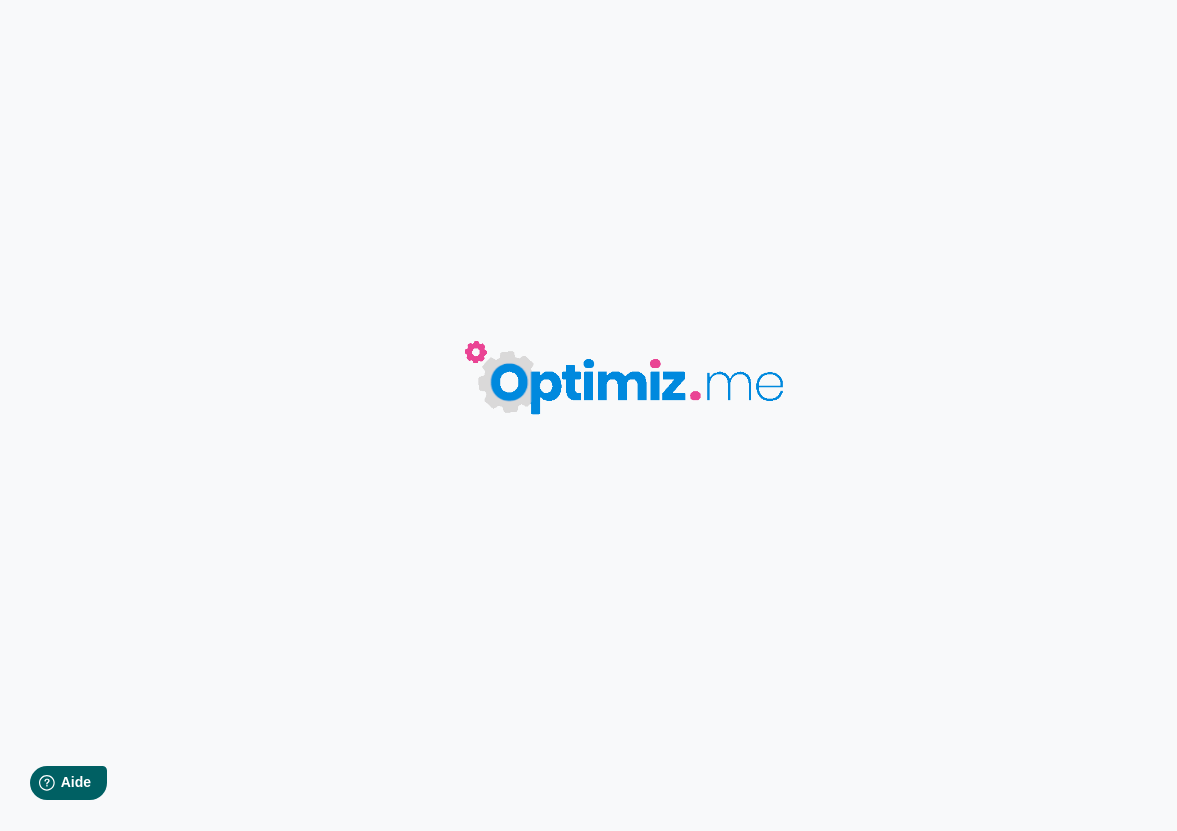type on "Stage de surf Hossegor" 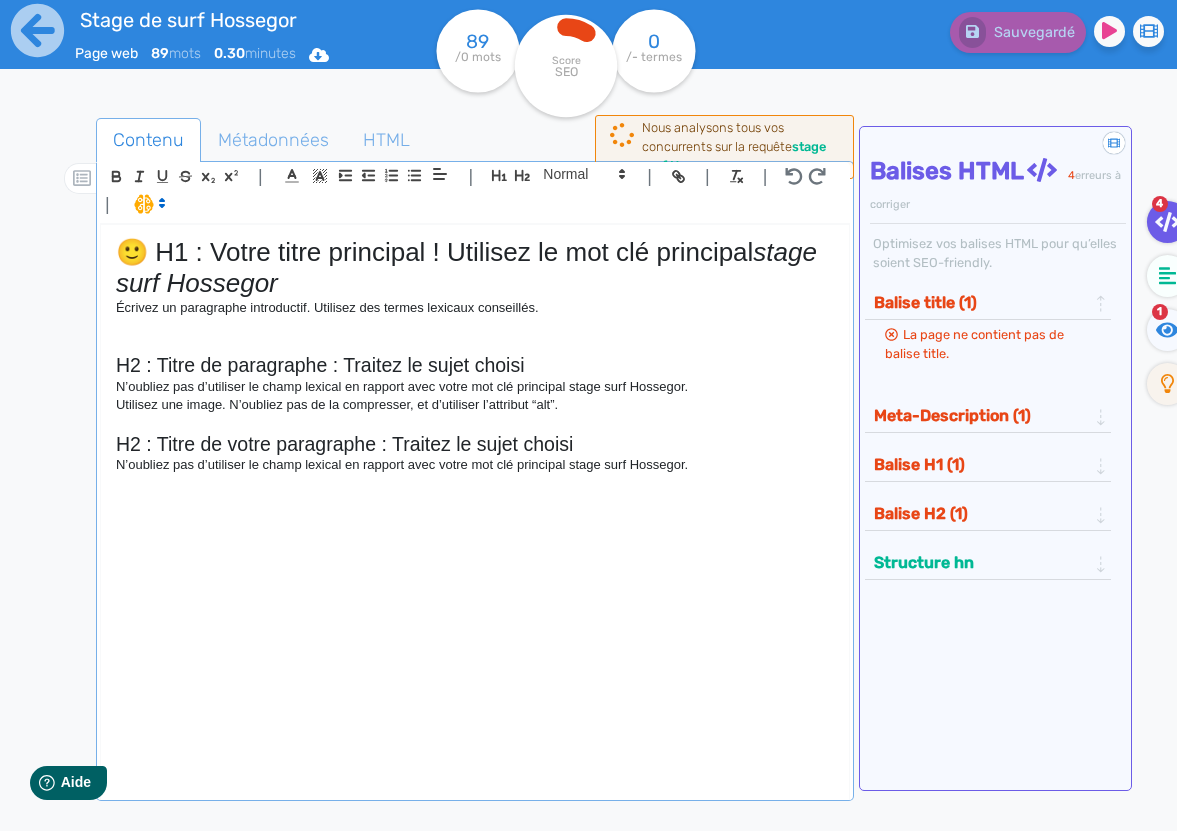 click on "N’oubliez pas d’utiliser le champ lexical en rapport avec votre mot clé principal stage surf Hossegor." 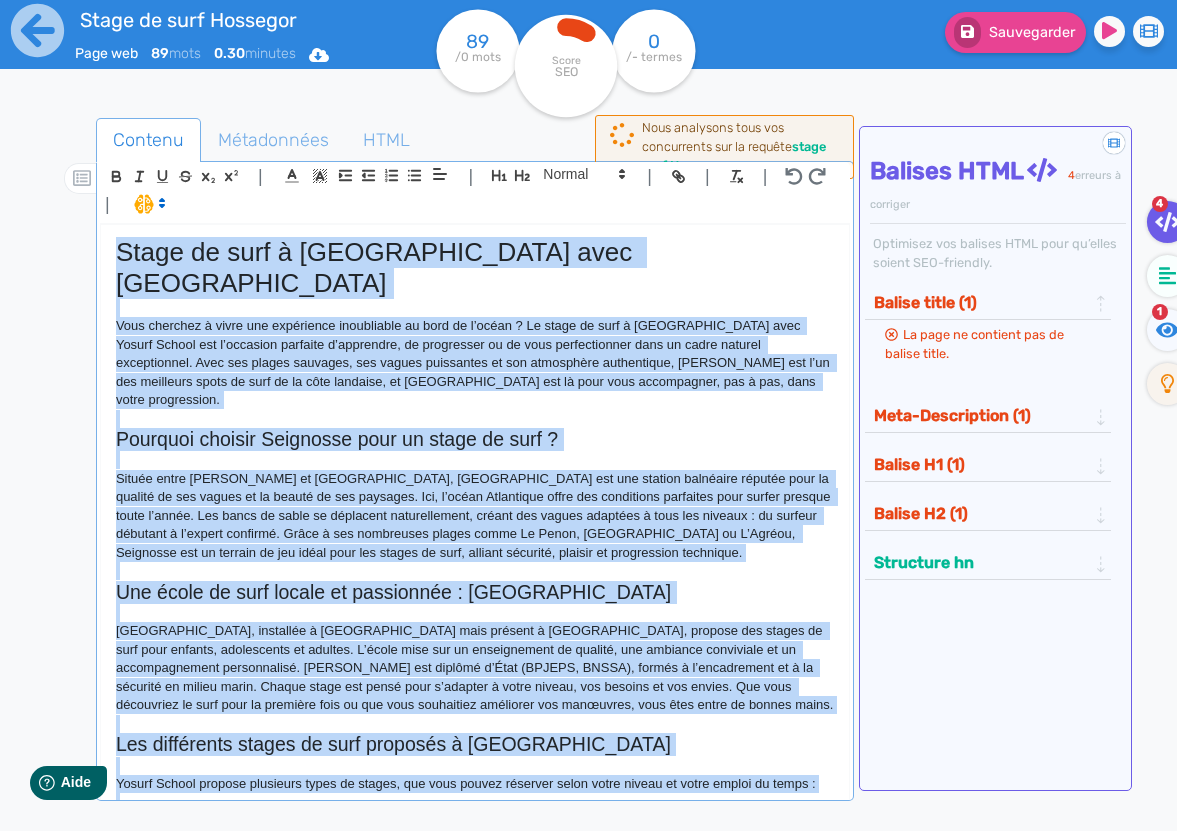scroll, scrollTop: 0, scrollLeft: 0, axis: both 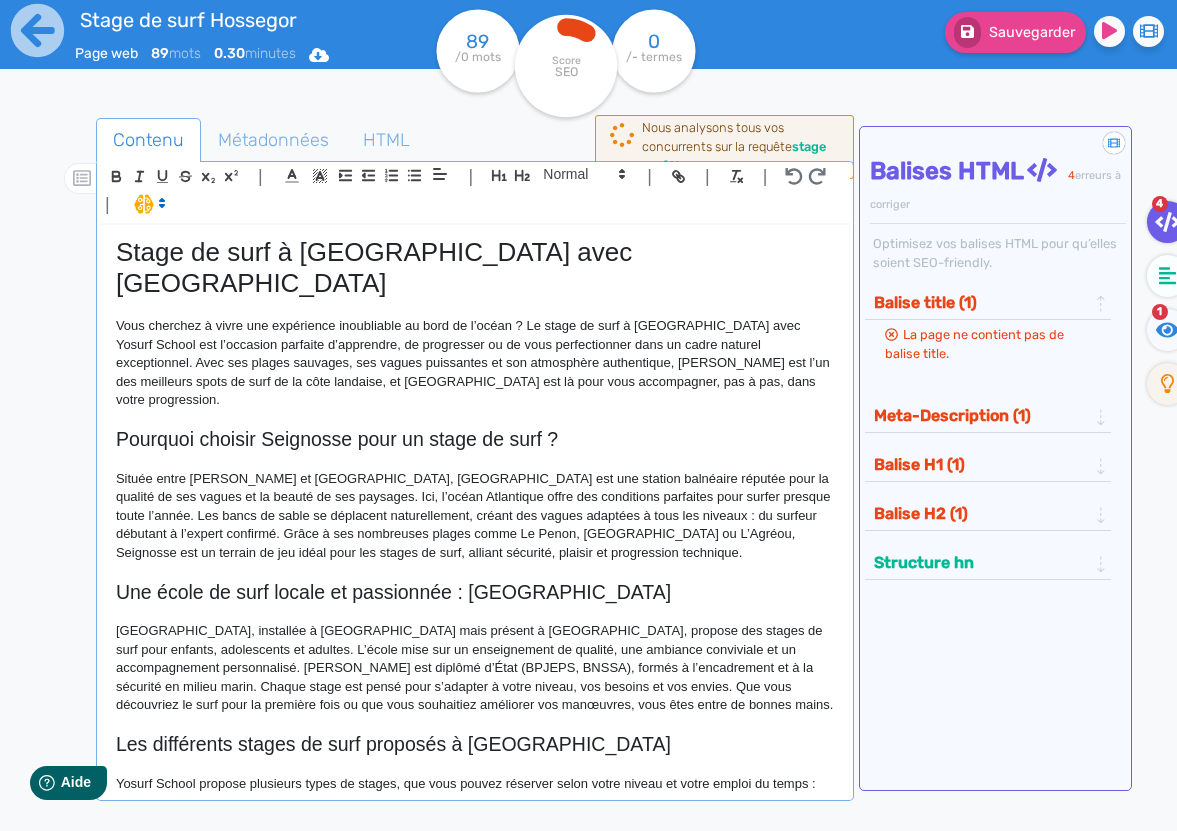click on "Stage de surf à Seignosse avec Yosurf School" 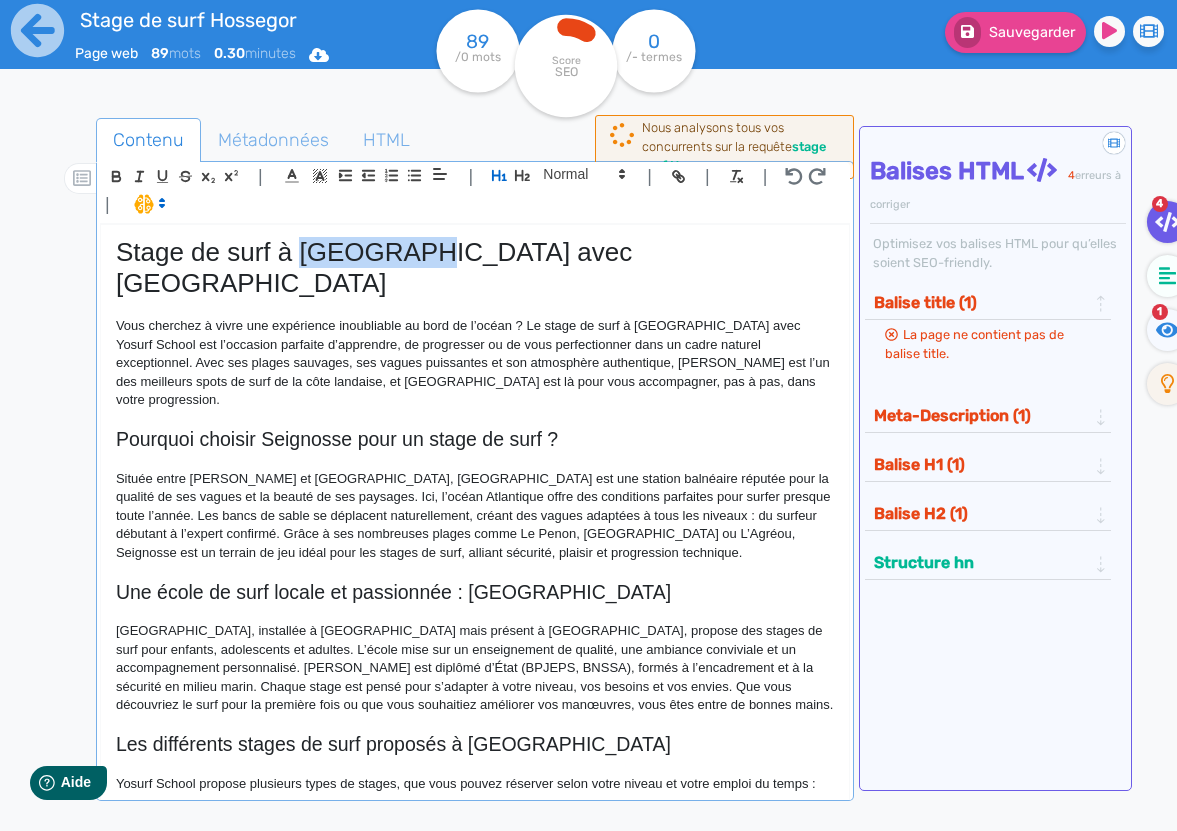 click on "Stage de surf à Seignosse avec Yosurf School" 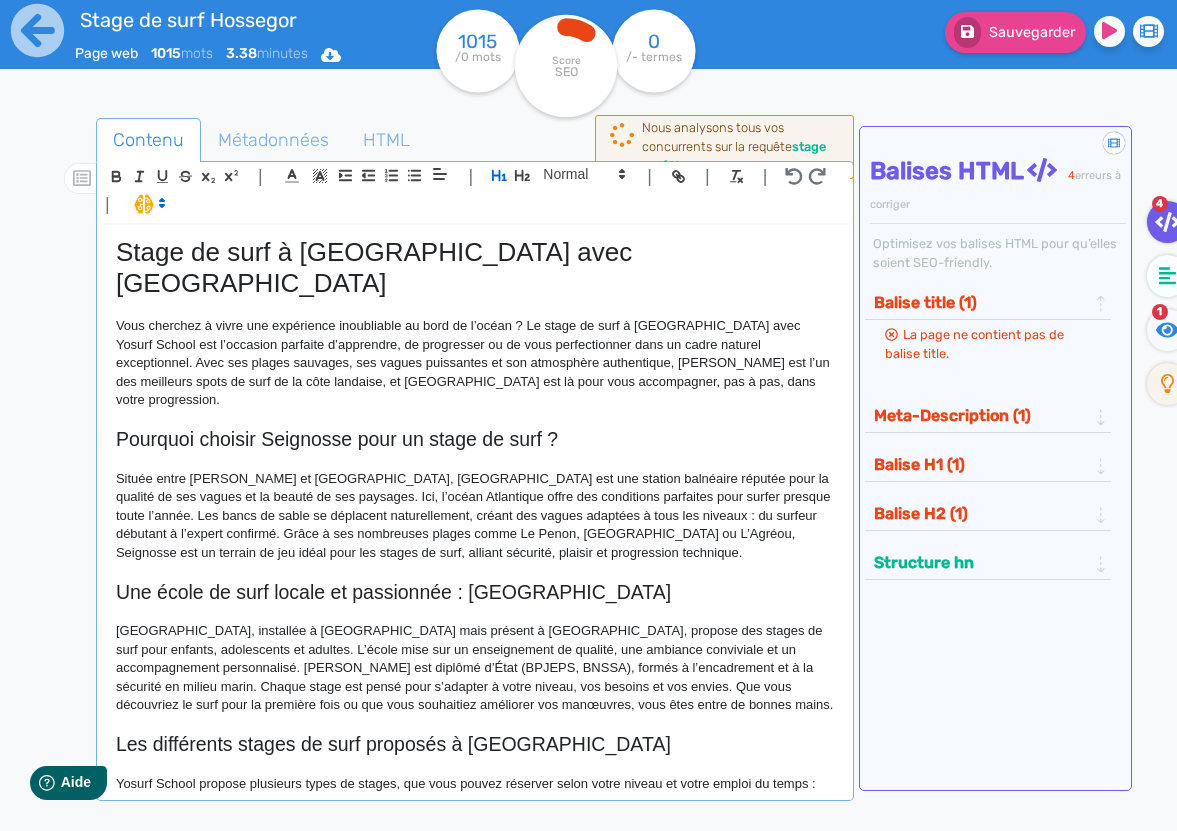 click on "Pourquoi choisir Seignosse pour un stage de surf ?" 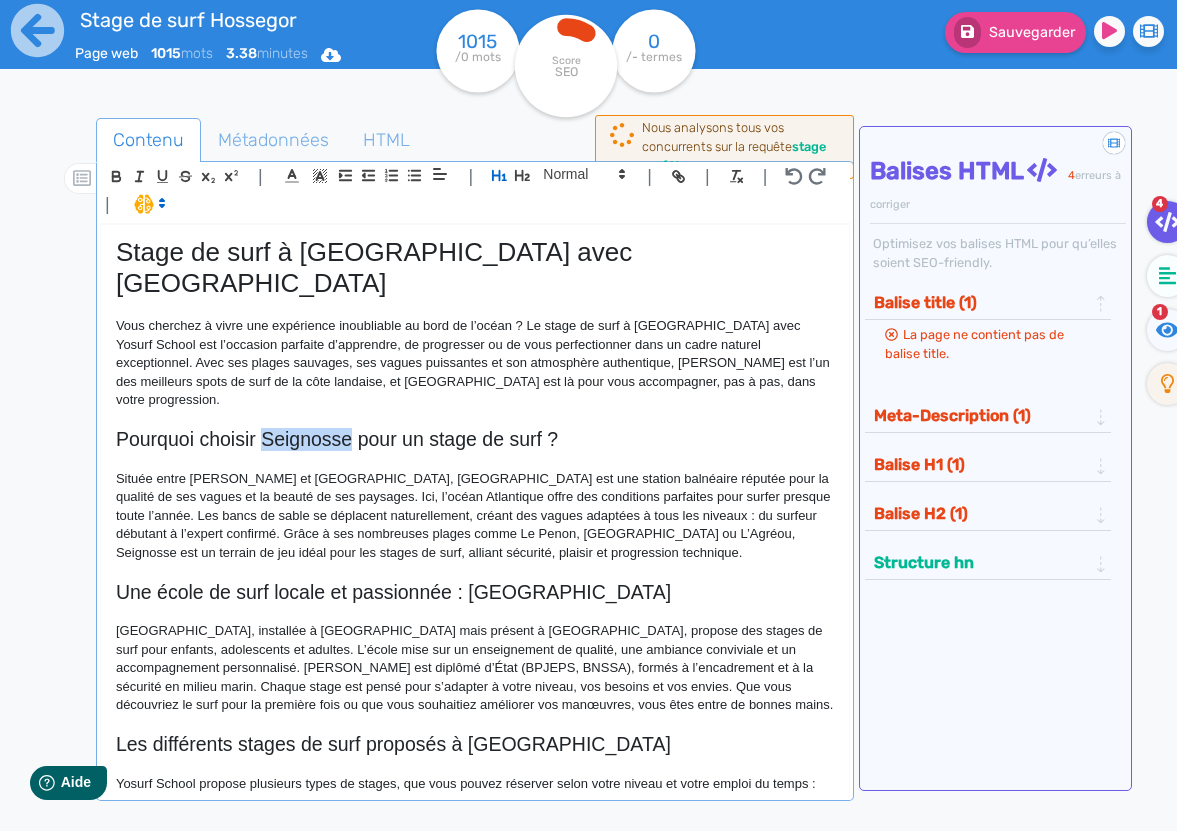 click on "Pourquoi choisir Seignosse pour un stage de surf ?" 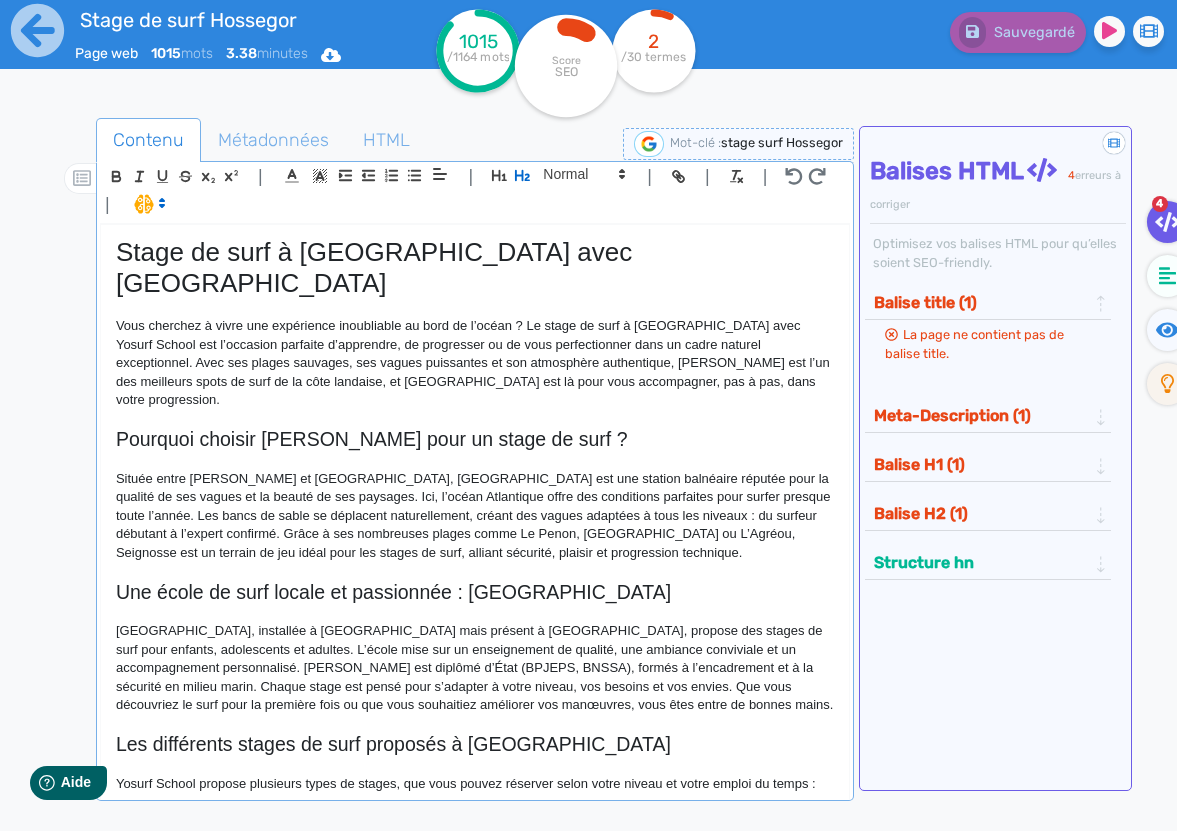 click on "Les différents stages de surf proposés à Seignosse" 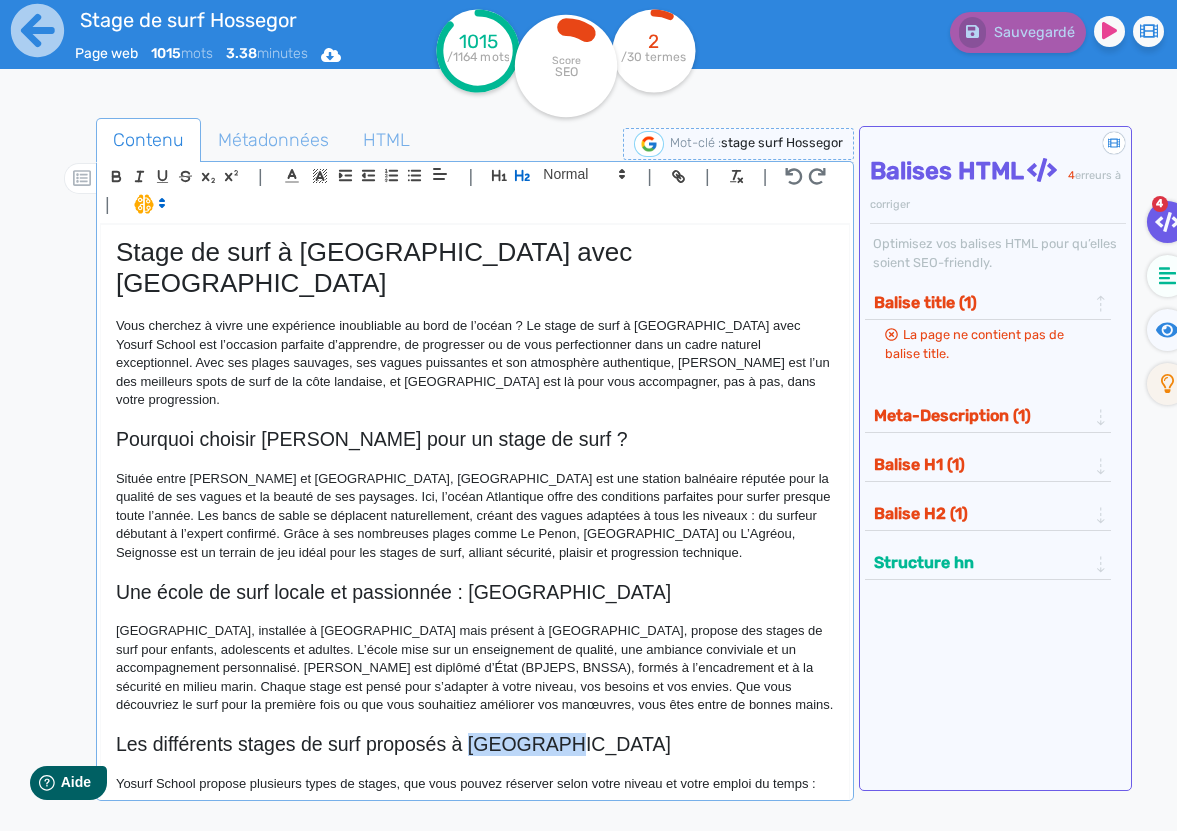click on "Les différents stages de surf proposés à Seignosse" 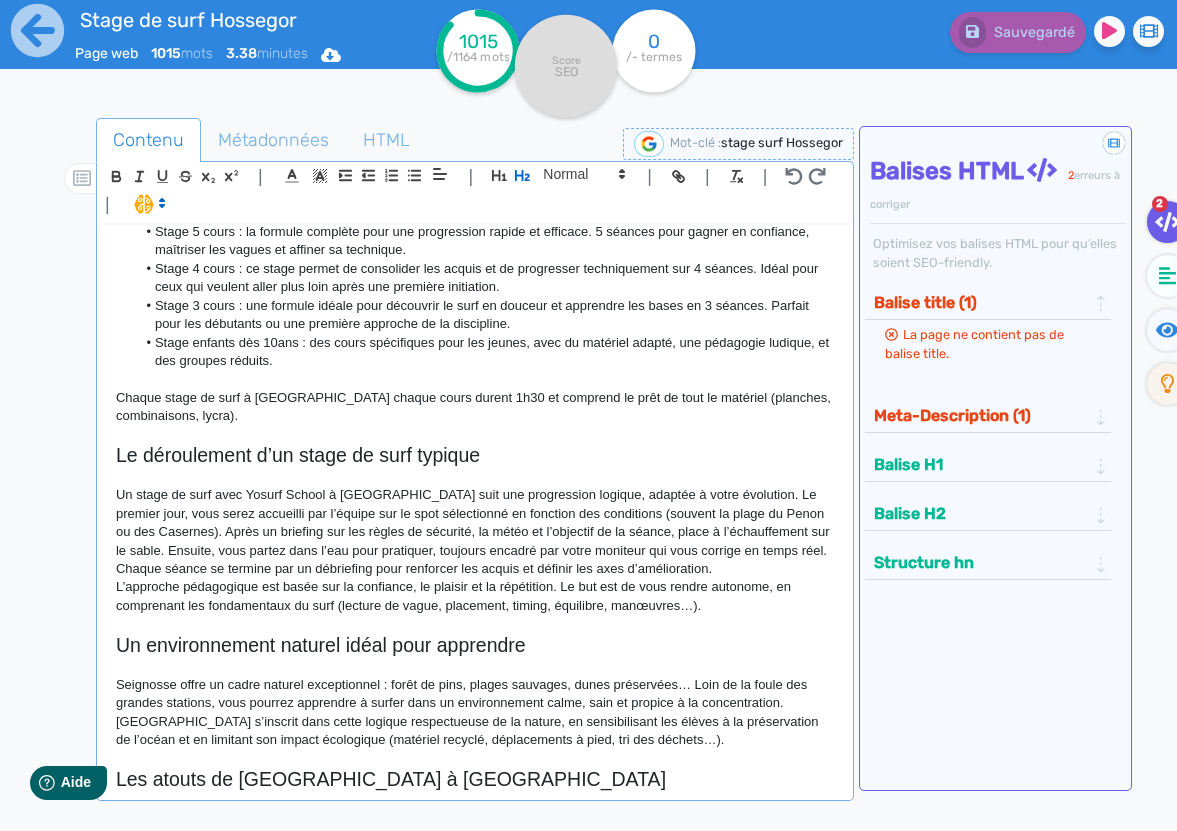 scroll, scrollTop: 616, scrollLeft: 0, axis: vertical 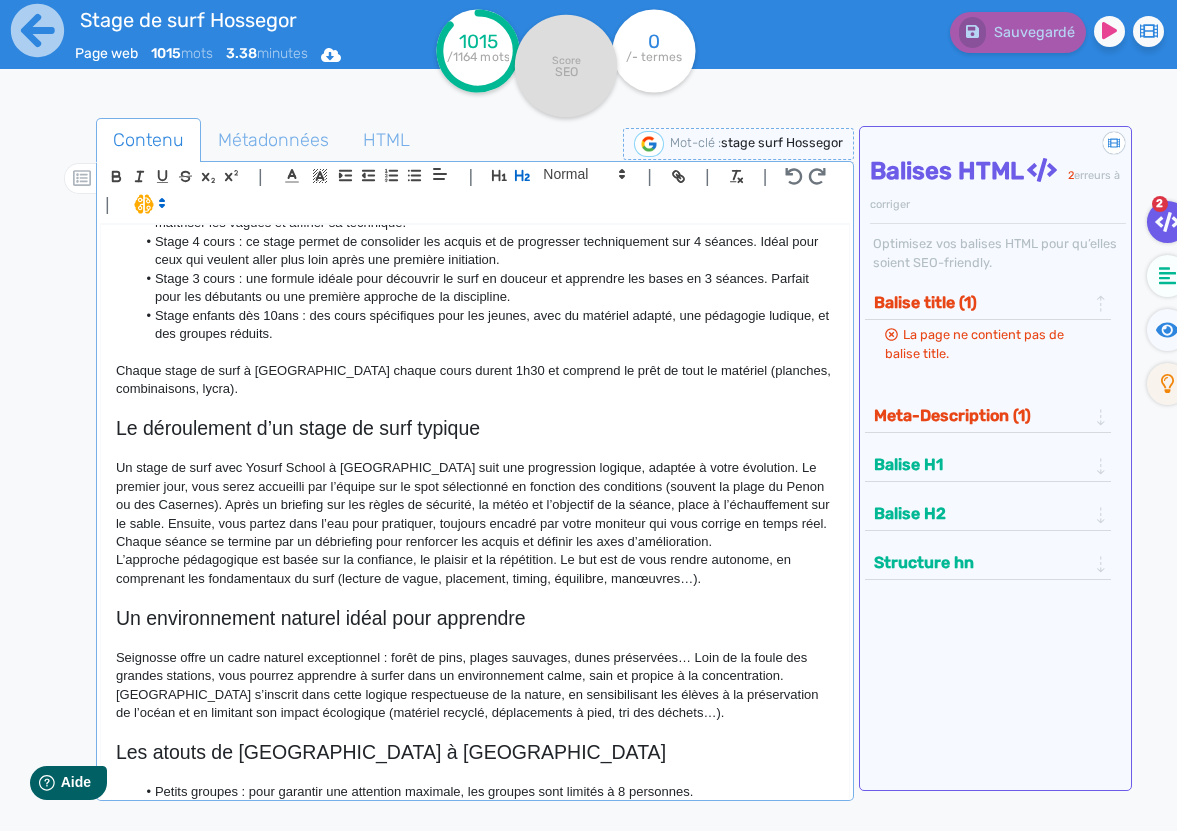 click on "Les atouts de Yosurf School à Seignosse" 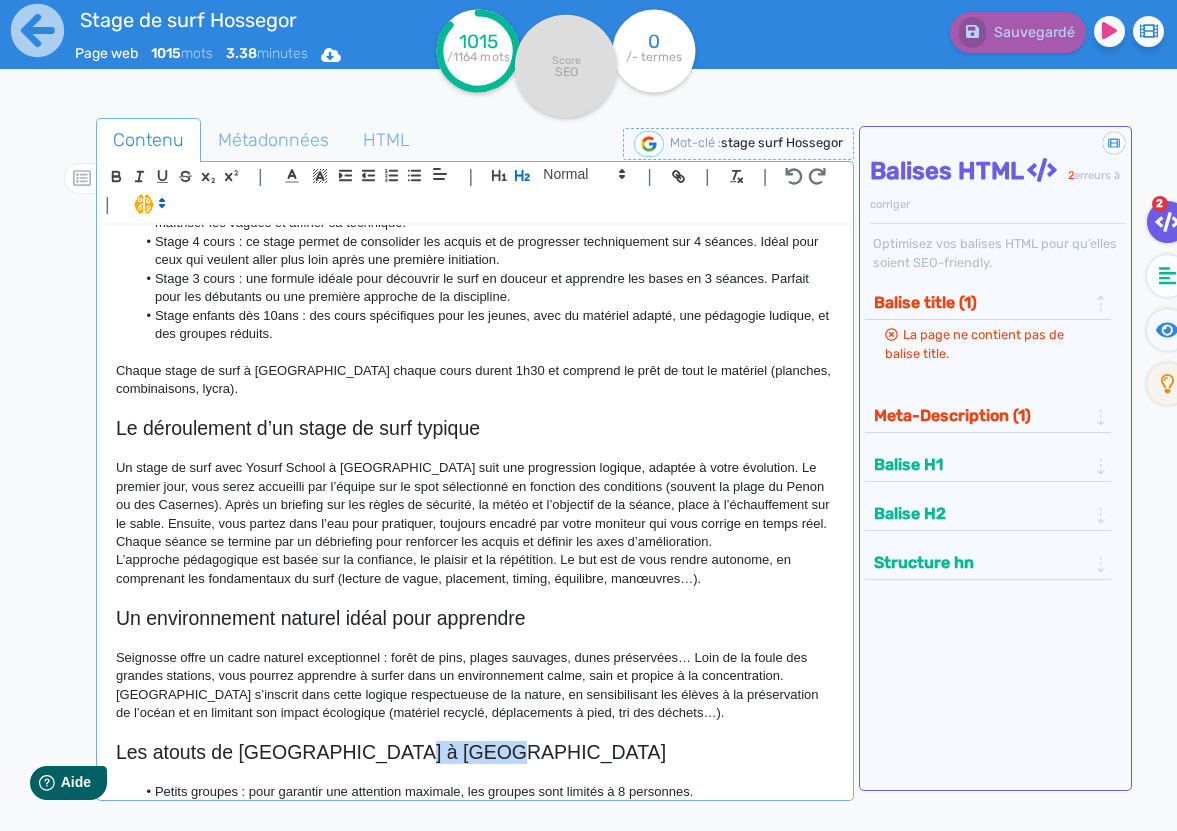 click on "Les atouts de Yosurf School à Seignosse" 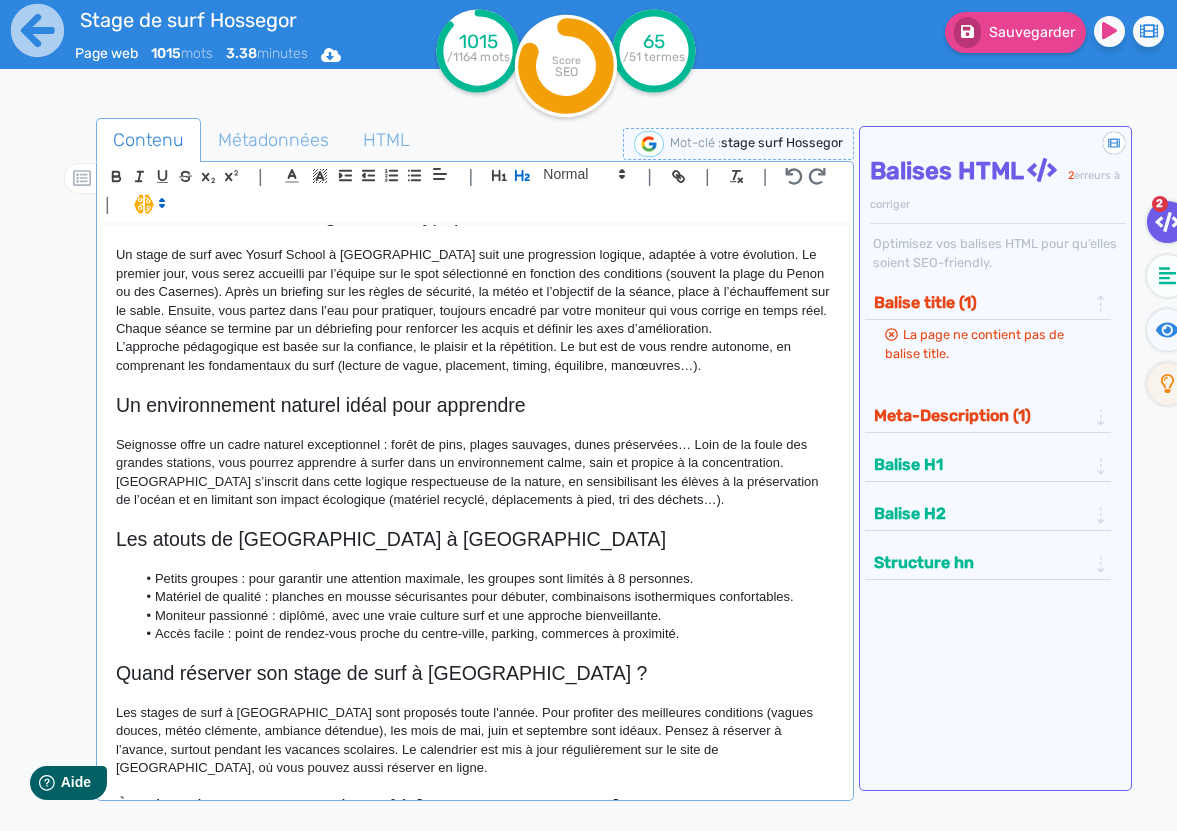 scroll, scrollTop: 863, scrollLeft: 0, axis: vertical 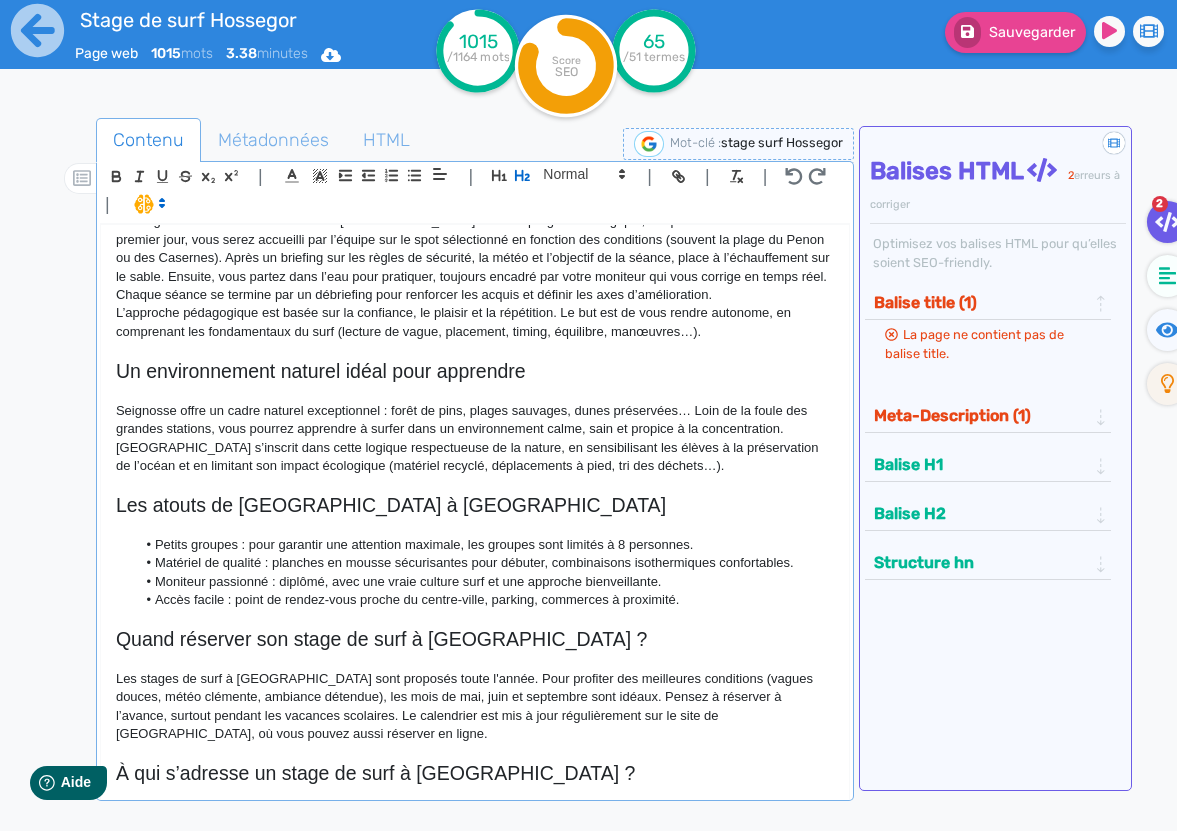 click on "Quand réserver son stage de surf à Seignosse ?" 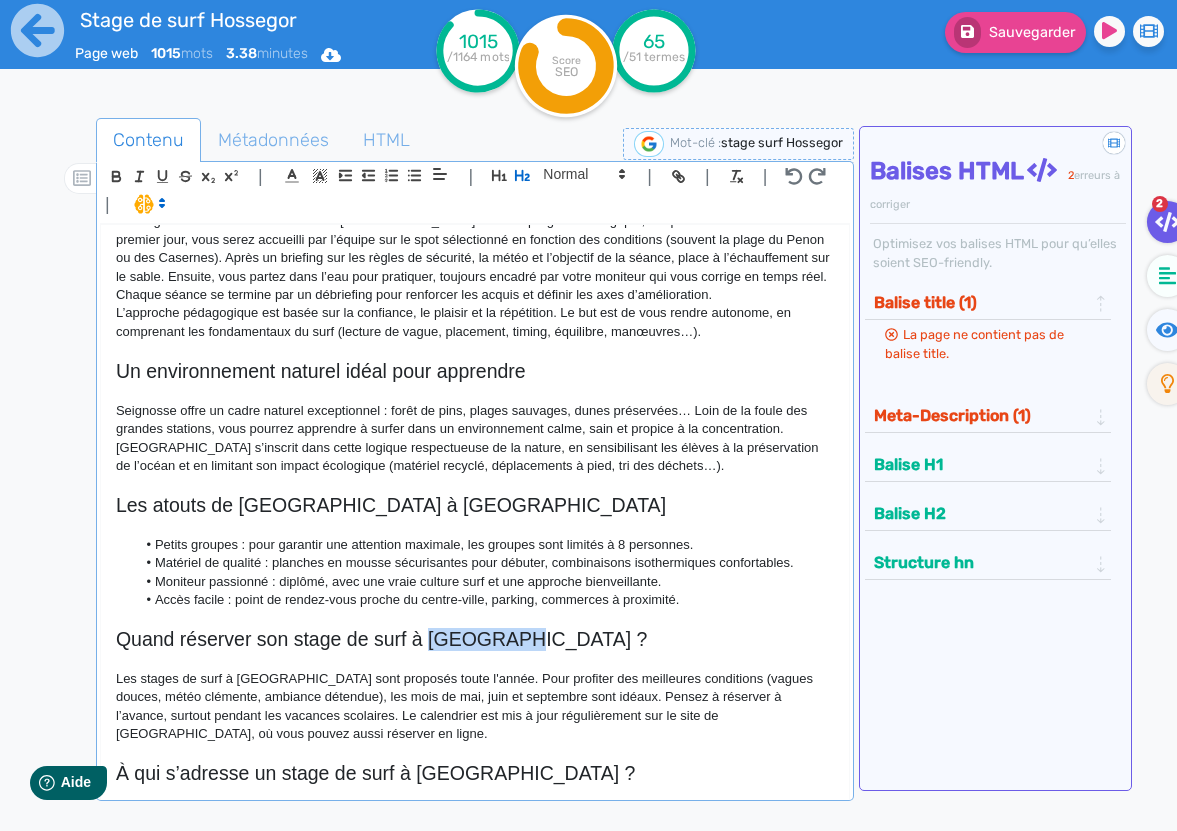 click on "Quand réserver son stage de surf à Seignosse ?" 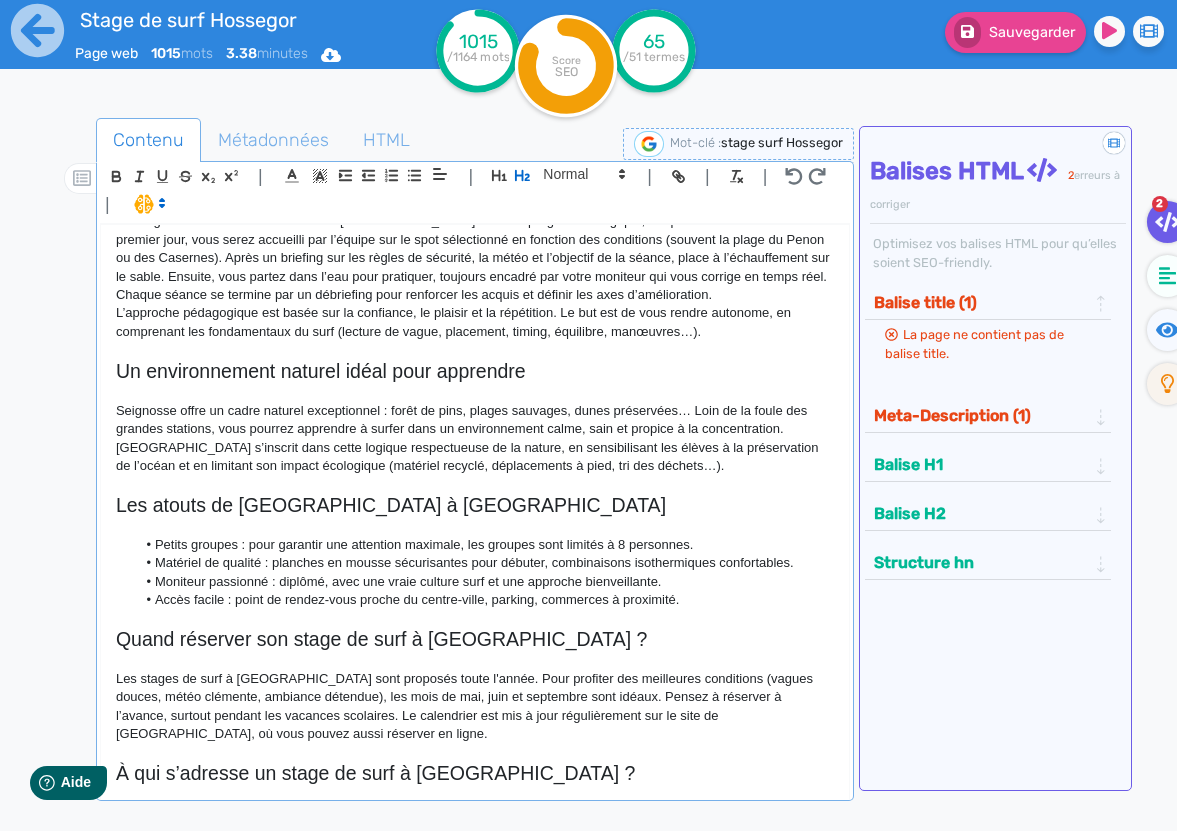 click on "À qui s’adresse un stage de surf à Seignosse ?" 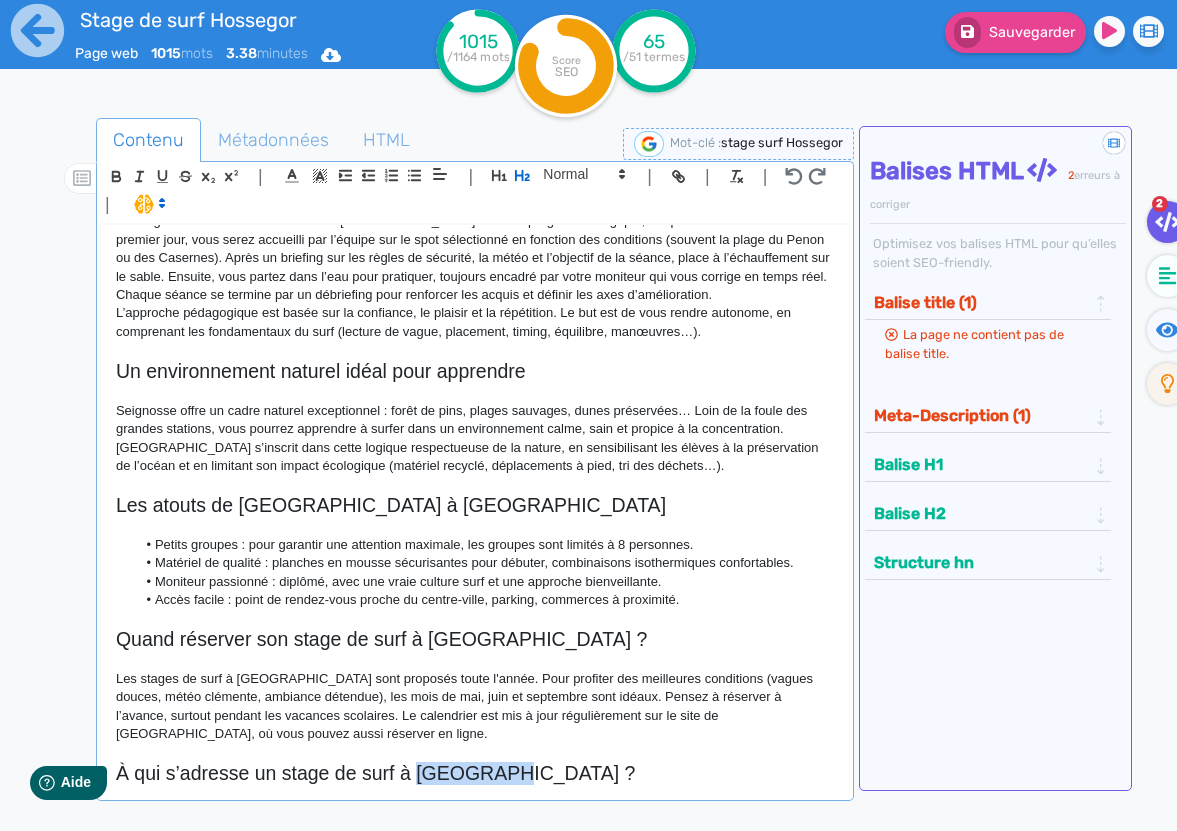 click on "À qui s’adresse un stage de surf à Seignosse ?" 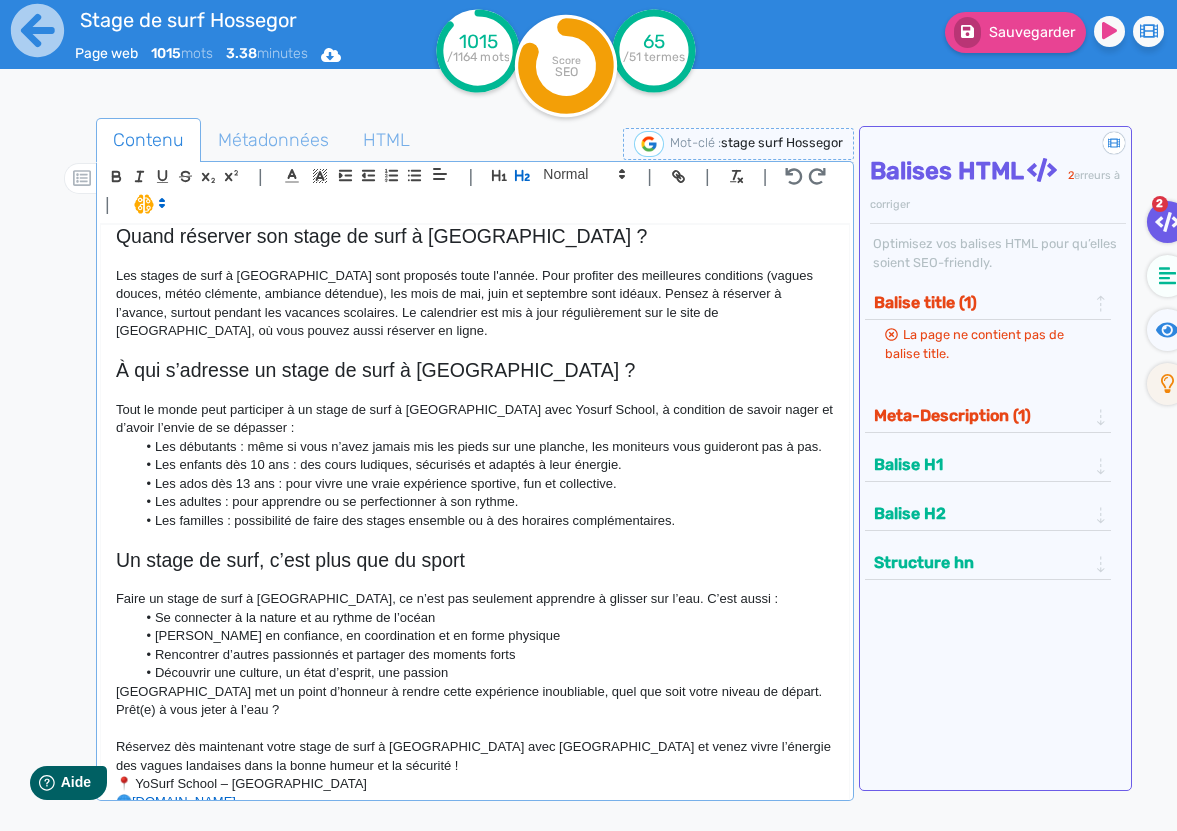 scroll, scrollTop: 1271, scrollLeft: 0, axis: vertical 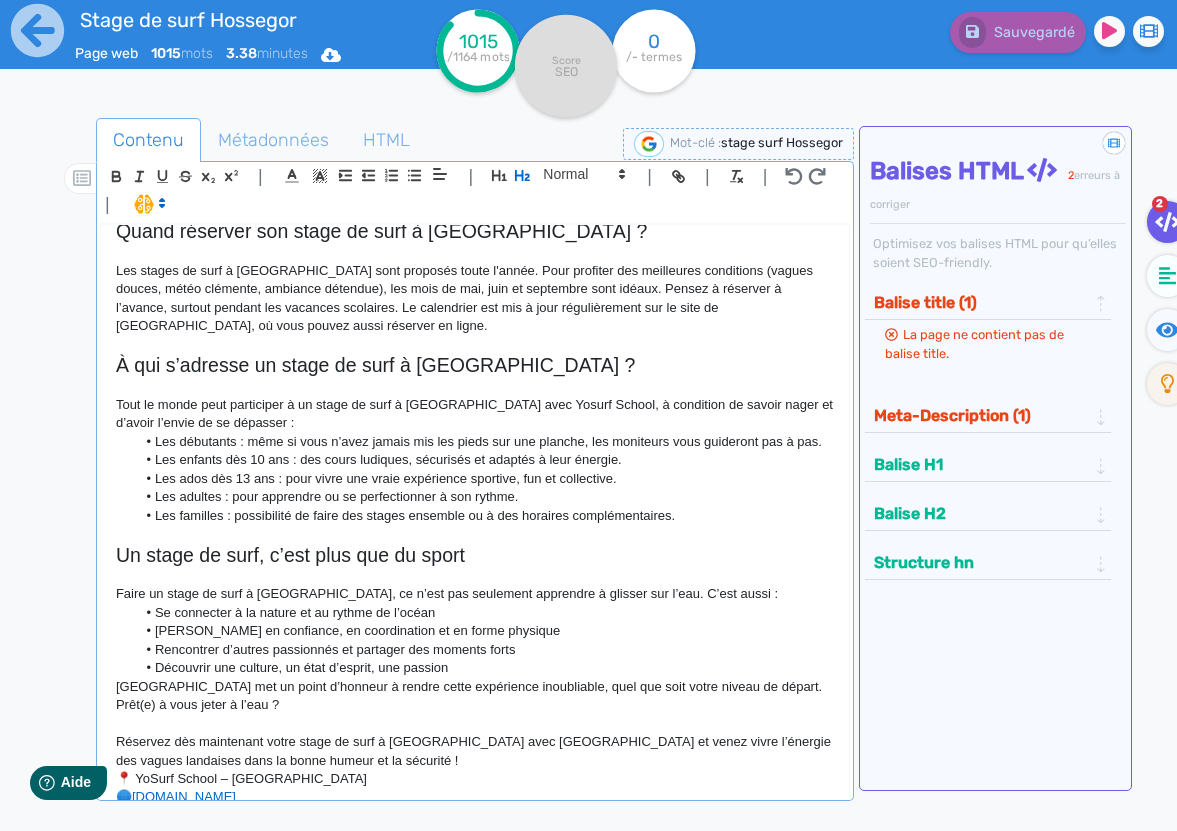 click on "📍 YoSurf School – Seignosse" 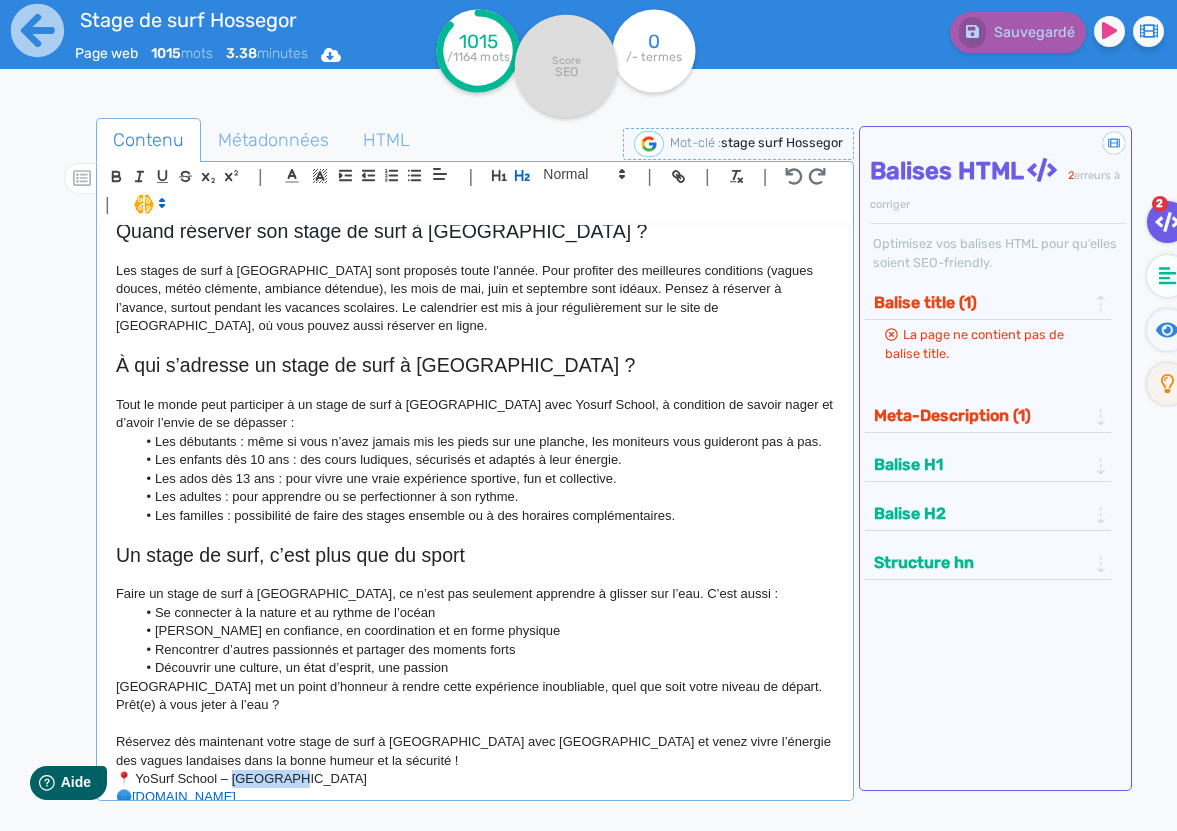 click on "📍 YoSurf School – Seignosse" 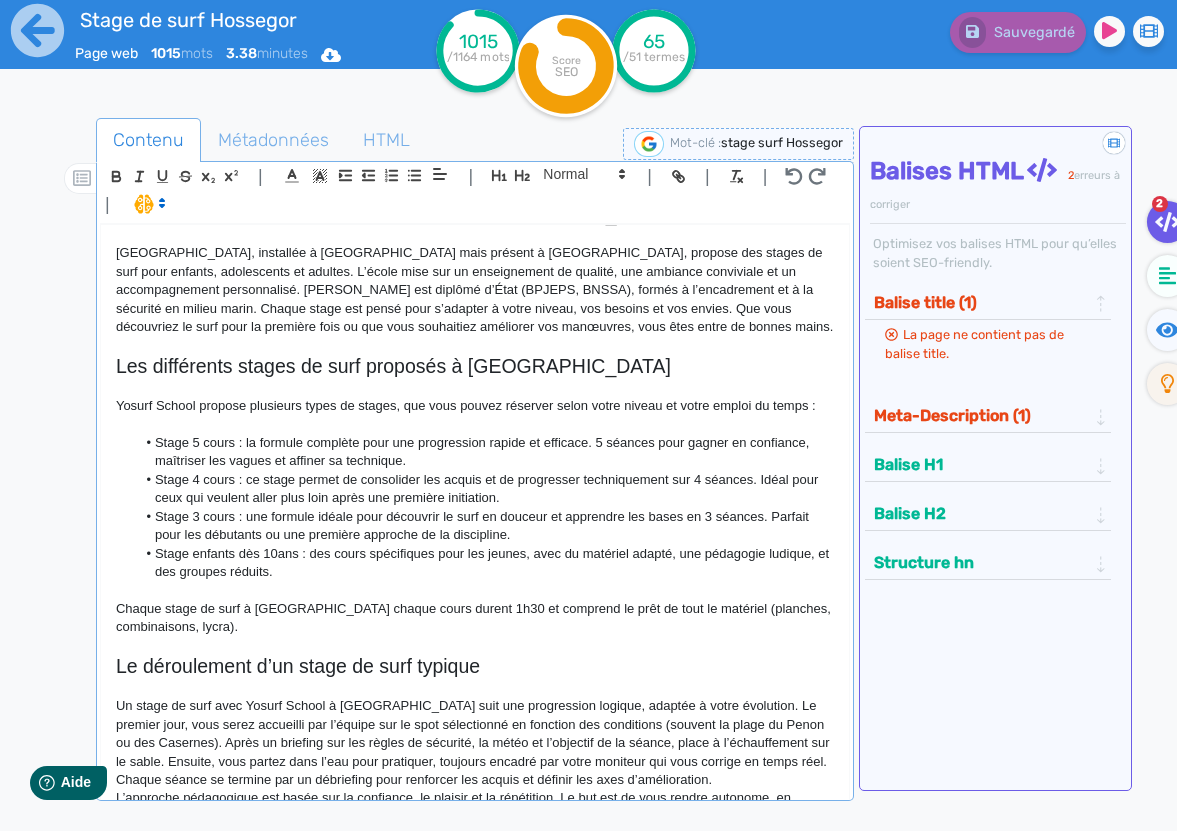 scroll, scrollTop: 0, scrollLeft: 0, axis: both 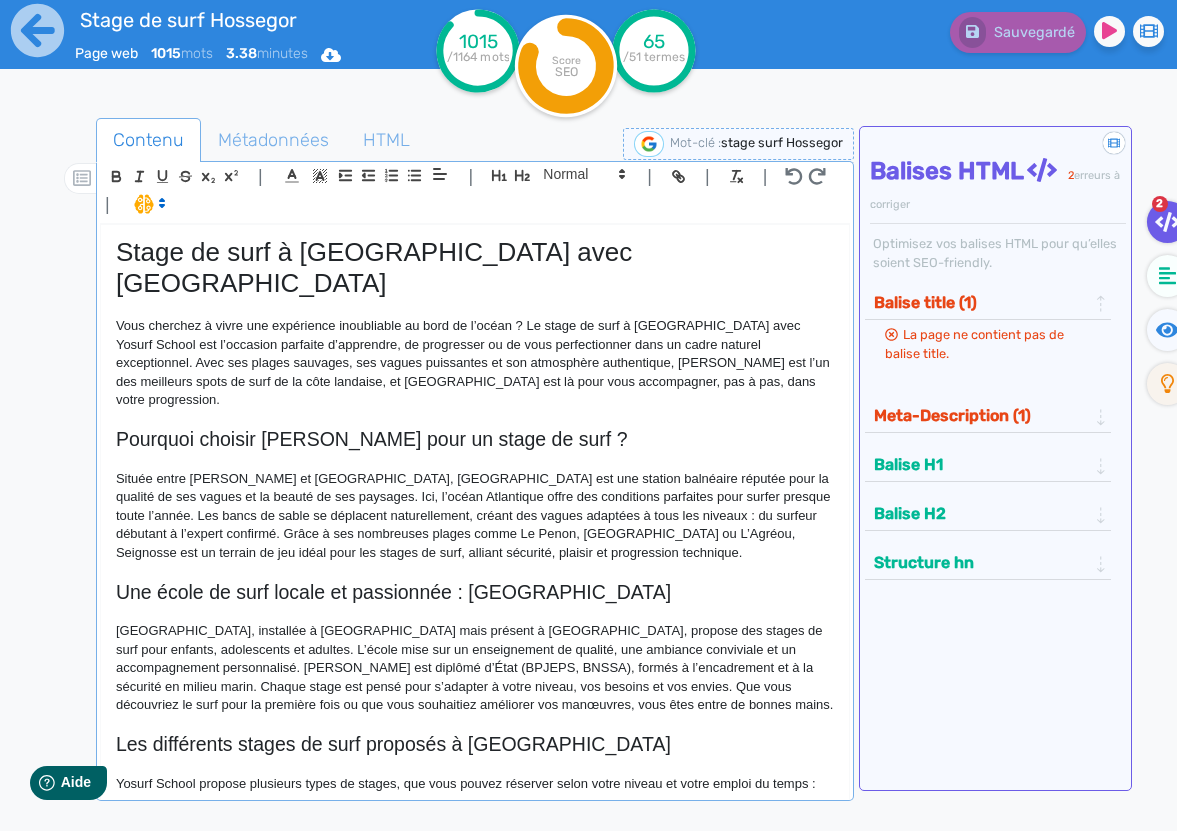 click on "Située entre Hossegor et Capbreton, Seignosse est une station balnéaire réputée pour la qualité de ses vagues et la beauté de ses paysages. Ici, l’océan Atlantique offre des conditions parfaites pour surfer presque toute l’année. Les bancs de sable se déplacent naturellement, créant des vagues adaptées à tous les niveaux : du surfeur débutant à l’expert confirmé. Grâce à ses nombreuses plages comme Le Penon, Les Casernes ou L’Agréou, Seignosse est un terrain de jeu idéal pour les stages de surf, alliant sécurité, plaisir et progression technique." 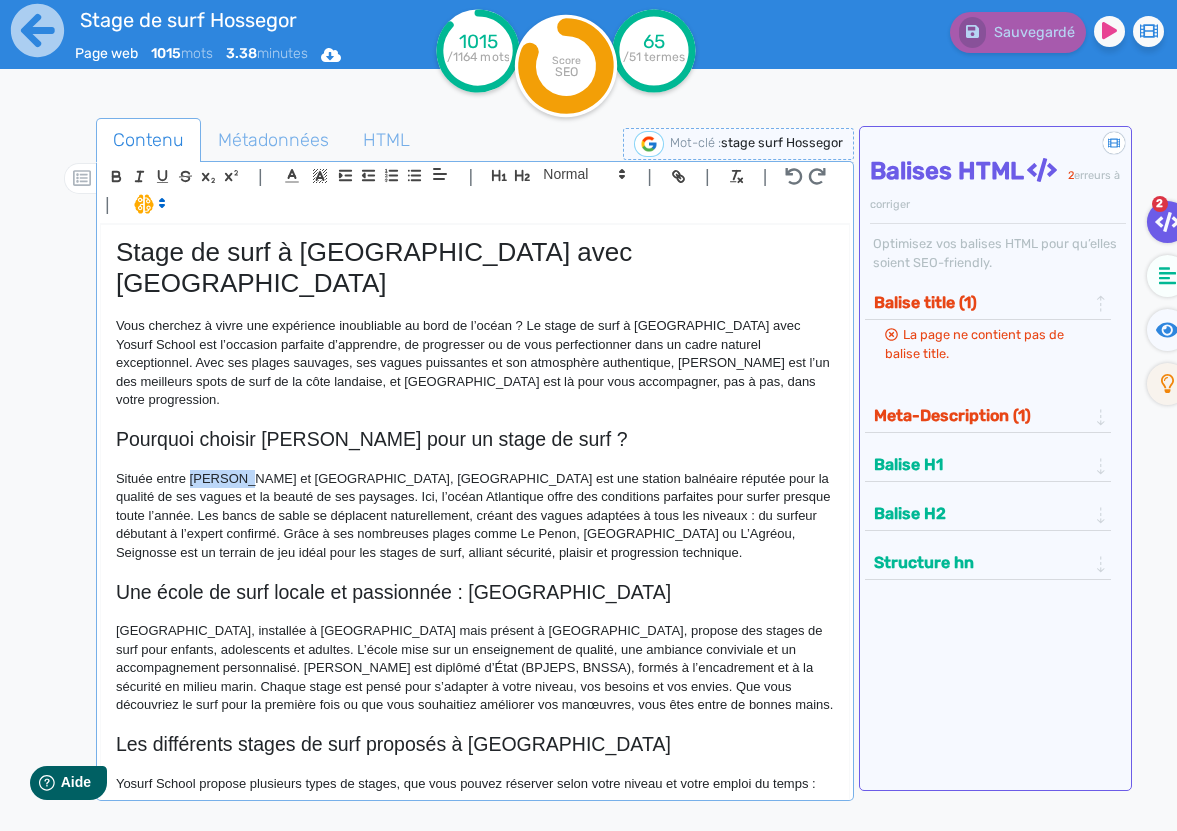click on "Située entre Hossegor et Capbreton, Seignosse est une station balnéaire réputée pour la qualité de ses vagues et la beauté de ses paysages. Ici, l’océan Atlantique offre des conditions parfaites pour surfer presque toute l’année. Les bancs de sable se déplacent naturellement, créant des vagues adaptées à tous les niveaux : du surfeur débutant à l’expert confirmé. Grâce à ses nombreuses plages comme Le Penon, Les Casernes ou L’Agréou, Seignosse est un terrain de jeu idéal pour les stages de surf, alliant sécurité, plaisir et progression technique." 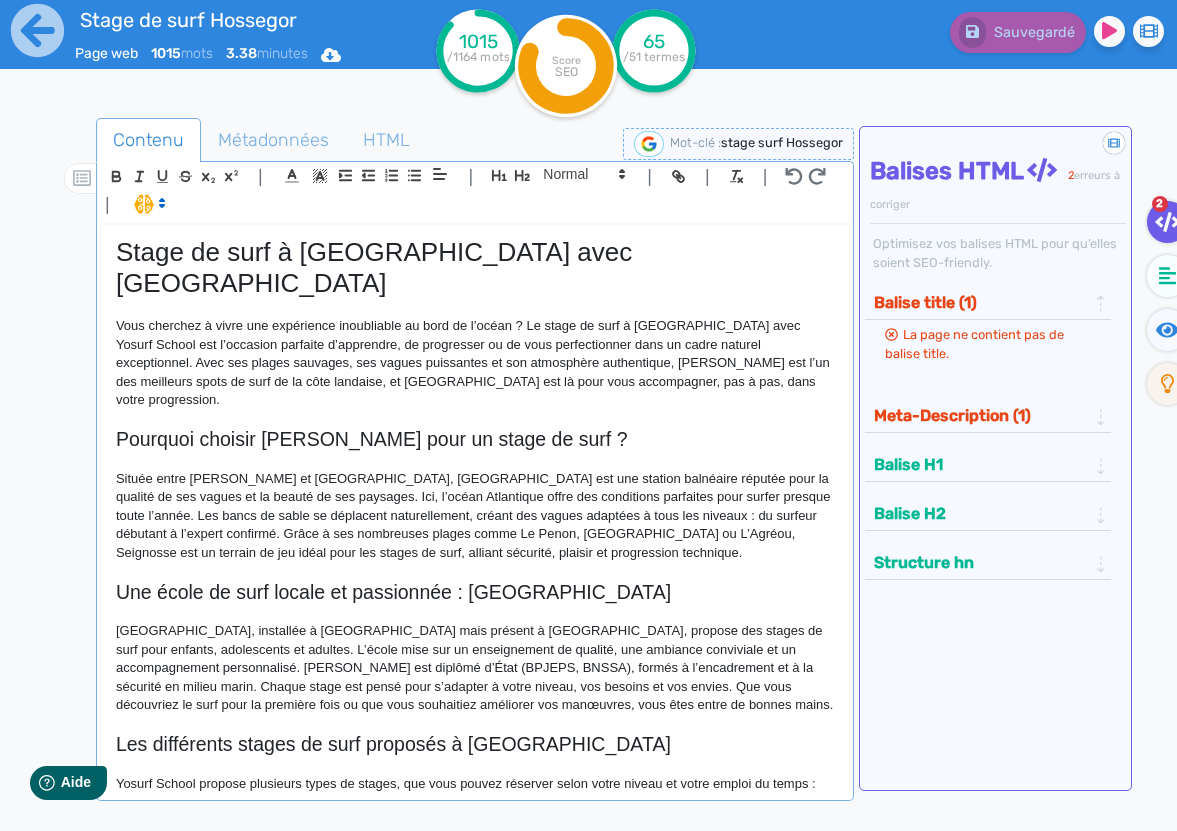 click on "Située entre Hossegor et Capbreton, Seignosse est une station balnéaire réputée pour la qualité de ses vagues et la beauté de ses paysages. Ici, l’océan Atlantique offre des conditions parfaites pour surfer presque toute l’année. Les bancs de sable se déplacent naturellement, créant des vagues adaptées à tous les niveaux : du surfeur débutant à l’expert confirmé. Grâce à ses nombreuses plages comme Le Penon, Les Casernes ou L’Agréou, Seignosse est un terrain de jeu idéal pour les stages de surf, alliant sécurité, plaisir et progression technique." 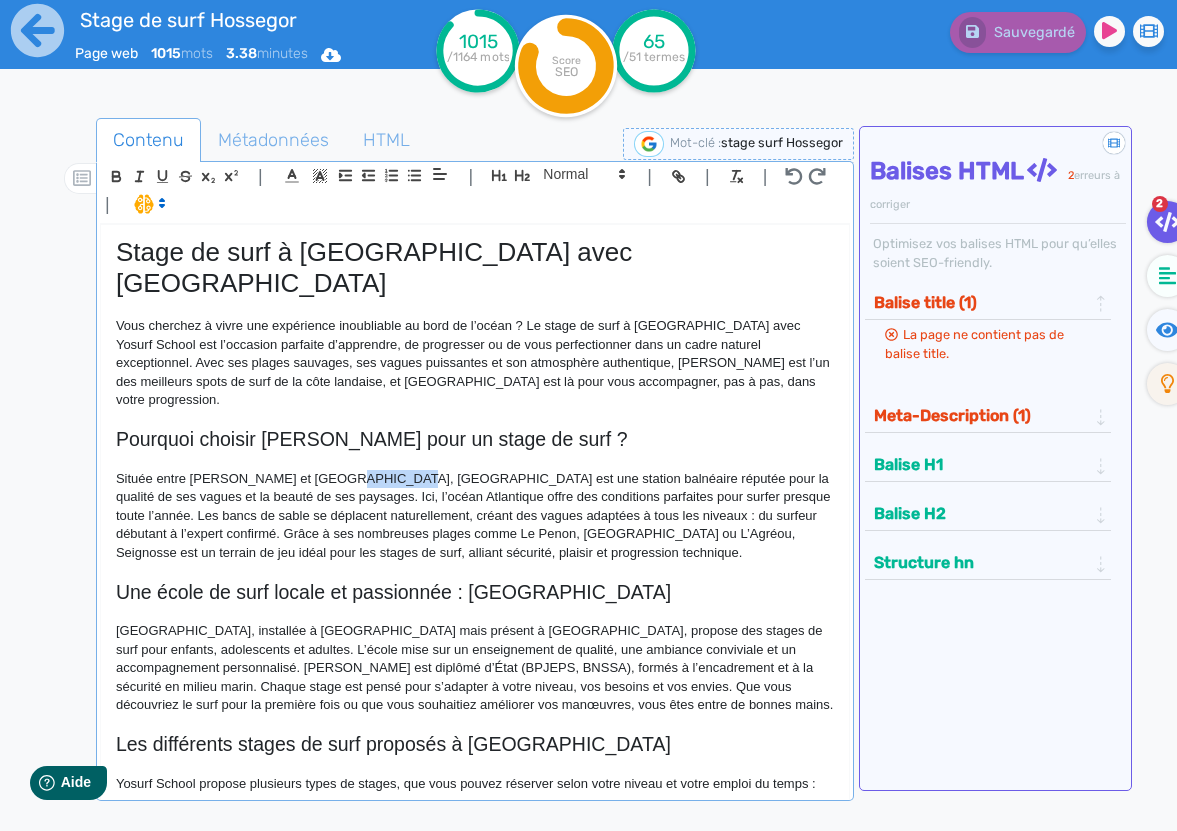 click on "Située entre Hossegor et Capbreton, Seignosse est une station balnéaire réputée pour la qualité de ses vagues et la beauté de ses paysages. Ici, l’océan Atlantique offre des conditions parfaites pour surfer presque toute l’année. Les bancs de sable se déplacent naturellement, créant des vagues adaptées à tous les niveaux : du surfeur débutant à l’expert confirmé. Grâce à ses nombreuses plages comme Le Penon, Les Casernes ou L’Agréou, Seignosse est un terrain de jeu idéal pour les stages de surf, alliant sécurité, plaisir et progression technique." 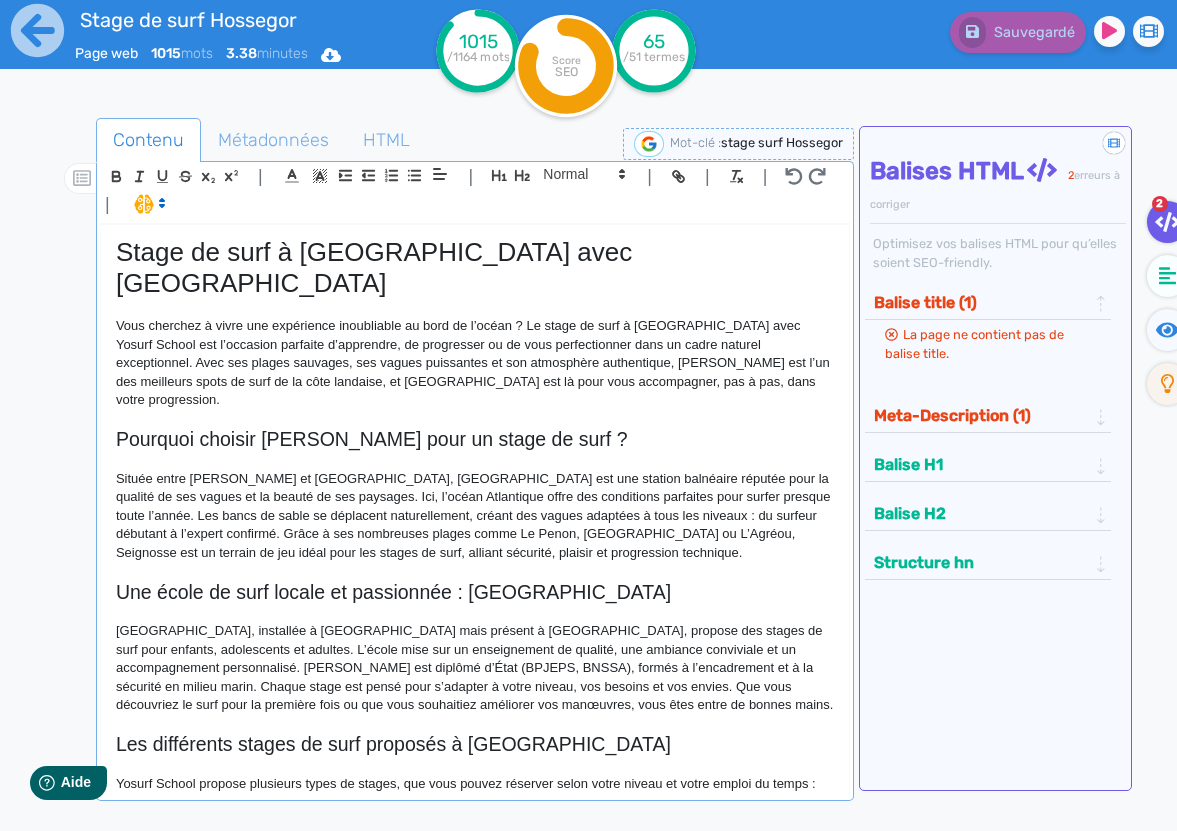 scroll, scrollTop: 0, scrollLeft: 0, axis: both 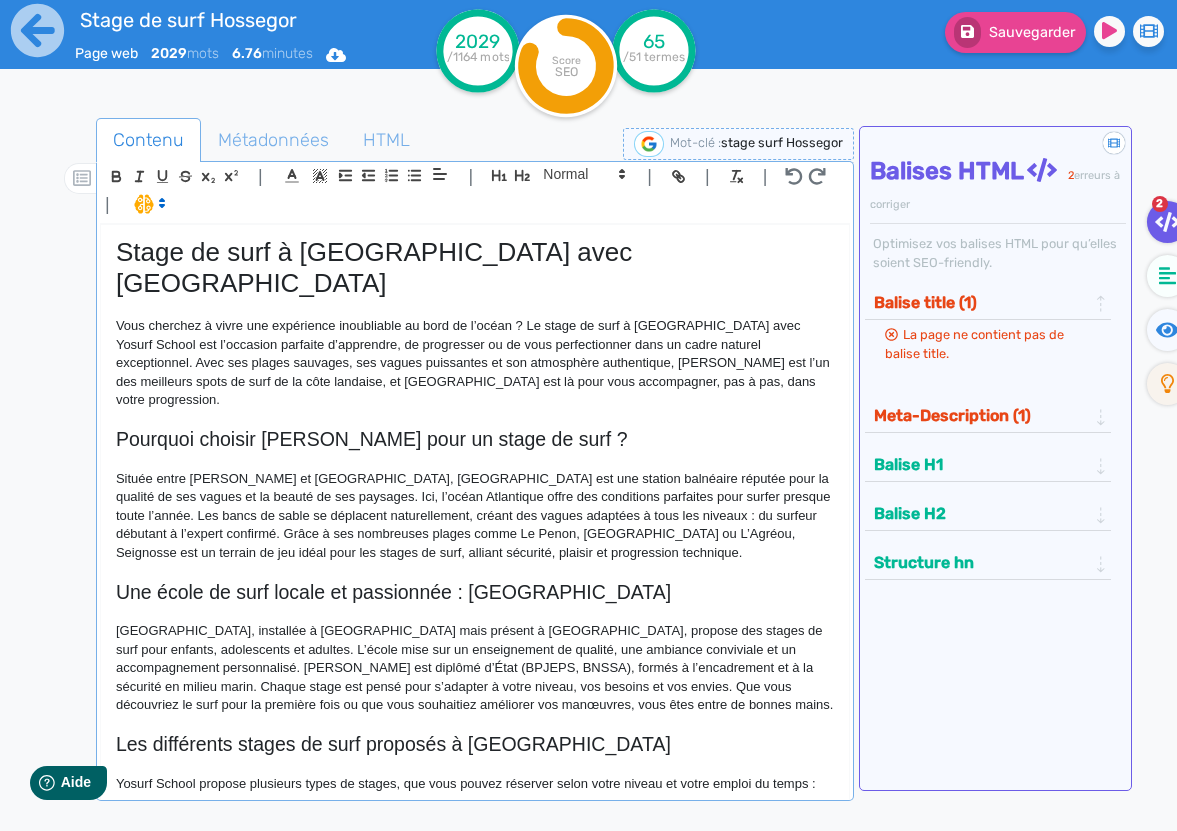 click on "Située entre Hossegor et Capbreton, Seignosse est une station balnéaire réputée pour la qualité de ses vagues et la beauté de ses paysages. Ici, l’océan Atlantique offre des conditions parfaites pour surfer presque toute l’année. Les bancs de sable se déplacent naturellement, créant des vagues adaptées à tous les niveaux : du surfeur débutant à l’expert confirmé. Grâce à ses nombreuses plages comme Le Penon, Les Casernes ou L’Agréou, Seignosse est un terrain de jeu idéal pour les stages de surf, alliant sécurité, plaisir et progression technique." 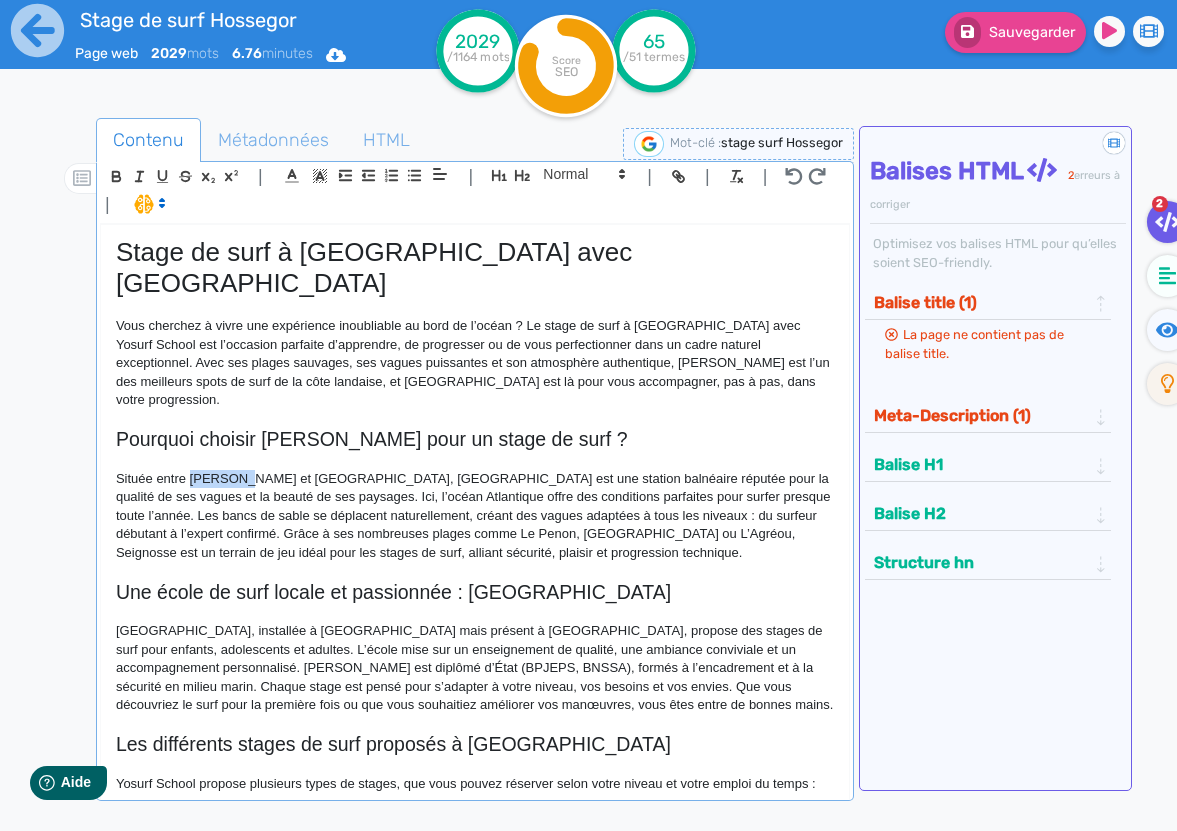 click on "Située entre Hossegor et Capbreton, Seignosse est une station balnéaire réputée pour la qualité de ses vagues et la beauté de ses paysages. Ici, l’océan Atlantique offre des conditions parfaites pour surfer presque toute l’année. Les bancs de sable se déplacent naturellement, créant des vagues adaptées à tous les niveaux : du surfeur débutant à l’expert confirmé. Grâce à ses nombreuses plages comme Le Penon, Les Casernes ou L’Agréou, Seignosse est un terrain de jeu idéal pour les stages de surf, alliant sécurité, plaisir et progression technique." 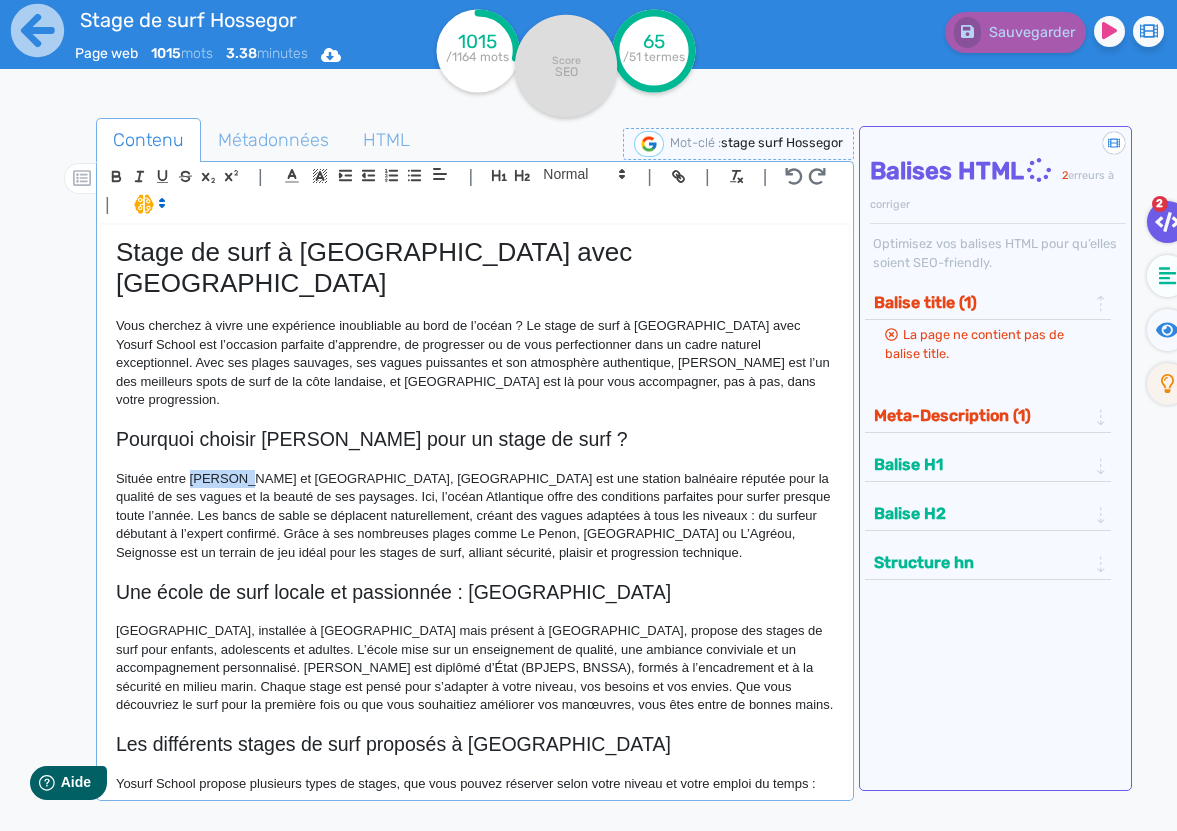 copy on "Hossegor" 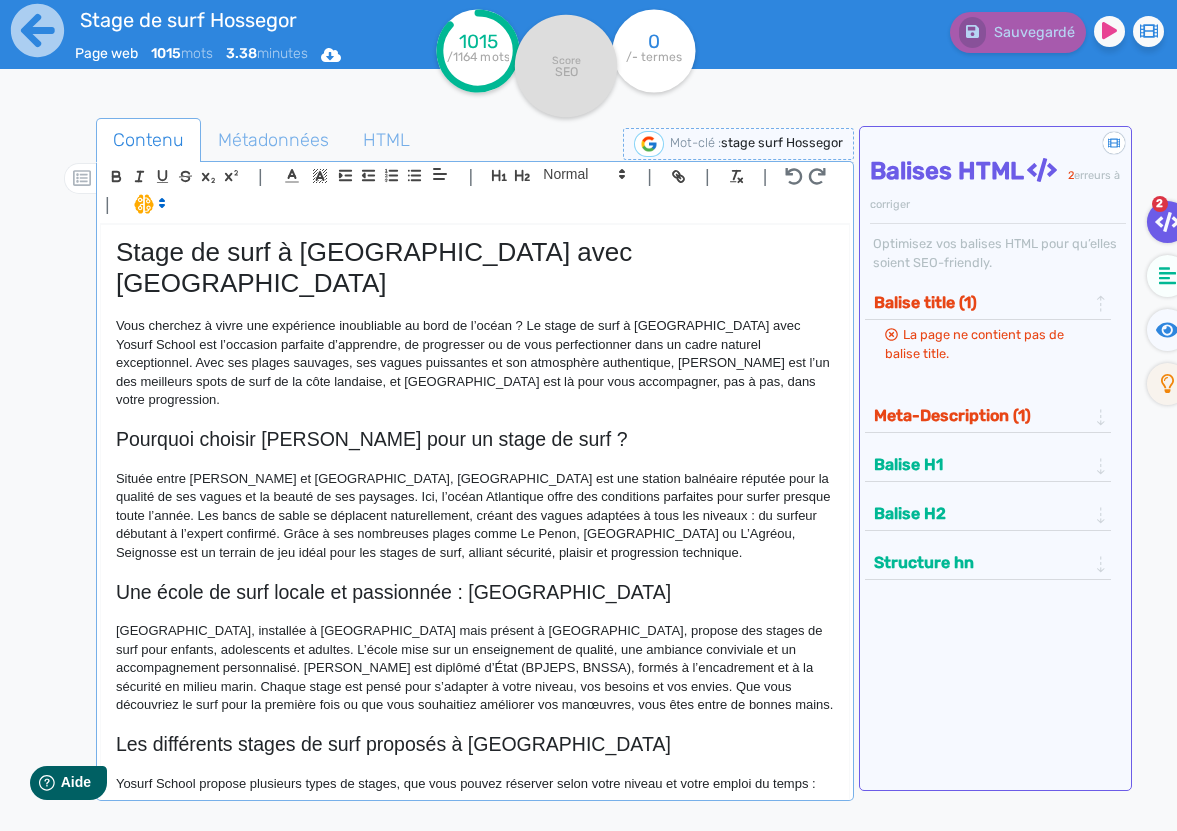 click on "Située entre Hossegor et Capbreton, Seignosse est une station balnéaire réputée pour la qualité de ses vagues et la beauté de ses paysages. Ici, l’océan Atlantique offre des conditions parfaites pour surfer presque toute l’année. Les bancs de sable se déplacent naturellement, créant des vagues adaptées à tous les niveaux : du surfeur débutant à l’expert confirmé. Grâce à ses nombreuses plages comme Le Penon, Les Casernes ou L’Agréou, Seignosse est un terrain de jeu idéal pour les stages de surf, alliant sécurité, plaisir et progression technique." 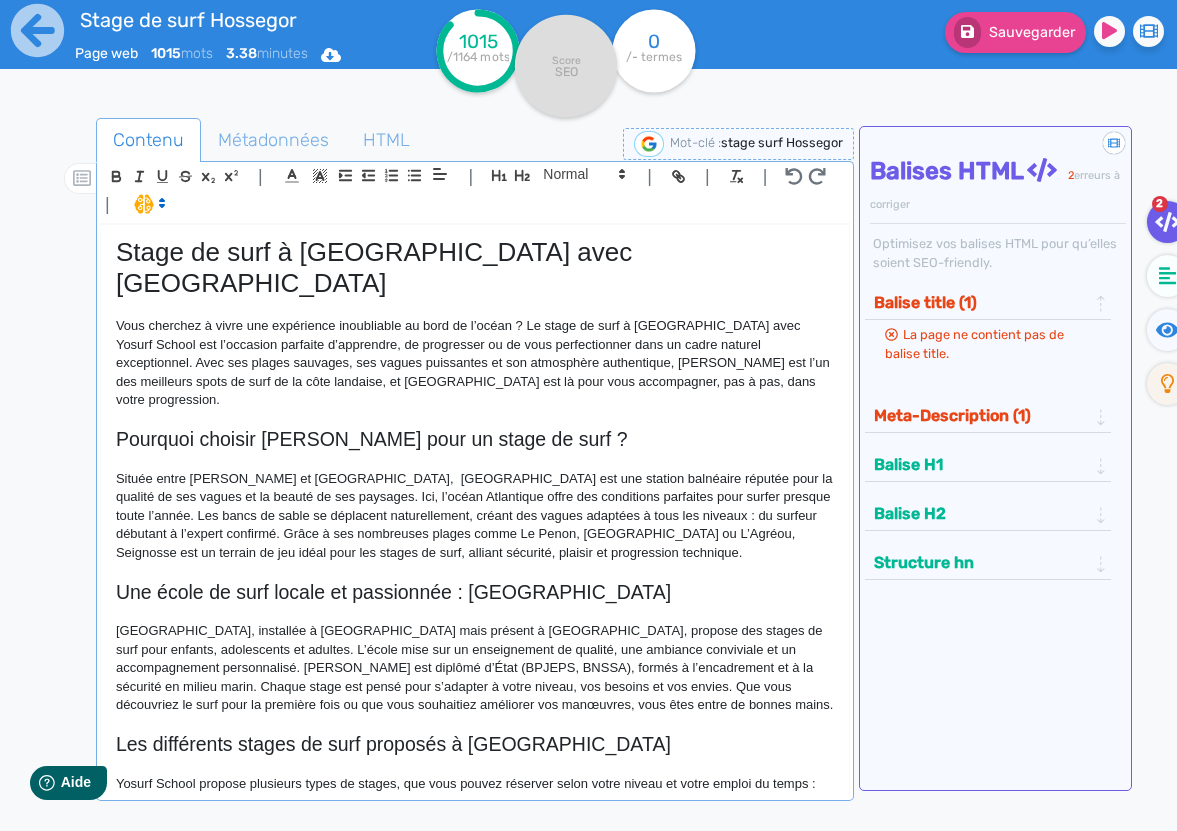 scroll, scrollTop: 0, scrollLeft: 0, axis: both 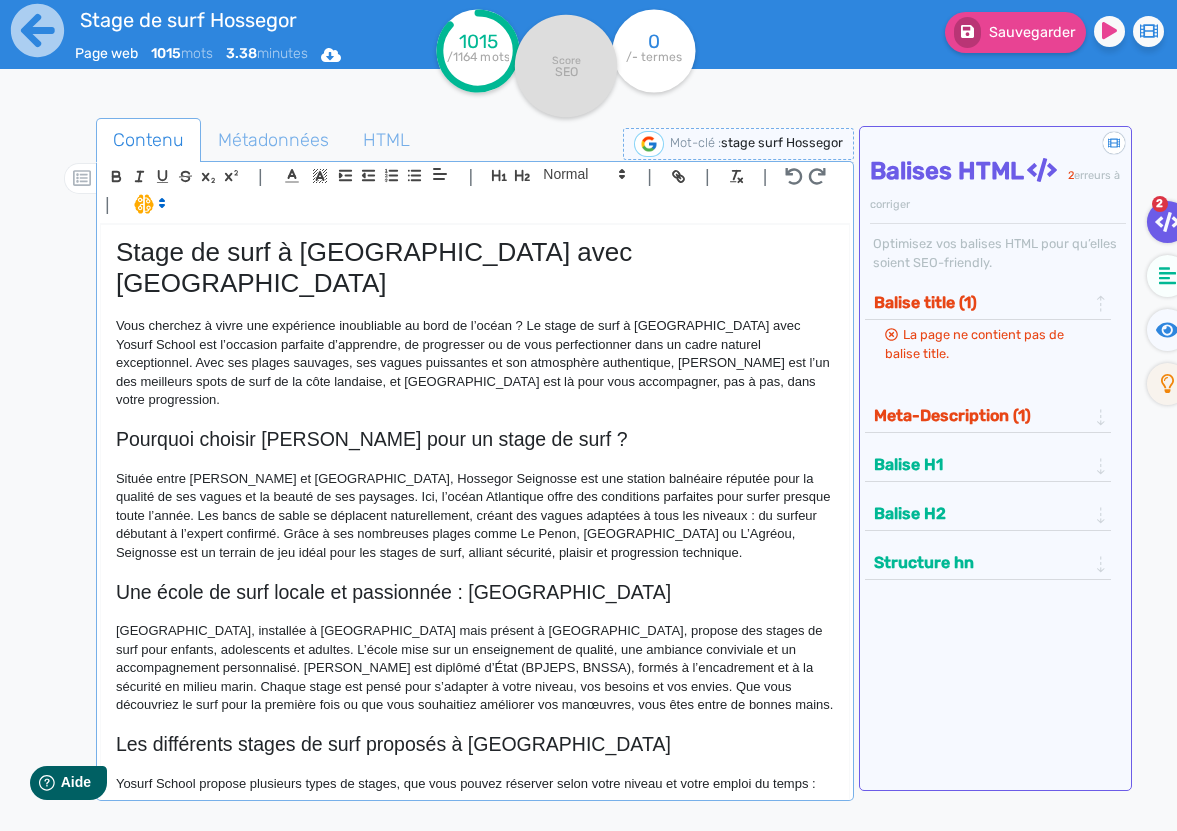 click on "Située entre Hossegor et Capbreton, Hossegor Seignosse est une station balnéaire réputée pour la qualité de ses vagues et la beauté de ses paysages. Ici, l’océan Atlantique offre des conditions parfaites pour surfer presque toute l’année. Les bancs de sable se déplacent naturellement, créant des vagues adaptées à tous les niveaux : du surfeur débutant à l’expert confirmé. Grâce à ses nombreuses plages comme Le Penon, Les Casernes ou L’Agréou, Seignosse est un terrain de jeu idéal pour les stages de surf, alliant sécurité, plaisir et progression technique." 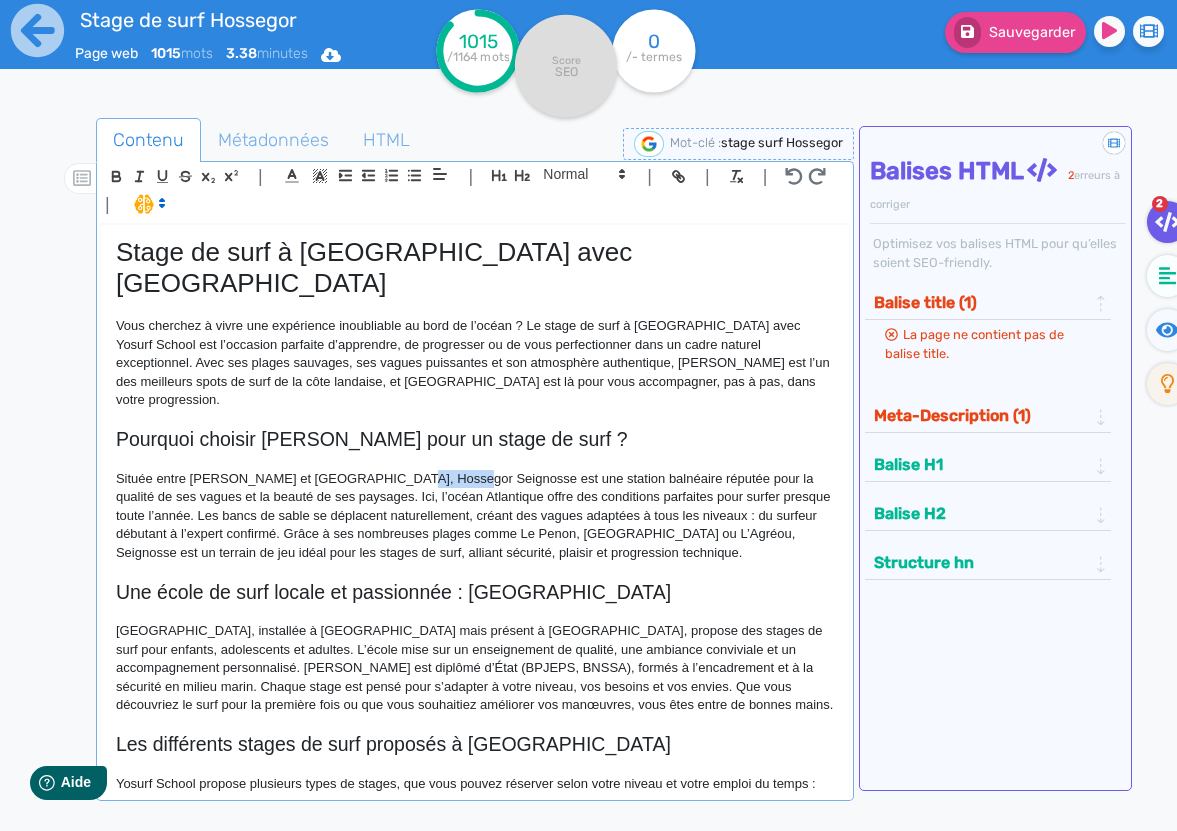 click on "Située entre Hossegor et Capbreton, Hossegor Seignosse est une station balnéaire réputée pour la qualité de ses vagues et la beauté de ses paysages. Ici, l’océan Atlantique offre des conditions parfaites pour surfer presque toute l’année. Les bancs de sable se déplacent naturellement, créant des vagues adaptées à tous les niveaux : du surfeur débutant à l’expert confirmé. Grâce à ses nombreuses plages comme Le Penon, Les Casernes ou L’Agréou, Seignosse est un terrain de jeu idéal pour les stages de surf, alliant sécurité, plaisir et progression technique." 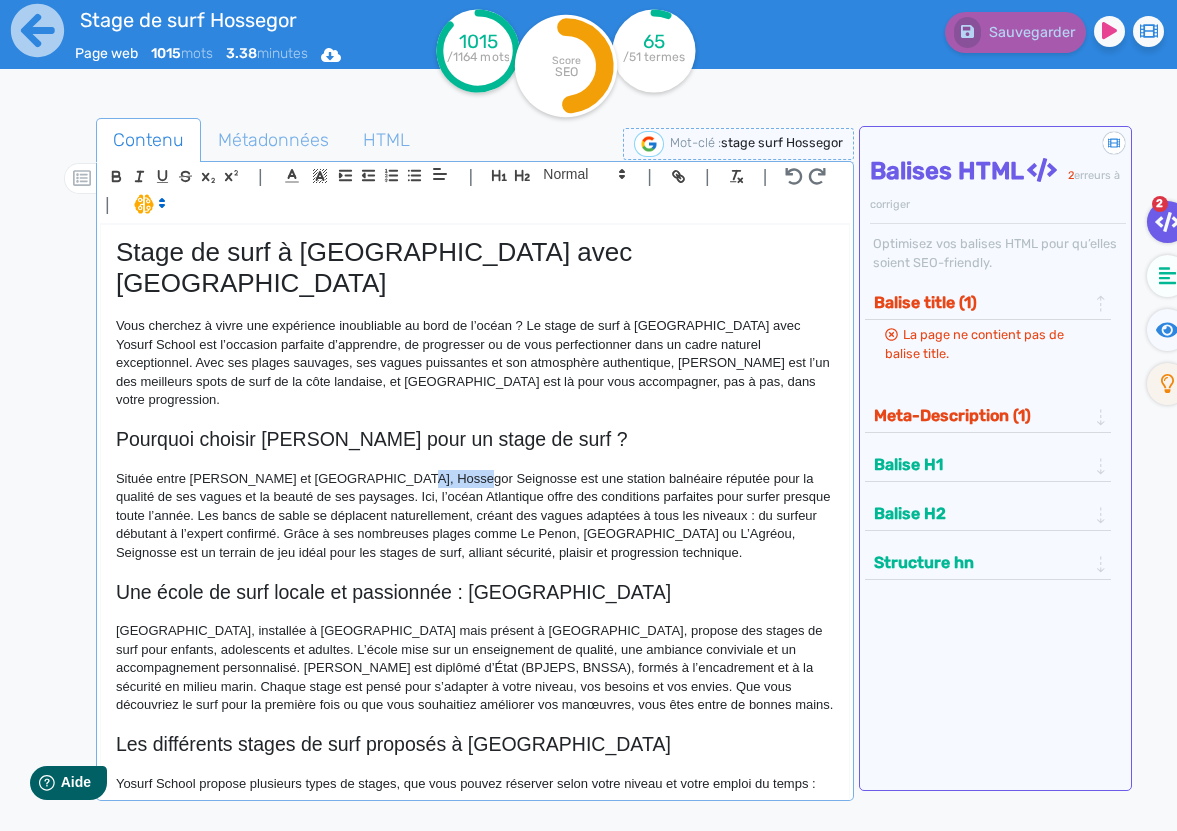 copy on "Seignosse" 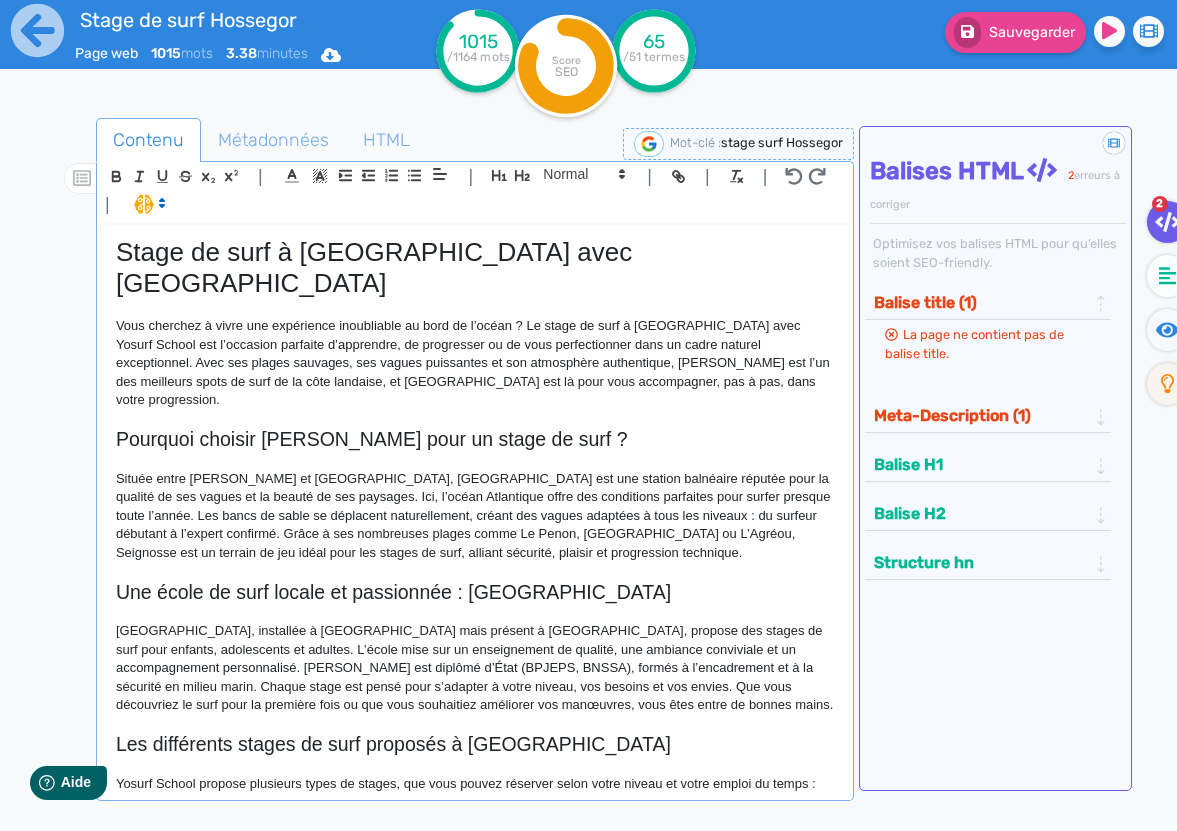 click on "Située entre Hossegor et Capbreton, Hossegor est une station balnéaire réputée pour la qualité de ses vagues et la beauté de ses paysages. Ici, l’océan Atlantique offre des conditions parfaites pour surfer presque toute l’année. Les bancs de sable se déplacent naturellement, créant des vagues adaptées à tous les niveaux : du surfeur débutant à l’expert confirmé. Grâce à ses nombreuses plages comme Le Penon, Les Casernes ou L’Agréou, Seignosse est un terrain de jeu idéal pour les stages de surf, alliant sécurité, plaisir et progression technique." 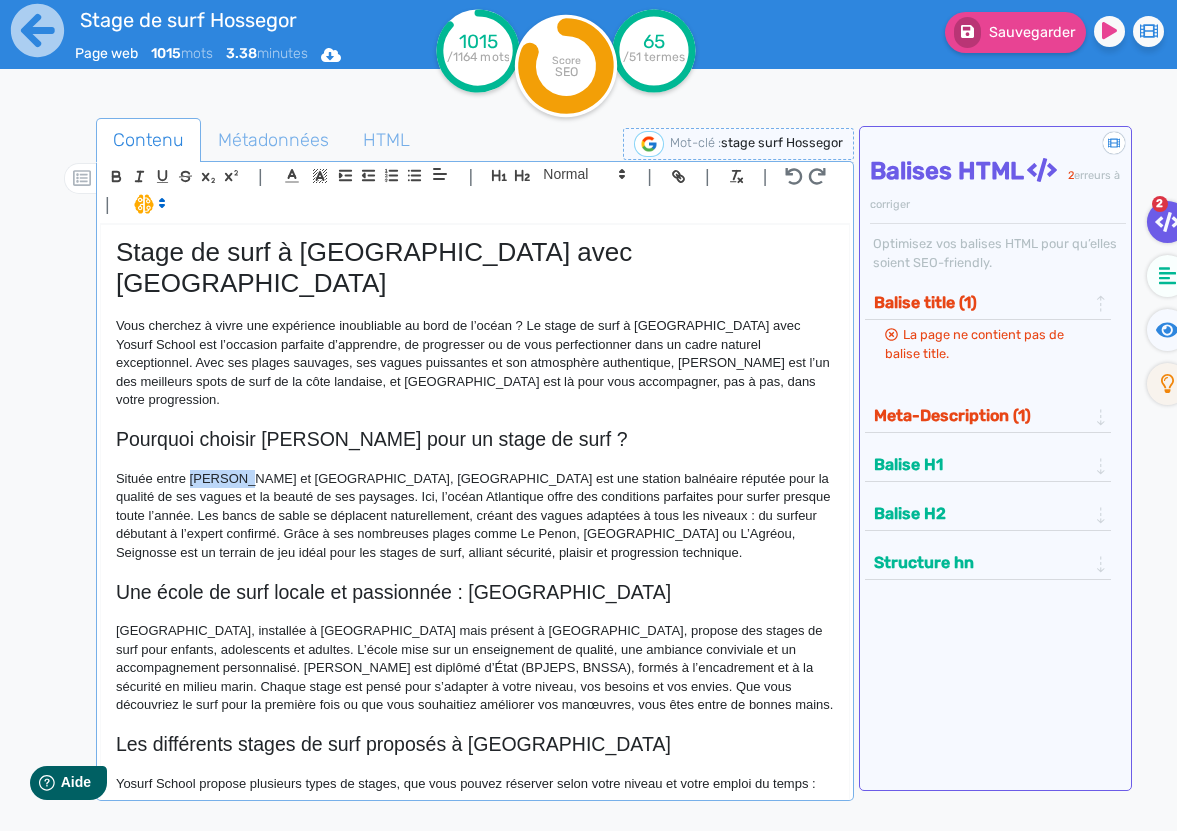 click on "Située entre Hossegor et Capbreton, Hossegor est une station balnéaire réputée pour la qualité de ses vagues et la beauté de ses paysages. Ici, l’océan Atlantique offre des conditions parfaites pour surfer presque toute l’année. Les bancs de sable se déplacent naturellement, créant des vagues adaptées à tous les niveaux : du surfeur débutant à l’expert confirmé. Grâce à ses nombreuses plages comme Le Penon, Les Casernes ou L’Agréou, Seignosse est un terrain de jeu idéal pour les stages de surf, alliant sécurité, plaisir et progression technique." 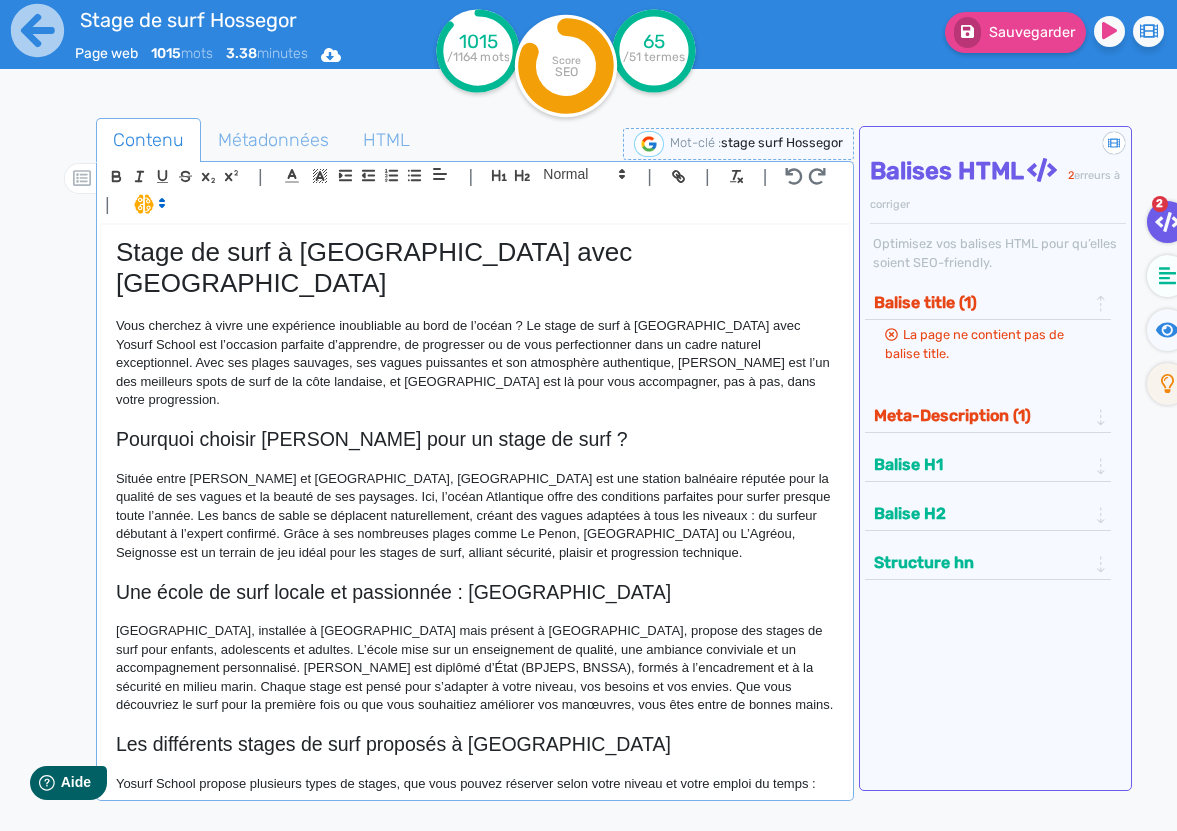 scroll, scrollTop: 0, scrollLeft: 0, axis: both 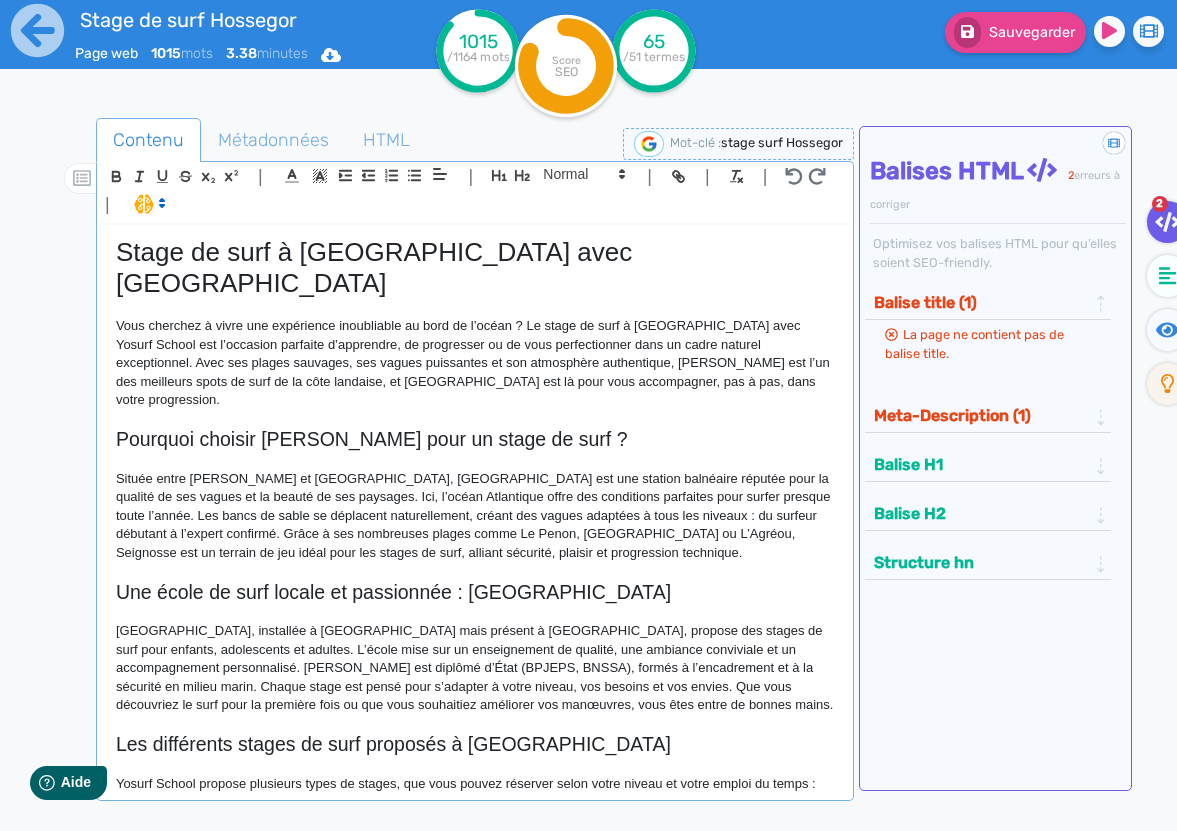 click 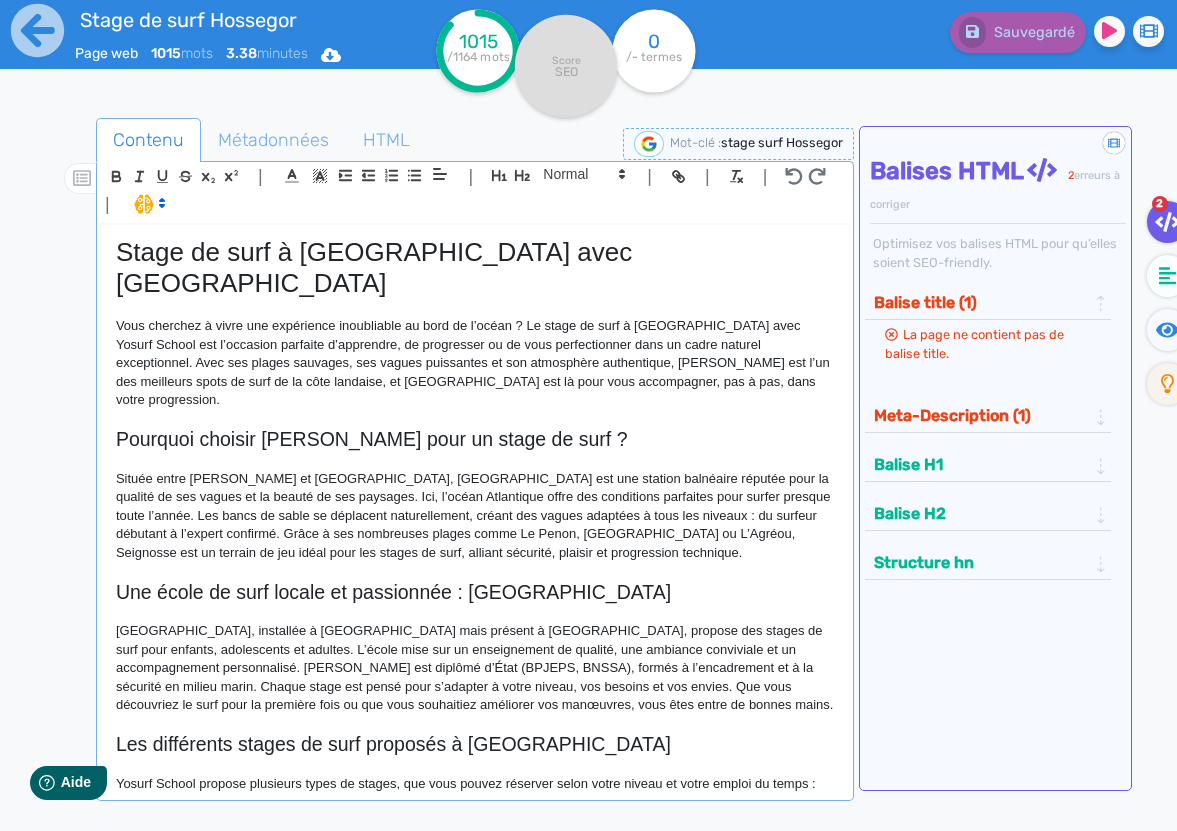 click on "Située entre Seignosse et Capbreton, Hossegor est une station balnéaire réputée pour la qualité de ses vagues et la beauté de ses paysages. Ici, l’océan Atlantique offre des conditions parfaites pour surfer presque toute l’année. Les bancs de sable se déplacent naturellement, créant des vagues adaptées à tous les niveaux : du surfeur débutant à l’expert confirmé. Grâce à ses nombreuses plages comme Le Penon, Les Casernes ou L’Agréou, Seignosse est un terrain de jeu idéal pour les stages de surf, alliant sécurité, plaisir et progression technique." 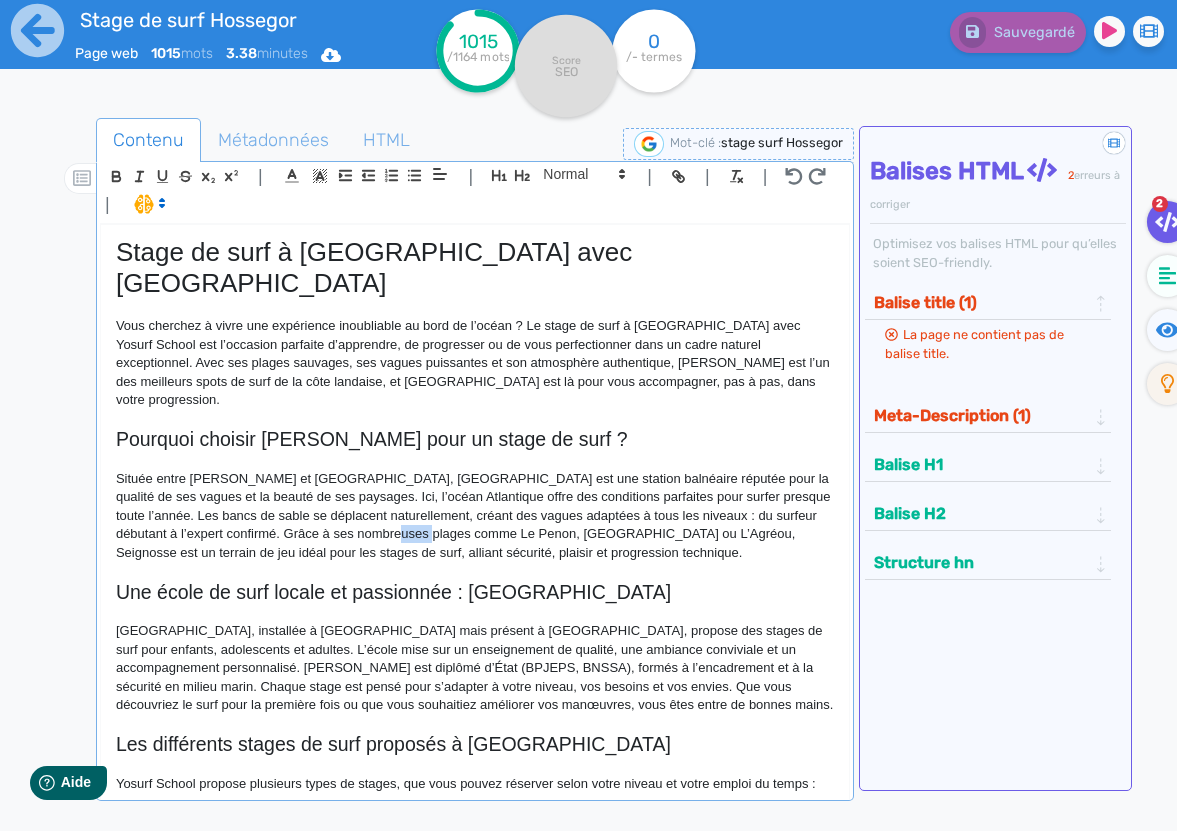 click on "Située entre Seignosse et Capbreton, Hossegor est une station balnéaire réputée pour la qualité de ses vagues et la beauté de ses paysages. Ici, l’océan Atlantique offre des conditions parfaites pour surfer presque toute l’année. Les bancs de sable se déplacent naturellement, créant des vagues adaptées à tous les niveaux : du surfeur débutant à l’expert confirmé. Grâce à ses nombreuses plages comme Le Penon, Les Casernes ou L’Agréou, Seignosse est un terrain de jeu idéal pour les stages de surf, alliant sécurité, plaisir et progression technique." 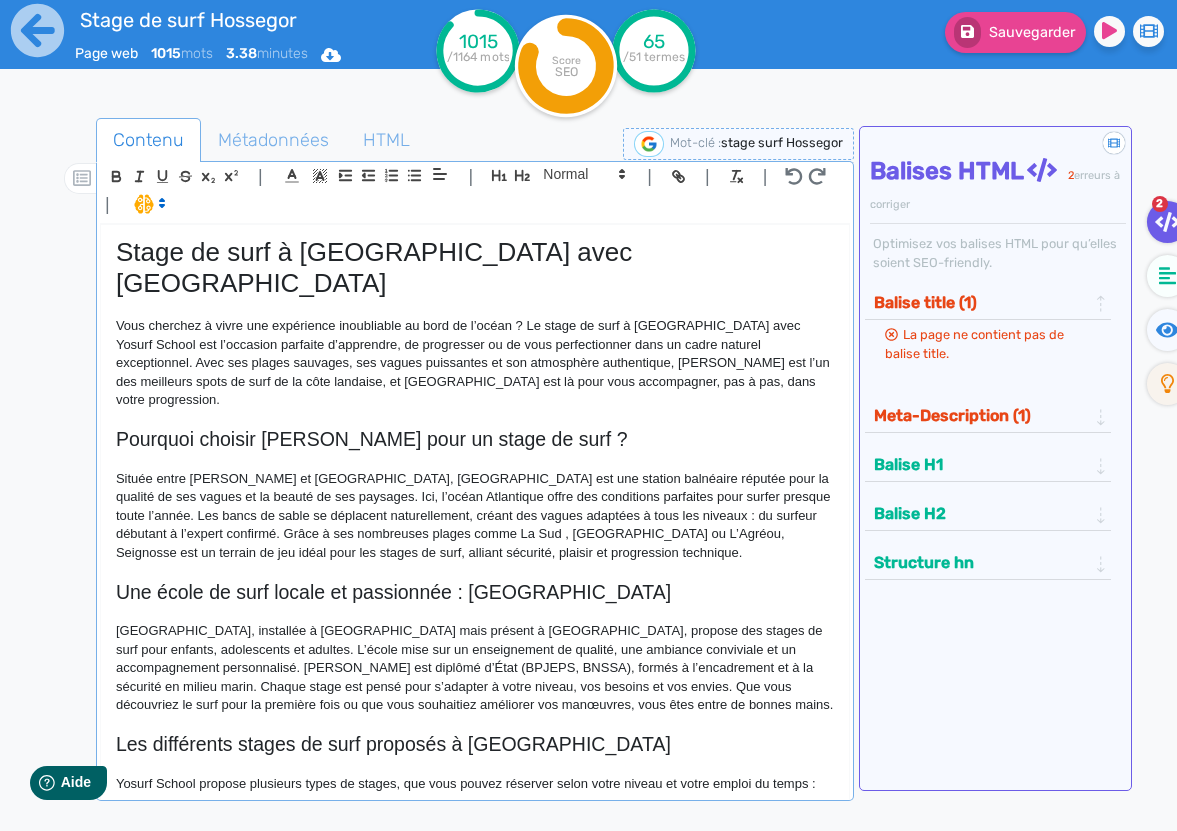 click on "Située entre Seignosse et Capbreton, Hossegor est une station balnéaire réputée pour la qualité de ses vagues et la beauté de ses paysages. Ici, l’océan Atlantique offre des conditions parfaites pour surfer presque toute l’année. Les bancs de sable se déplacent naturellement, créant des vagues adaptées à tous les niveaux : du surfeur débutant à l’expert confirmé. Grâce à ses nombreuses plages comme La Sud , Les Casernes ou L’Agréou, Seignosse est un terrain de jeu idéal pour les stages de surf, alliant sécurité, plaisir et progression technique." 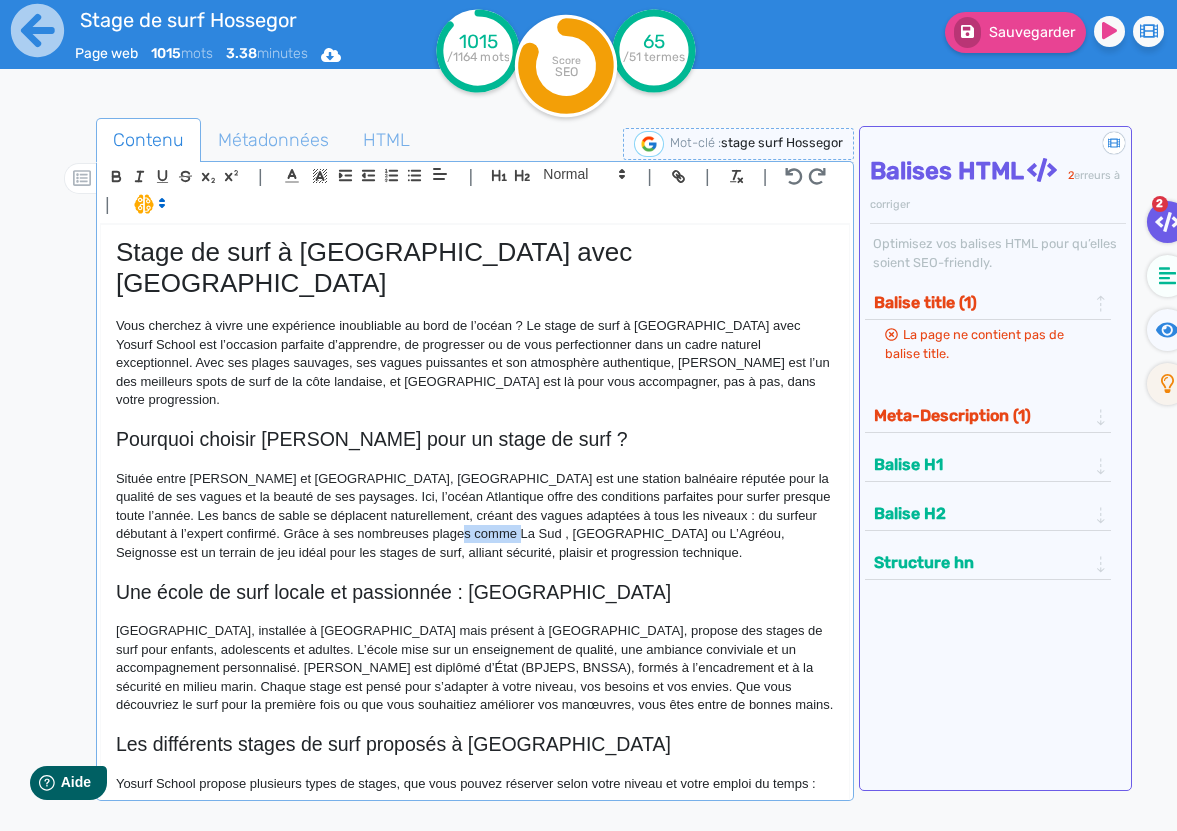 click on "Située entre Seignosse et Capbreton, Hossegor est une station balnéaire réputée pour la qualité de ses vagues et la beauté de ses paysages. Ici, l’océan Atlantique offre des conditions parfaites pour surfer presque toute l’année. Les bancs de sable se déplacent naturellement, créant des vagues adaptées à tous les niveaux : du surfeur débutant à l’expert confirmé. Grâce à ses nombreuses plages comme La Sud , Les Casernes ou L’Agréou, Seignosse est un terrain de jeu idéal pour les stages de surf, alliant sécurité, plaisir et progression technique." 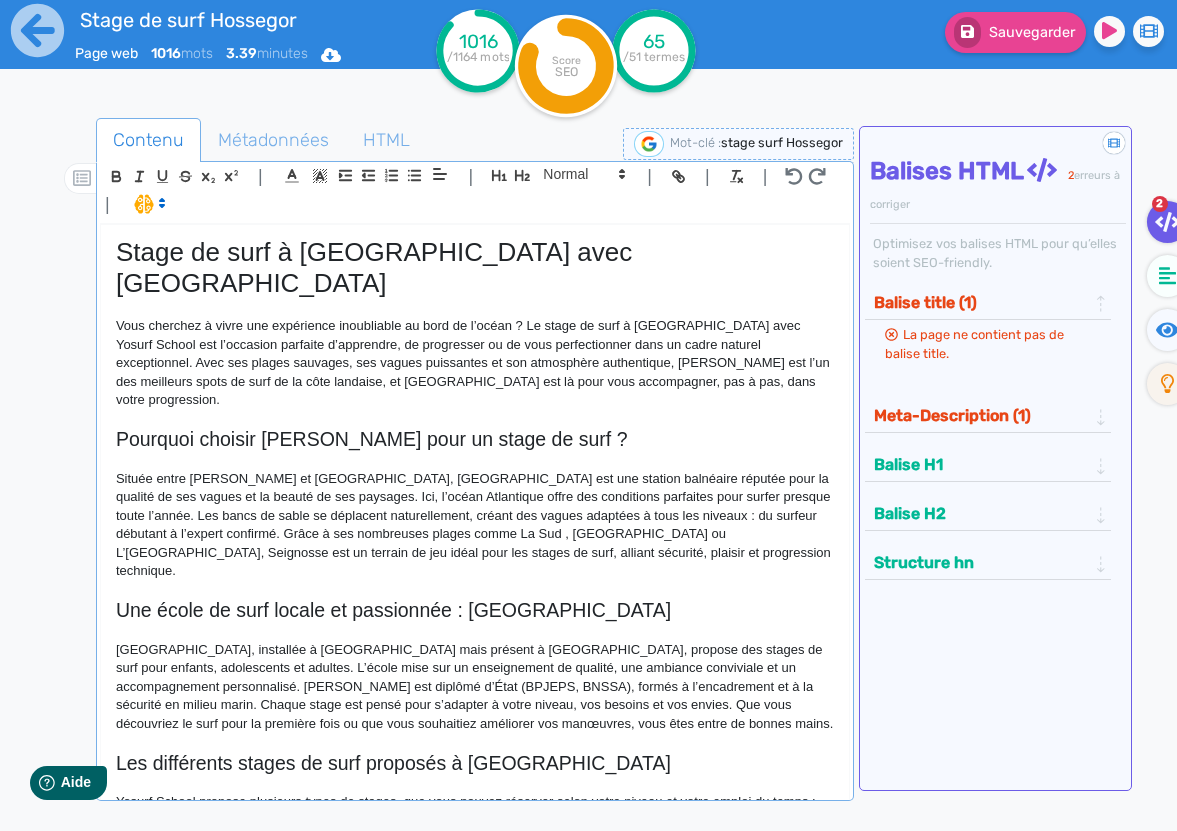 click on "Située entre Seignosse et Capbreton, Hossegor est une station balnéaire réputée pour la qualité de ses vagues et la beauté de ses paysages. Ici, l’océan Atlantique offre des conditions parfaites pour surfer presque toute l’année. Les bancs de sable se déplacent naturellement, créant des vagues adaptées à tous les niveaux : du surfeur débutant à l’expert confirmé. Grâce à ses nombreuses plages comme La Sud , La Centrale ou L’Agréou, Seignosse est un terrain de jeu idéal pour les stages de surf, alliant sécurité, plaisir et progression technique." 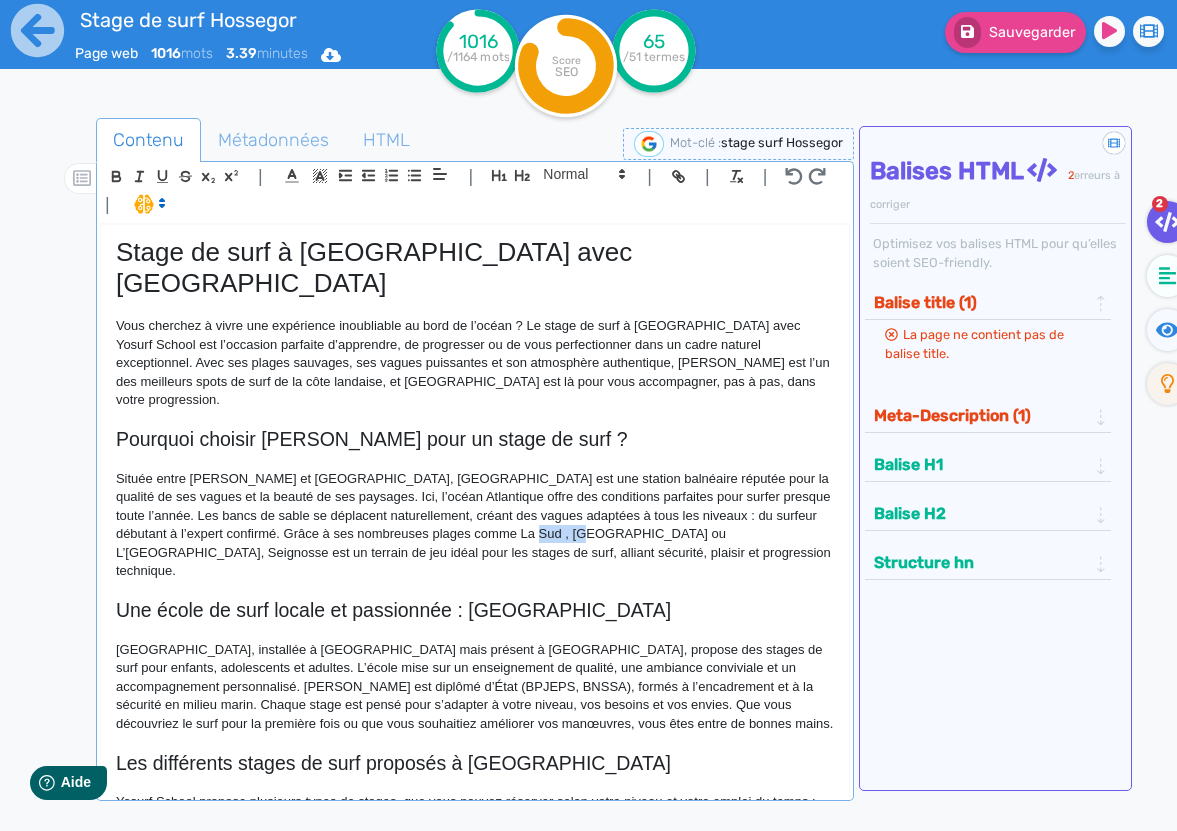 click on "Située entre Seignosse et Capbreton, Hossegor est une station balnéaire réputée pour la qualité de ses vagues et la beauté de ses paysages. Ici, l’océan Atlantique offre des conditions parfaites pour surfer presque toute l’année. Les bancs de sable se déplacent naturellement, créant des vagues adaptées à tous les niveaux : du surfeur débutant à l’expert confirmé. Grâce à ses nombreuses plages comme La Sud , La Centrale ou L’Agréou, Seignosse est un terrain de jeu idéal pour les stages de surf, alliant sécurité, plaisir et progression technique." 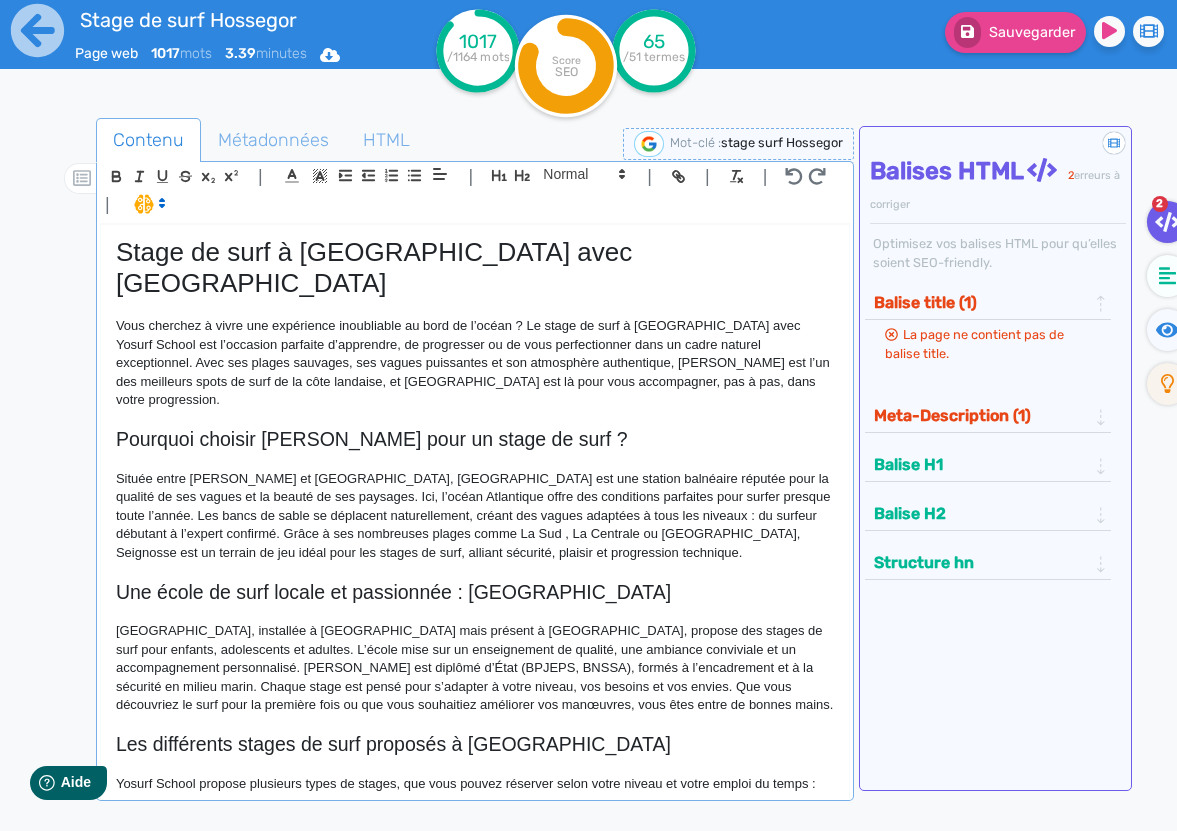 click on "Située entre Seignosse et Capbreton, Hossegor est une station balnéaire réputée pour la qualité de ses vagues et la beauté de ses paysages. Ici, l’océan Atlantique offre des conditions parfaites pour surfer presque toute l’année. Les bancs de sable se déplacent naturellement, créant des vagues adaptées à tous les niveaux : du surfeur débutant à l’expert confirmé. Grâce à ses nombreuses plages comme La Sud , La Centrale ou La Nord, Seignosse est un terrain de jeu idéal pour les stages de surf, alliant sécurité, plaisir et progression technique." 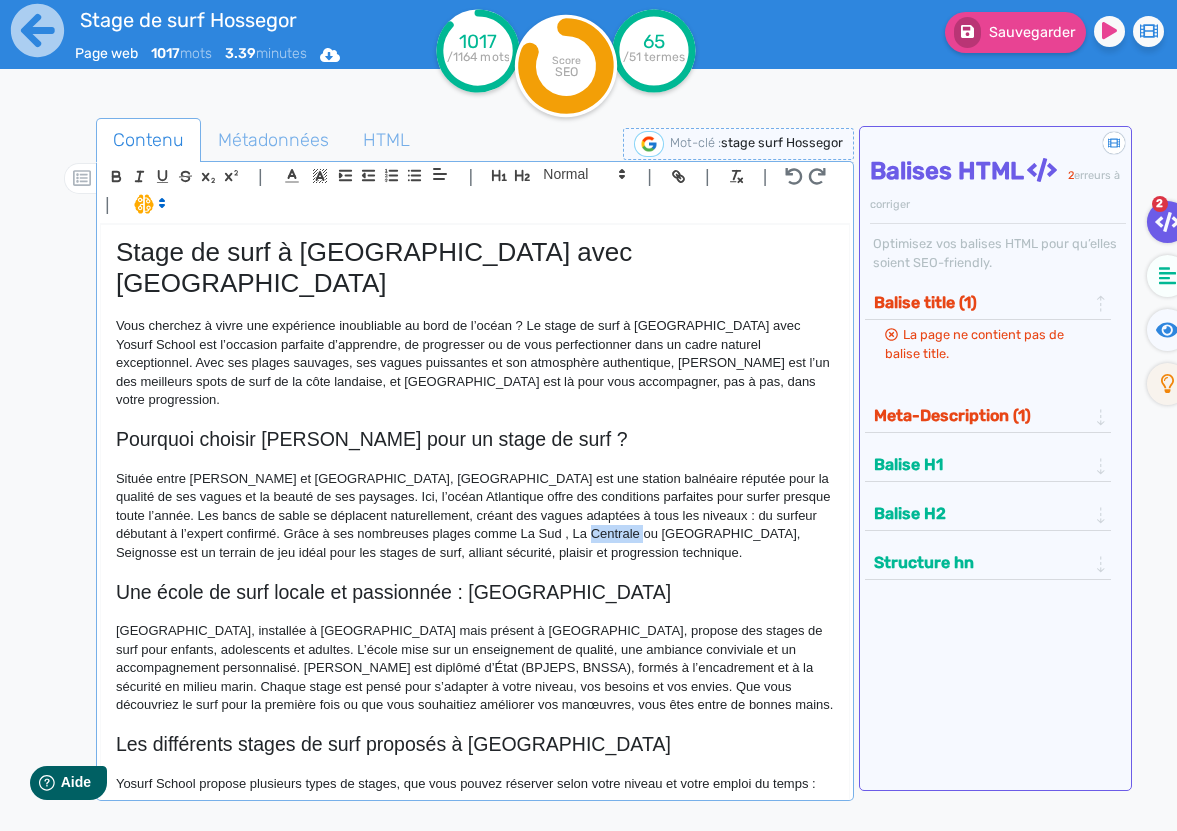 click on "Située entre Seignosse et Capbreton, Hossegor est une station balnéaire réputée pour la qualité de ses vagues et la beauté de ses paysages. Ici, l’océan Atlantique offre des conditions parfaites pour surfer presque toute l’année. Les bancs de sable se déplacent naturellement, créant des vagues adaptées à tous les niveaux : du surfeur débutant à l’expert confirmé. Grâce à ses nombreuses plages comme La Sud , La Centrale ou La Nord, Seignosse est un terrain de jeu idéal pour les stages de surf, alliant sécurité, plaisir et progression technique." 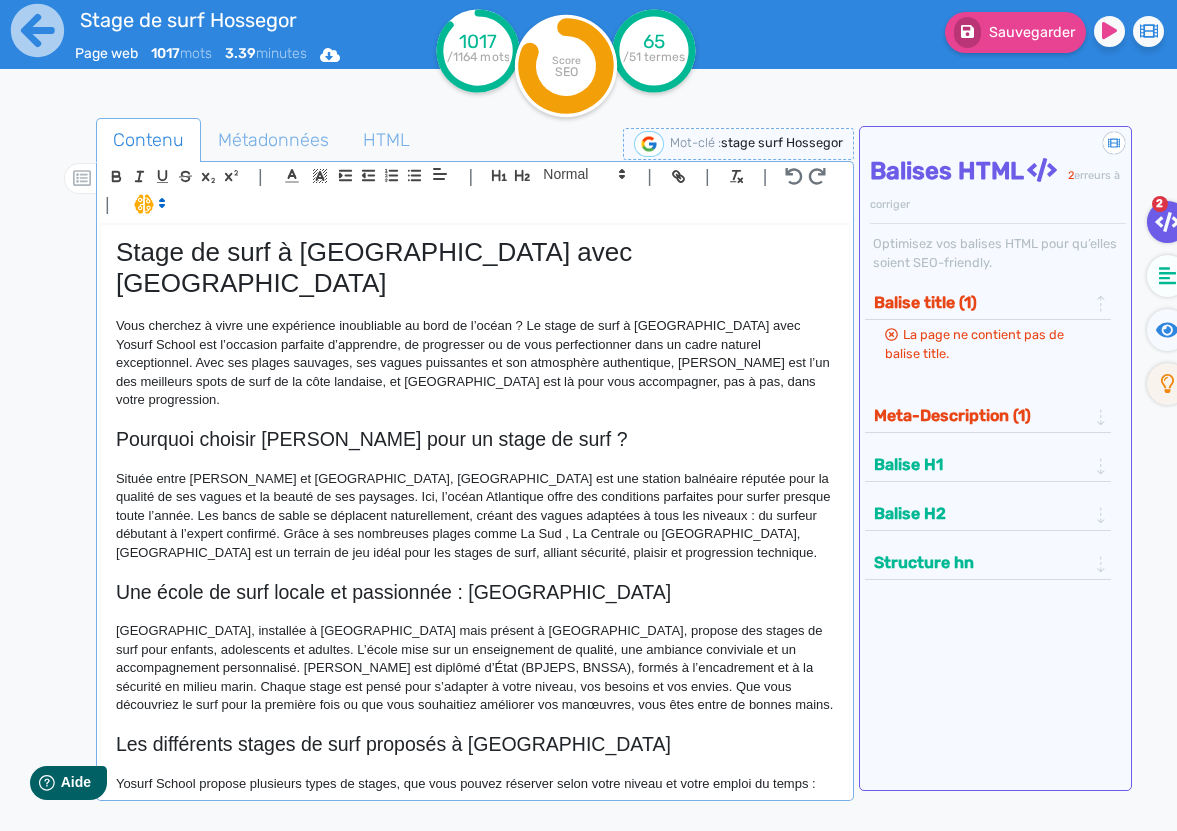 click on "Située entre [PERSON_NAME] et [GEOGRAPHIC_DATA], [GEOGRAPHIC_DATA] est une station balnéaire réputée pour la qualité de ses vagues et la beauté de ses paysages. Ici, l’océan Atlantique offre des conditions parfaites pour surfer presque toute l’année. Les bancs de sable se déplacent naturellement, créant des vagues adaptées à tous les niveaux : du surfeur débutant à l’expert confirmé. Grâce à ses nombreuses plages comme La Sud , La Centrale ou [GEOGRAPHIC_DATA], [GEOGRAPHIC_DATA] est un terrain de jeu idéal pour les stages de surf, alliant sécurité, plaisir et progression technique." 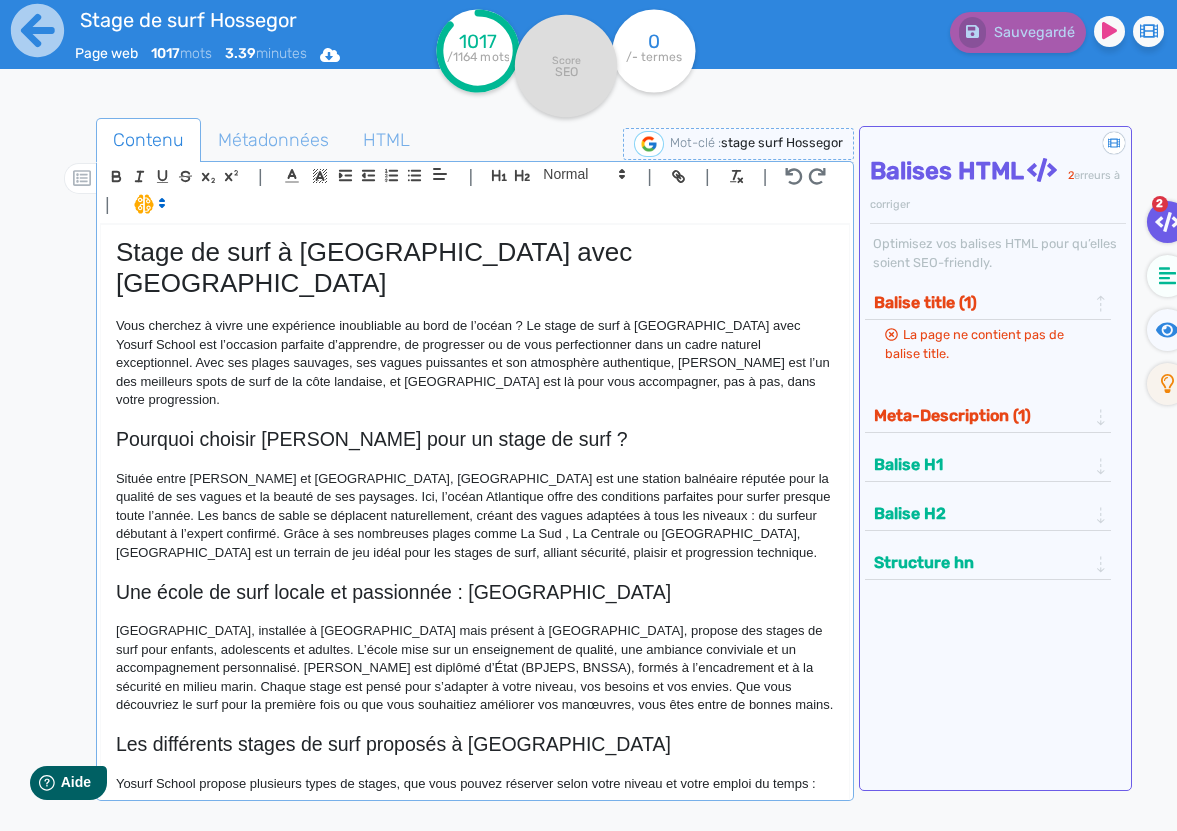click on "Vous cherchez à vivre une expérience inoubliable au bord de l’océan ? Le stage de surf à Seignosse avec Yosurf School est l’occasion parfaite d’apprendre, de progresser ou de vous perfectionner dans un cadre naturel exceptionnel. Avec ses plages sauvages, ses vagues puissantes et son atmosphère authentique, Seignosse est l’un des meilleurs spots de surf de la côte landaise, et Yosurf School est là pour vous accompagner, pas à pas, dans votre progression." 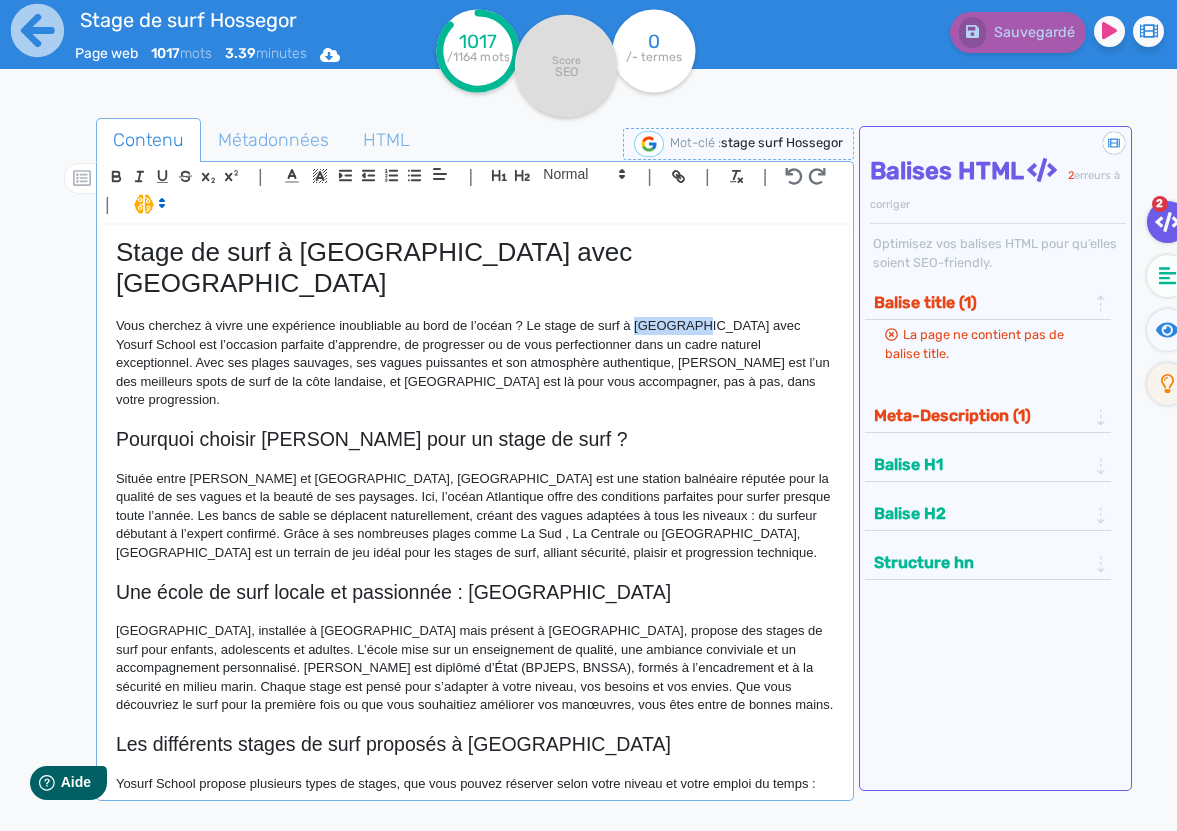 click on "Vous cherchez à vivre une expérience inoubliable au bord de l’océan ? Le stage de surf à Seignosse avec Yosurf School est l’occasion parfaite d’apprendre, de progresser ou de vous perfectionner dans un cadre naturel exceptionnel. Avec ses plages sauvages, ses vagues puissantes et son atmosphère authentique, Seignosse est l’un des meilleurs spots de surf de la côte landaise, et Yosurf School est là pour vous accompagner, pas à pas, dans votre progression." 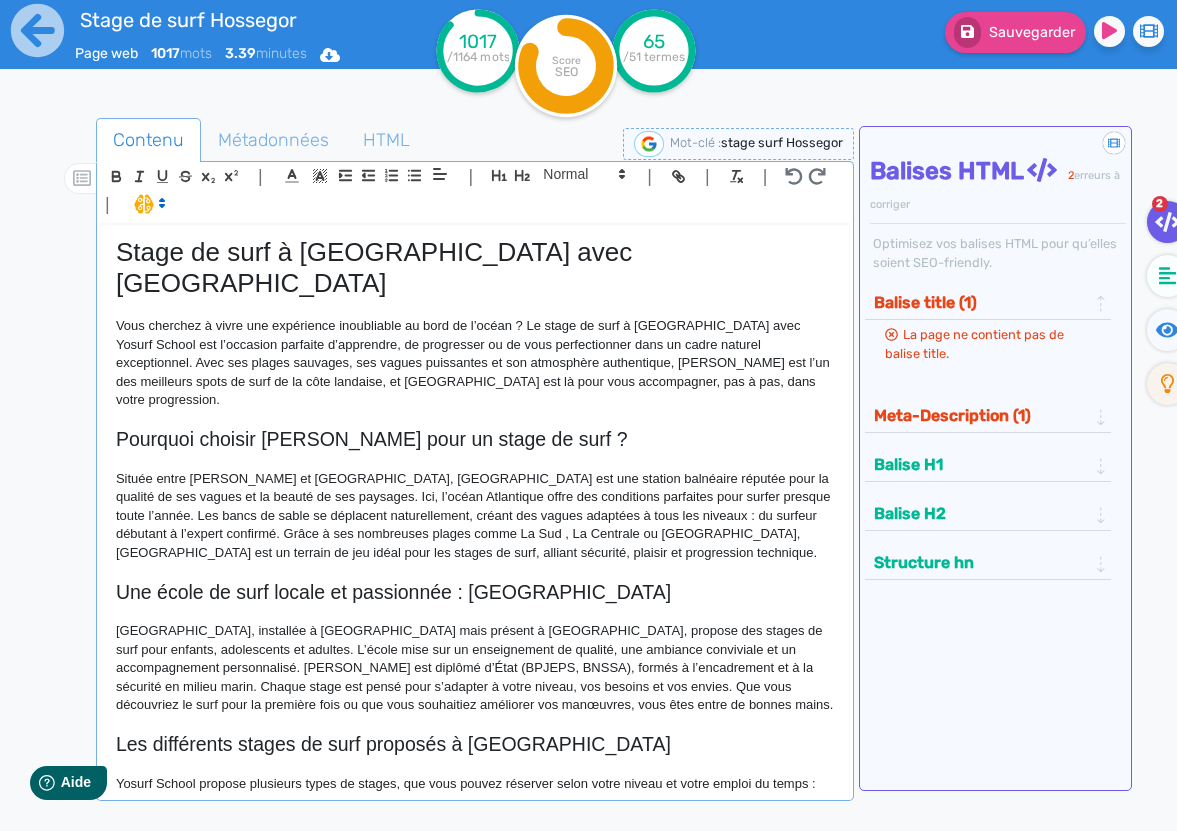 click on "Vous cherchez à vivre une expérience inoubliable au bord de l’océan ? Le stage de surf à Hossegor avec Yosurf School est l’occasion parfaite d’apprendre, de progresser ou de vous perfectionner dans un cadre naturel exceptionnel. Avec ses plages sauvages, ses vagues puissantes et son atmosphère authentique, Seignosse est l’un des meilleurs spots de surf de la côte landaise, et Yosurf School est là pour vous accompagner, pas à pas, dans votre progression." 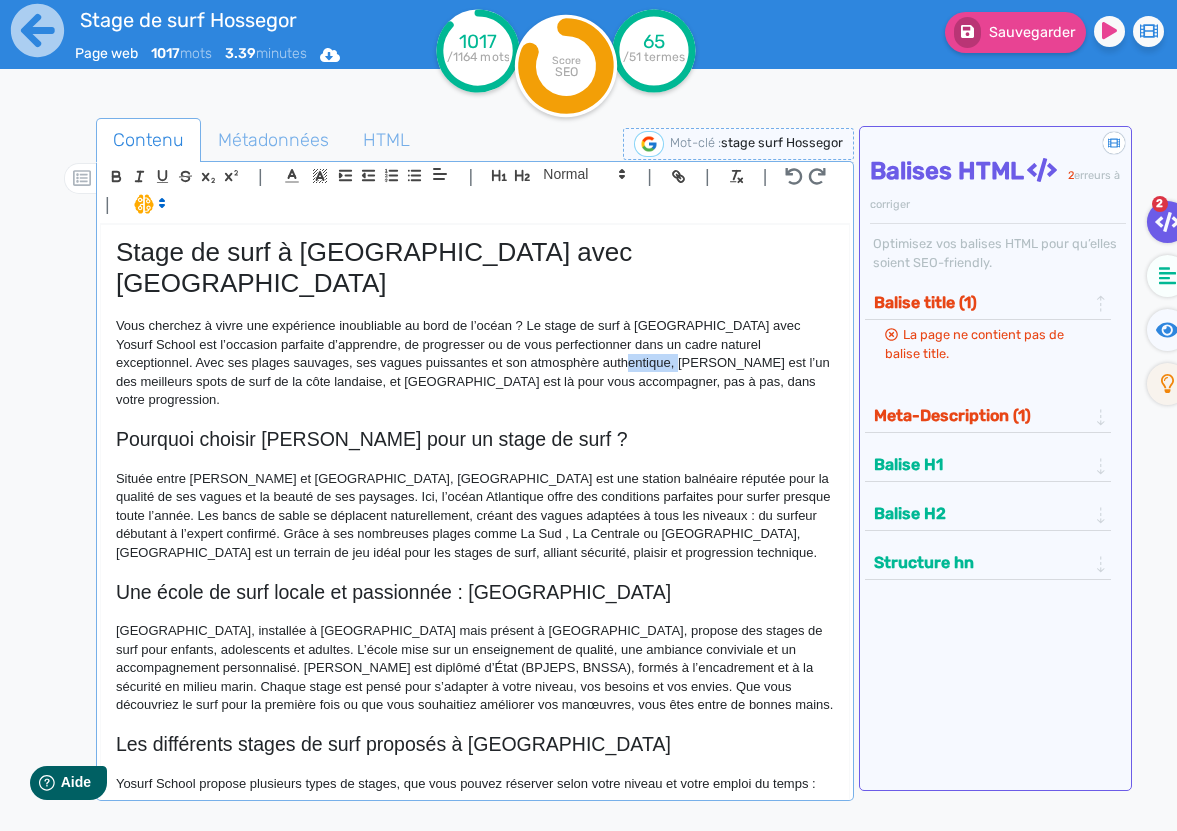 click on "Vous cherchez à vivre une expérience inoubliable au bord de l’océan ? Le stage de surf à Hossegor avec Yosurf School est l’occasion parfaite d’apprendre, de progresser ou de vous perfectionner dans un cadre naturel exceptionnel. Avec ses plages sauvages, ses vagues puissantes et son atmosphère authentique, Seignosse est l’un des meilleurs spots de surf de la côte landaise, et Yosurf School est là pour vous accompagner, pas à pas, dans votre progression." 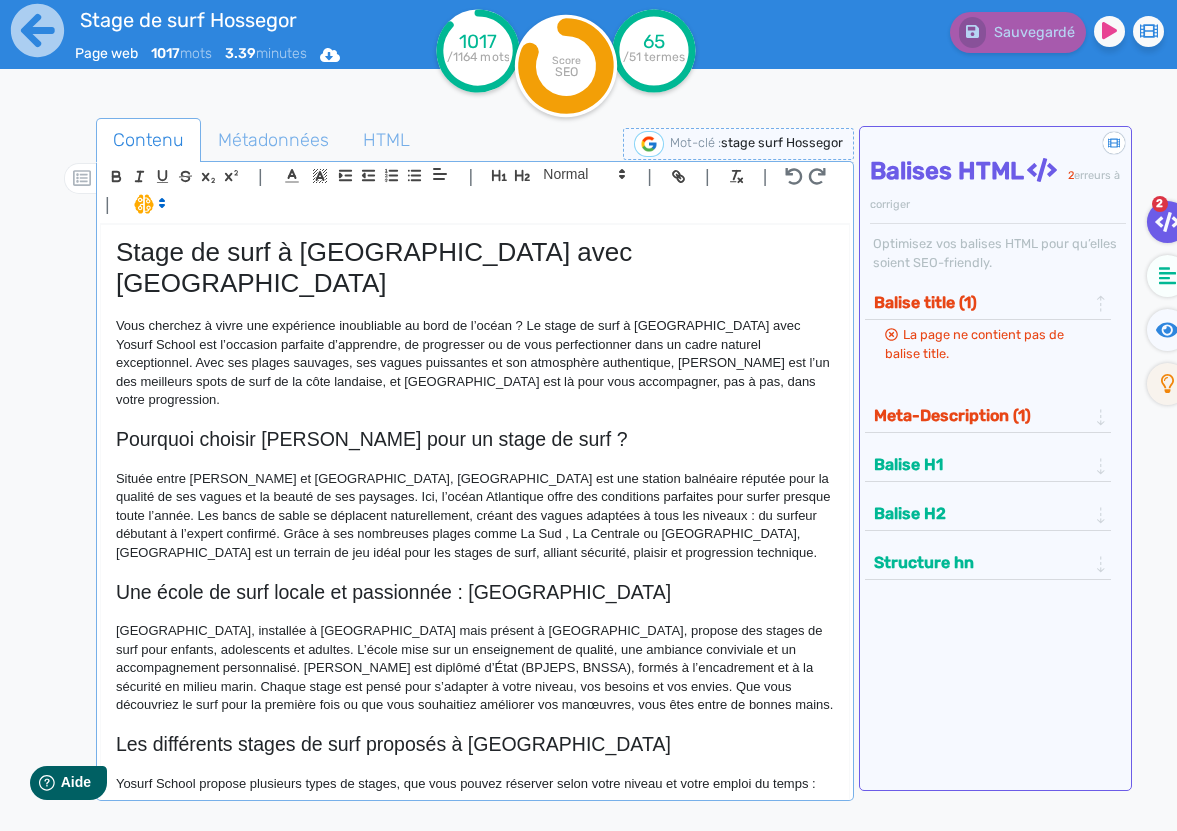 click on "Vous cherchez à vivre une expérience inoubliable au bord de l’océan ? Le stage de surf à [GEOGRAPHIC_DATA] avec Yosurf School est l’occasion parfaite d’apprendre, de progresser ou de vous perfectionner dans un cadre naturel exceptionnel. Avec ses plages sauvages, ses vagues puissantes et son atmosphère authentique, [PERSON_NAME] est l’un des meilleurs spots de surf de la côte landaise, et [GEOGRAPHIC_DATA] est là pour vous accompagner, pas à pas, dans votre progression." 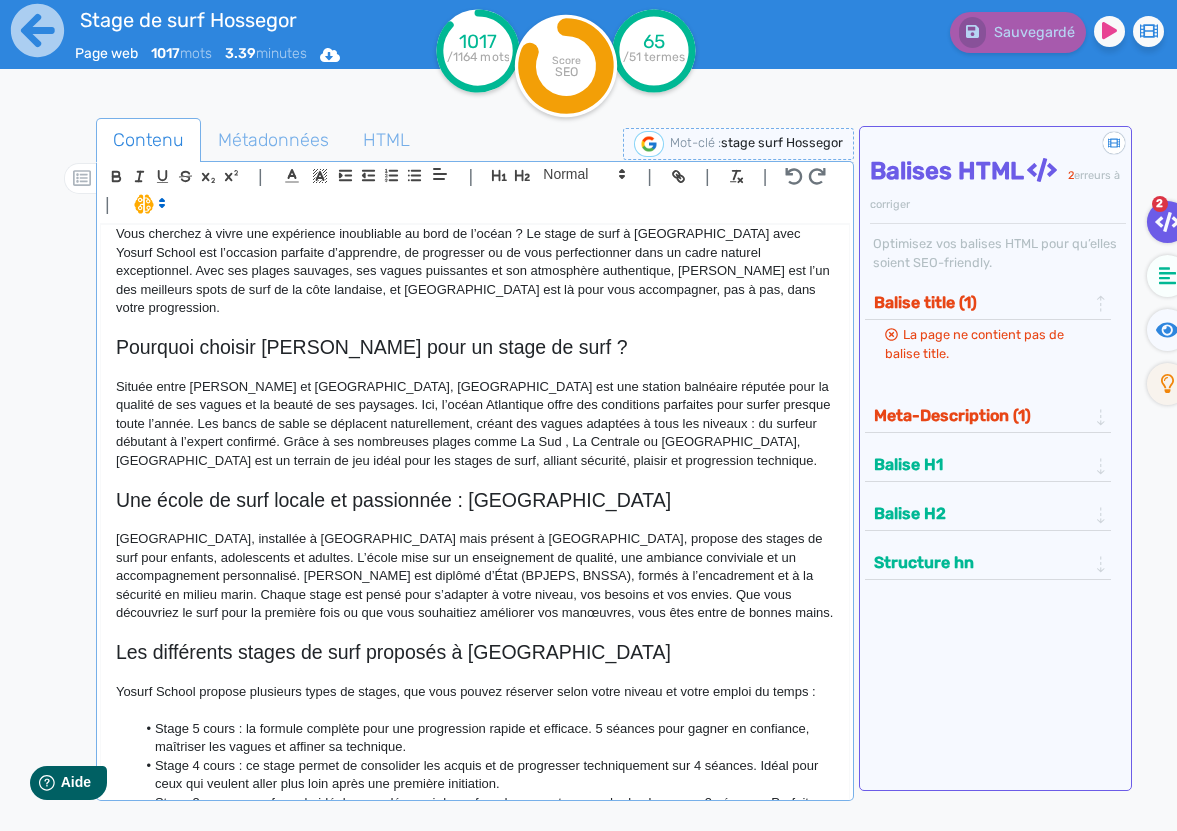 scroll, scrollTop: 0, scrollLeft: 0, axis: both 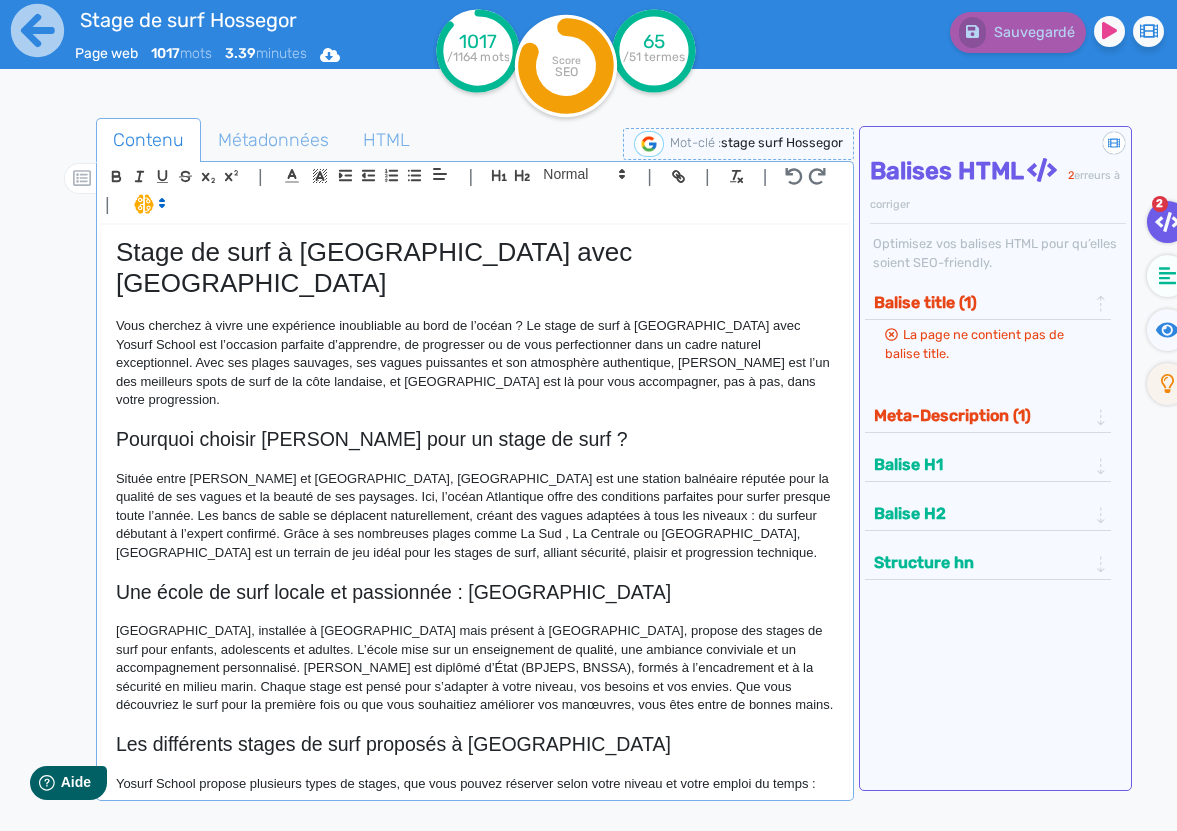 click on "Meta-Description (1)" 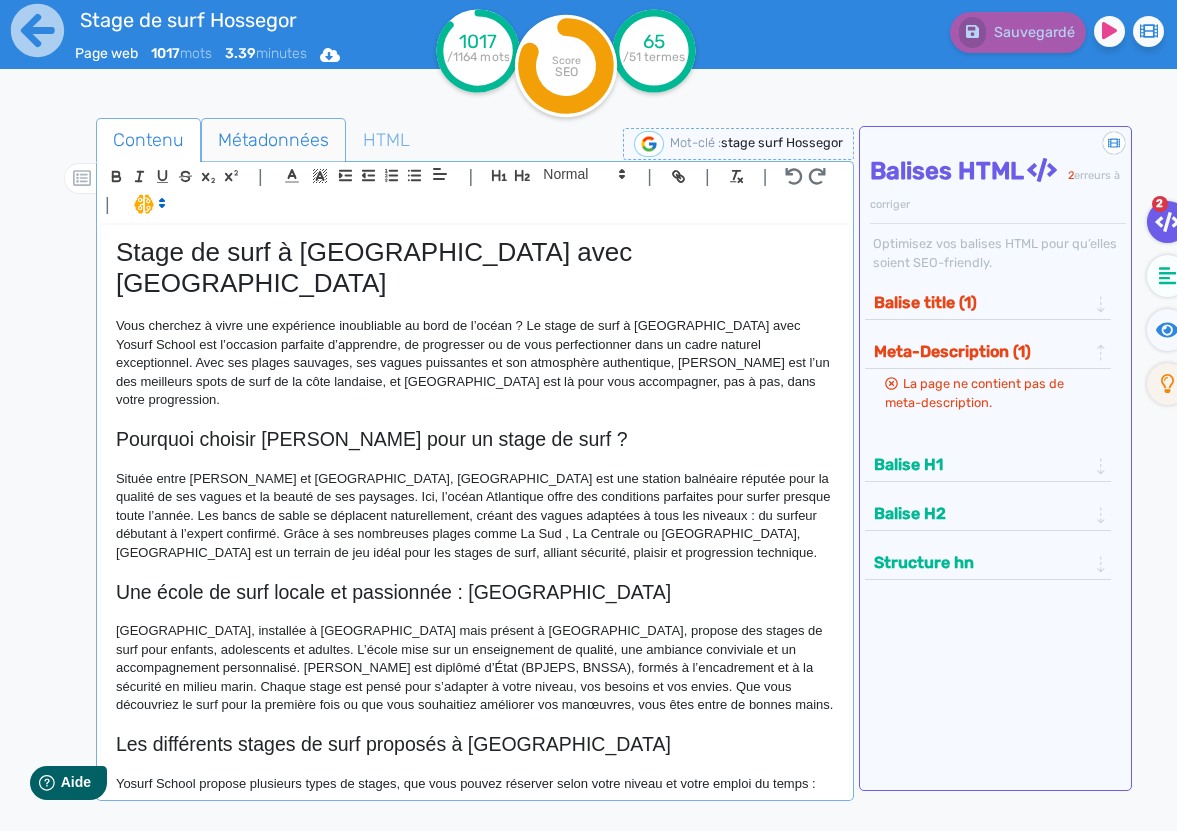 click on "Métadonnées" at bounding box center (273, 140) 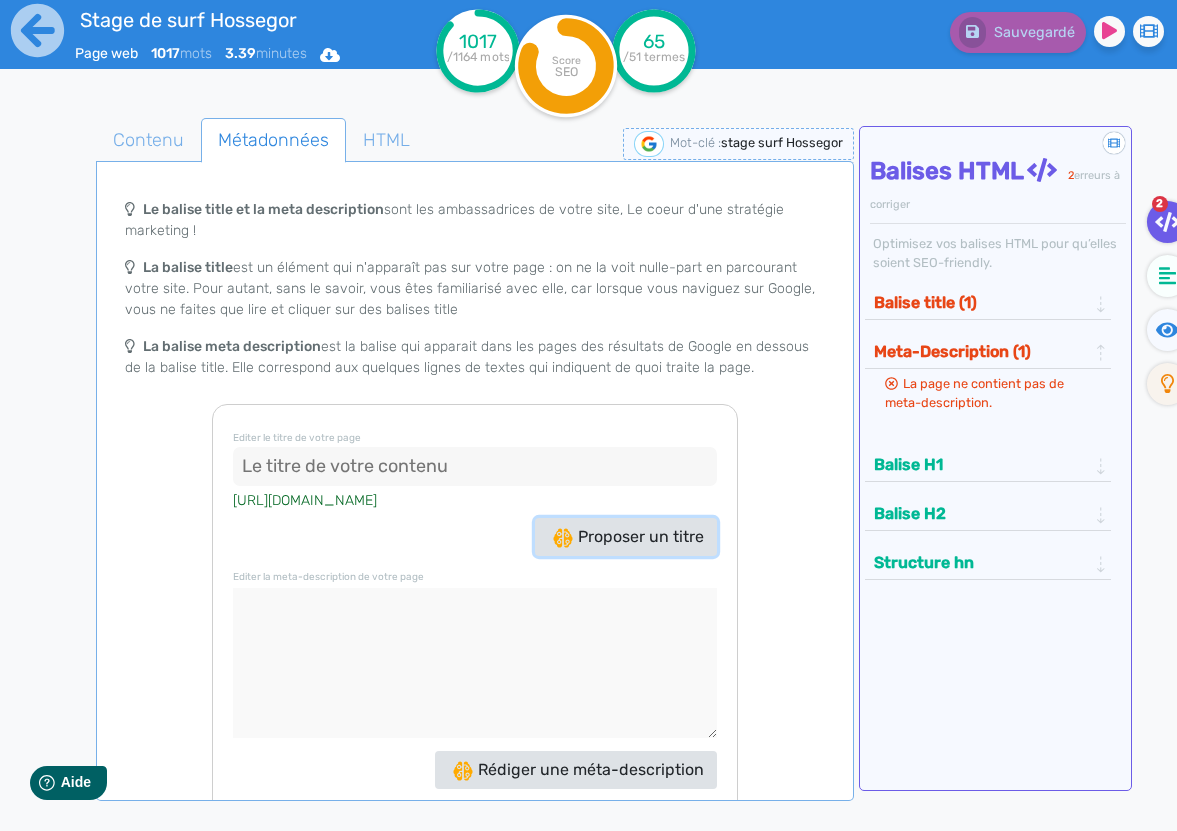 click on "Proposer un titre" 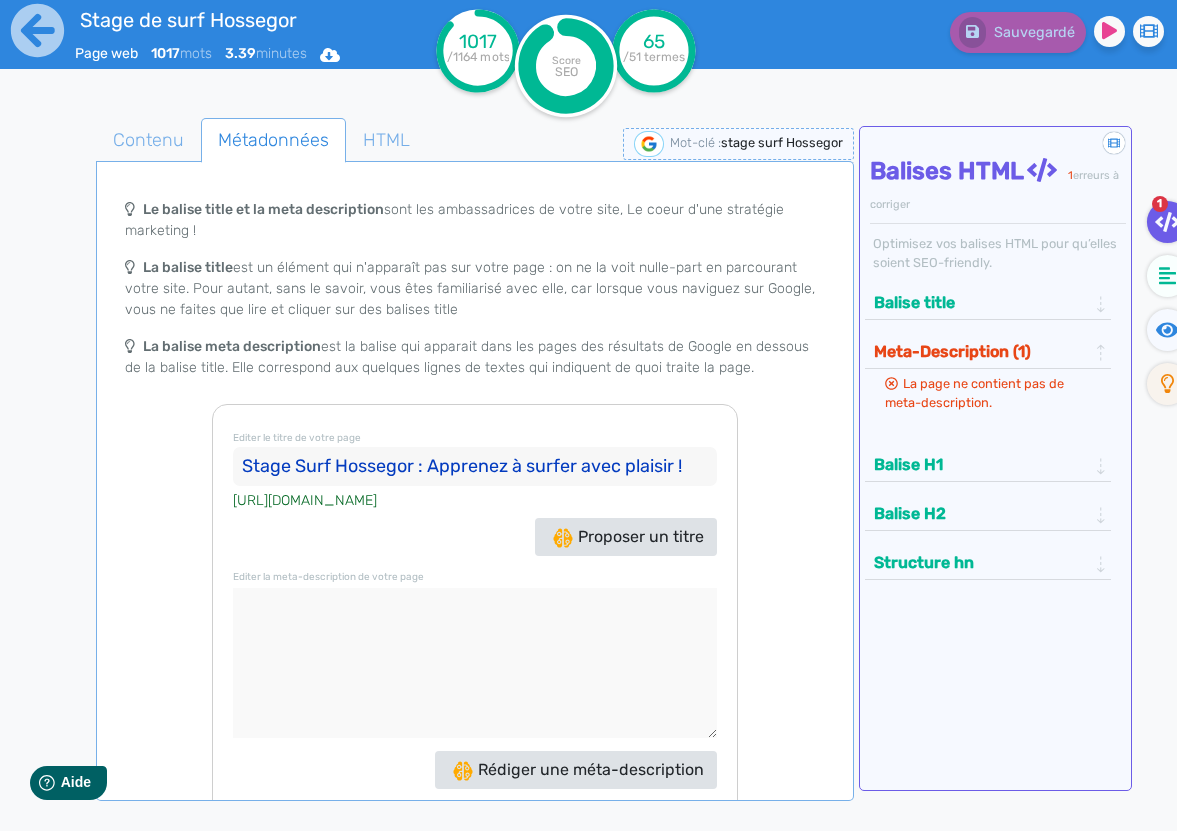 click on "Stage Surf Hossegor : Apprenez à surfer avec plaisir !" 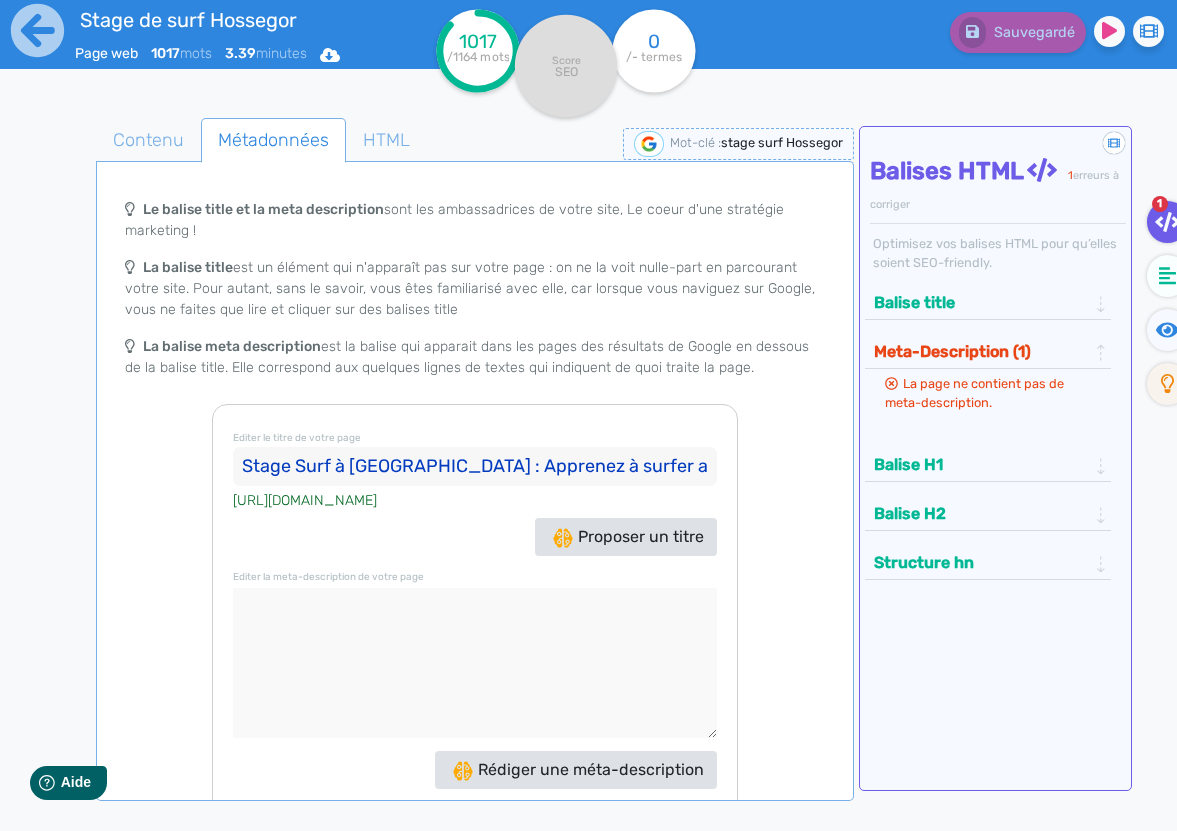 scroll, scrollTop: 26, scrollLeft: 0, axis: vertical 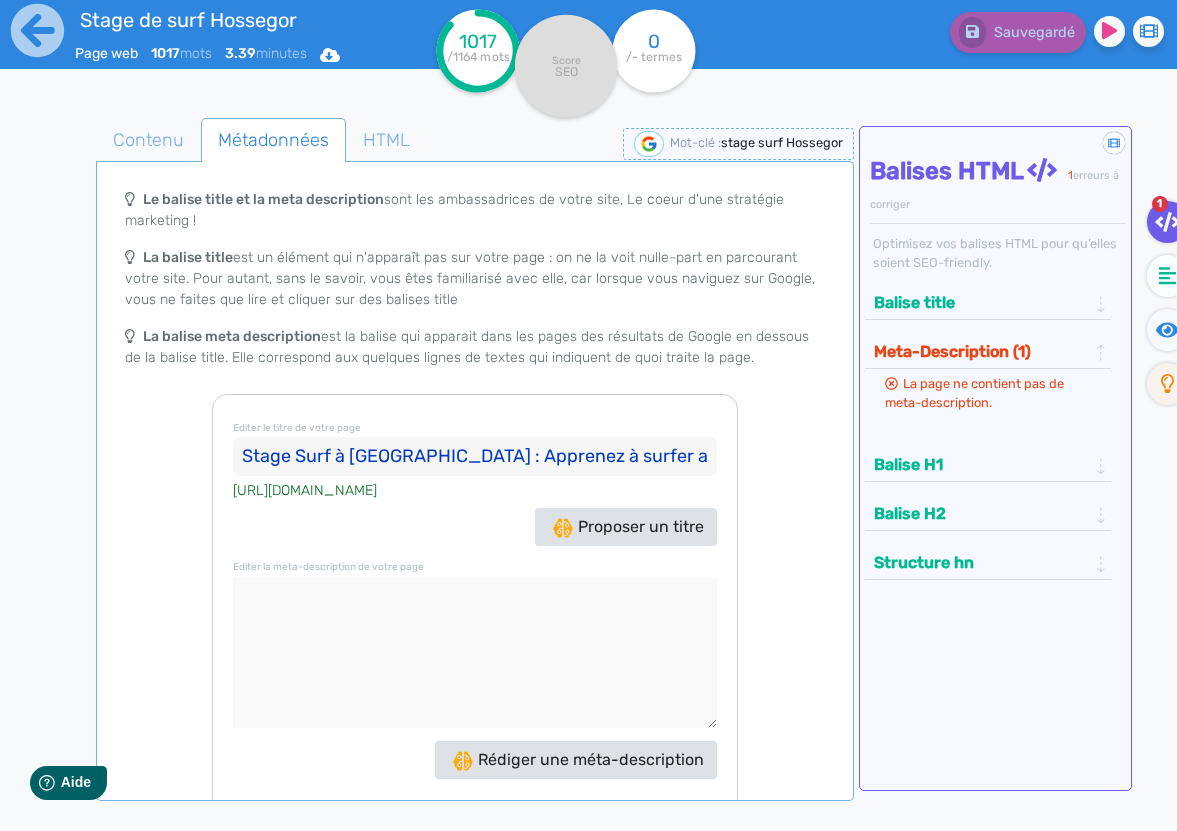 type on "Stage Surf à [GEOGRAPHIC_DATA] : Apprenez à surfer avec plaisir !" 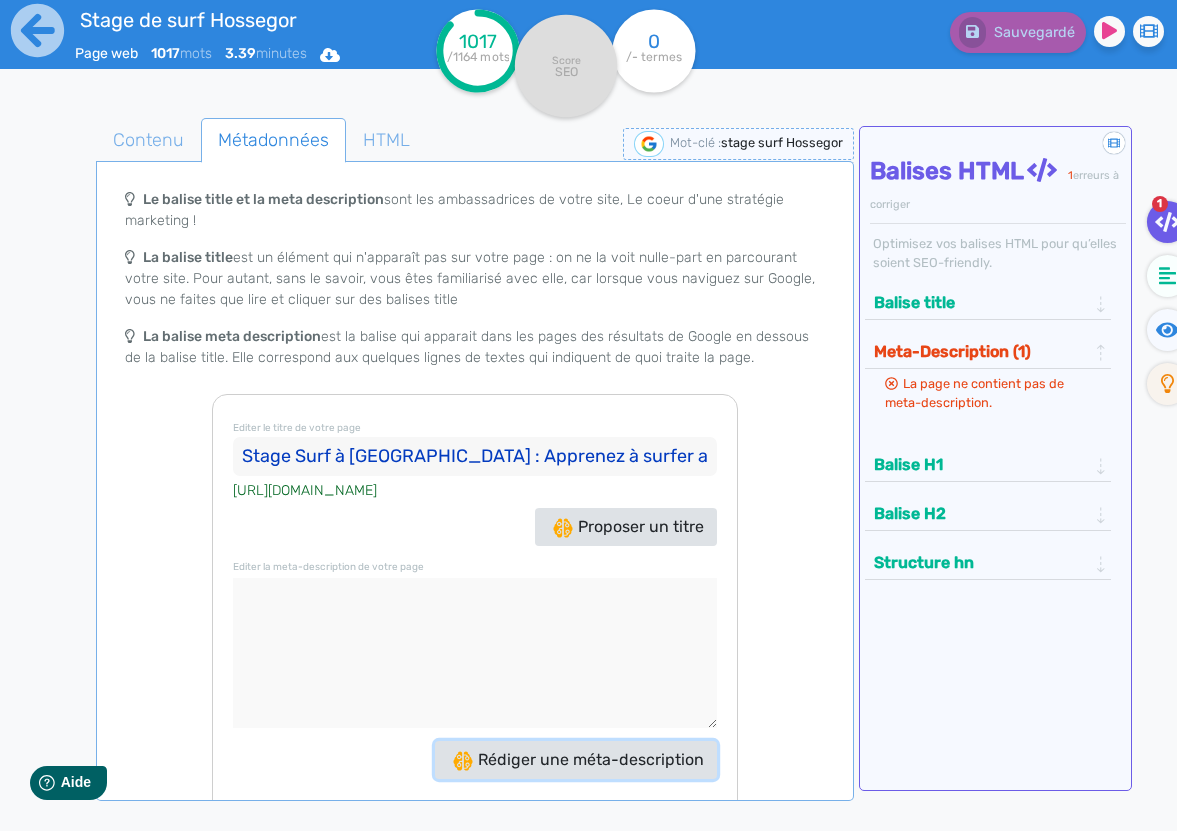 click on "Rédiger une méta-description" 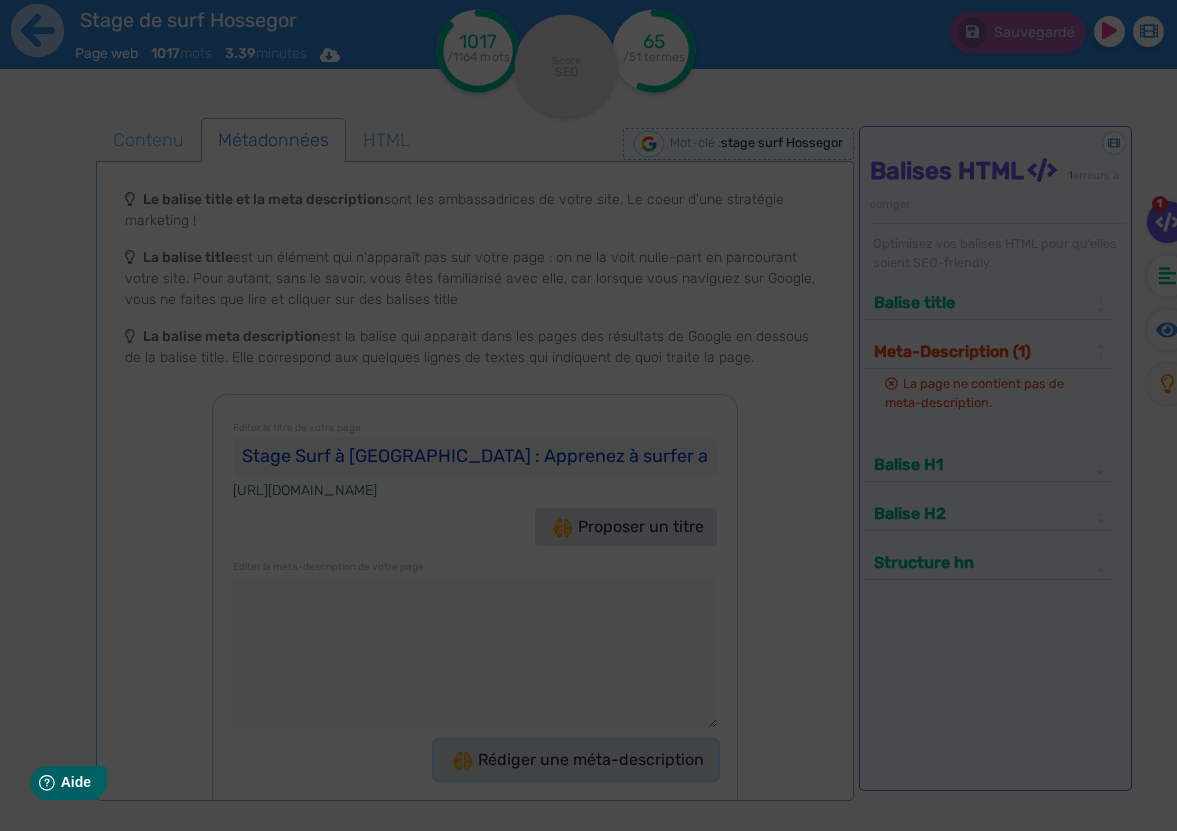 type on "Découvrez notre stage de surf à [GEOGRAPHIC_DATA] avec [GEOGRAPHIC_DATA] ! Apprenez à surfer, progressez en toute sécurité et vivez des moments inoubliables !" 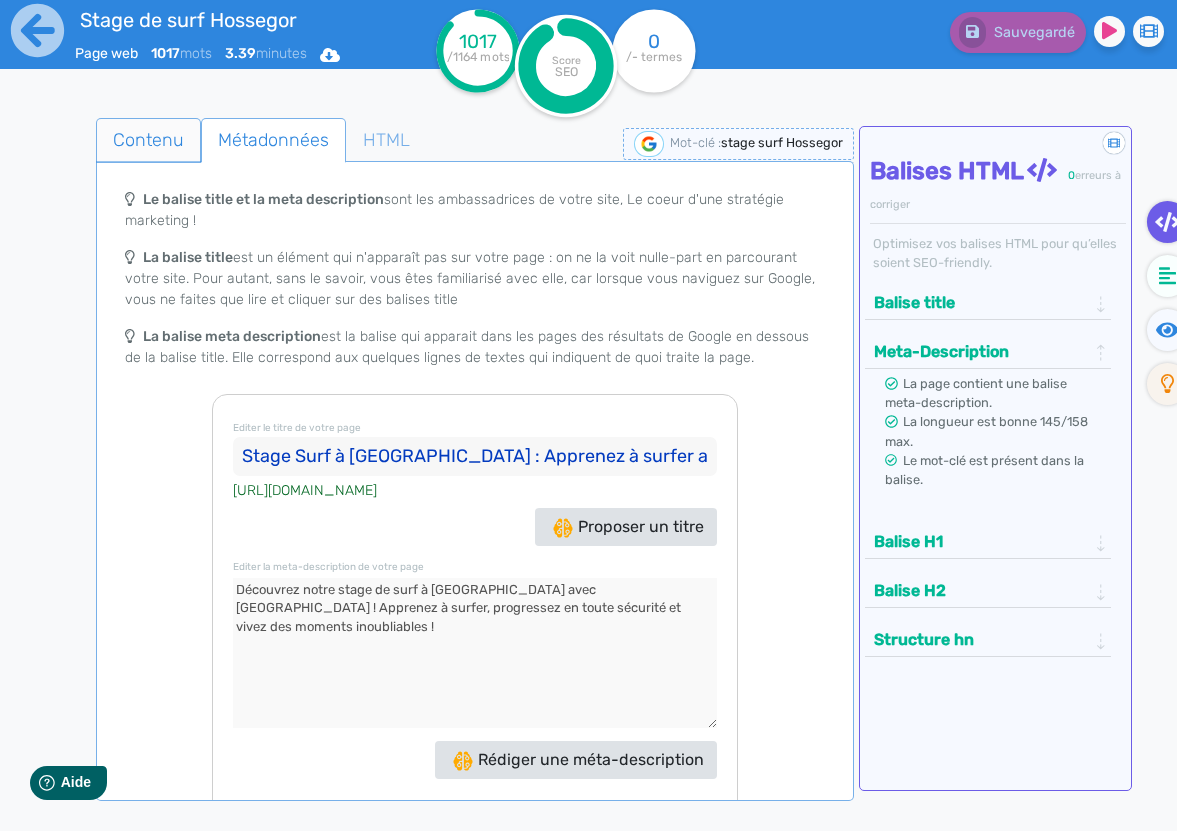 click on "Contenu" 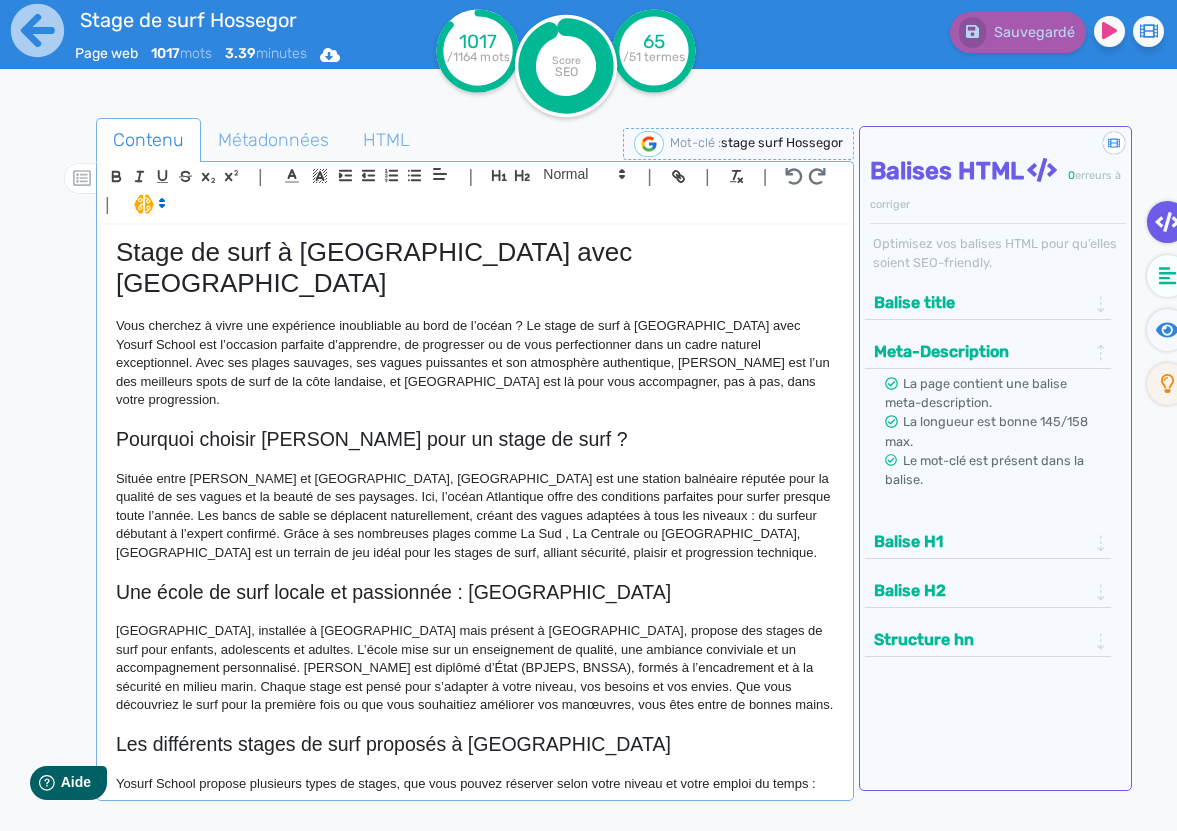 scroll, scrollTop: 54, scrollLeft: 0, axis: vertical 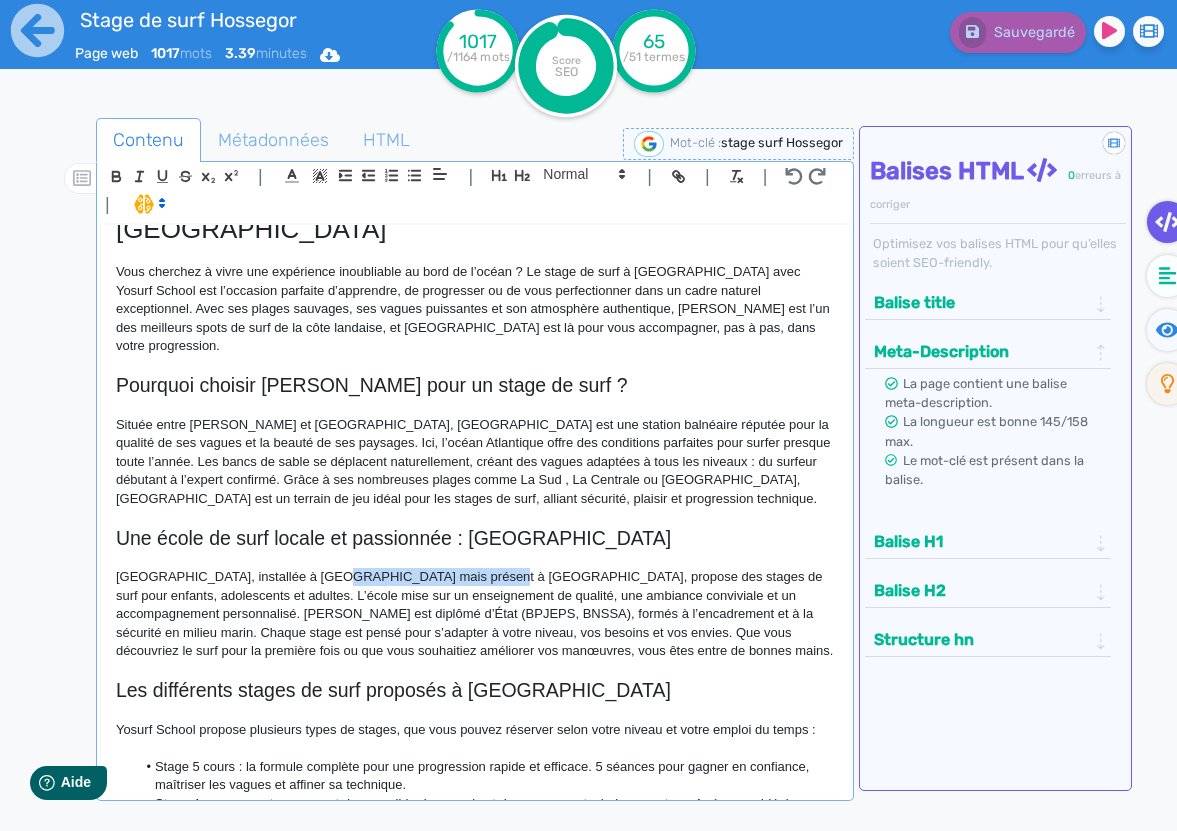 drag, startPoint x: 476, startPoint y: 528, endPoint x: 323, endPoint y: 534, distance: 153.1176 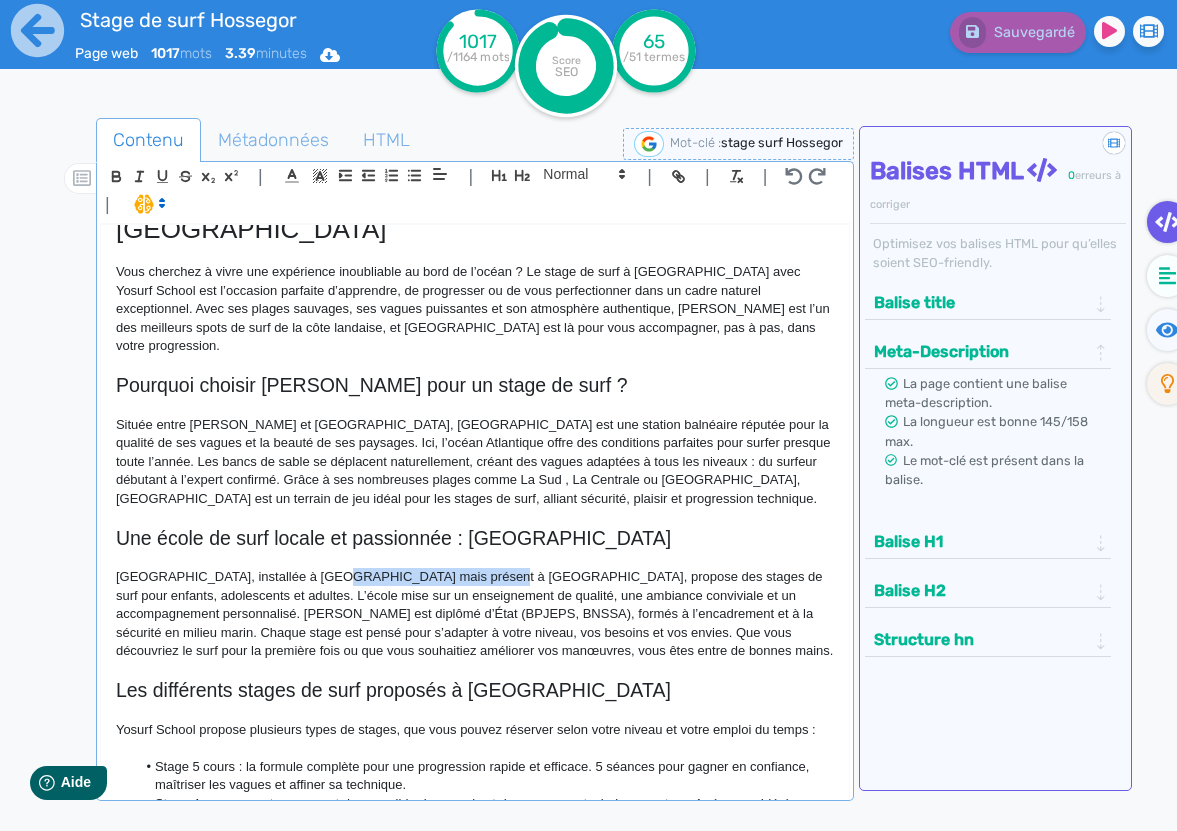 click on "Yosurf School, installée à Hossegor mais présent à Seignosse, propose des stages de surf pour enfants, adolescents et adultes. L’école mise sur un enseignement de qualité, une ambiance conviviale et un accompagnement personnalisé. Yohan le moniteur est diplômé d’État (BPJEPS, BNSSA), formés à l’encadrement et à la sécurité en milieu marin. Chaque stage est pensé pour s’adapter à votre niveau, vos besoins et vos envies. Que vous découvriez le surf pour la première fois ou que vous souhaitiez améliorer vos manœuvres, vous êtes entre de bonnes mains." 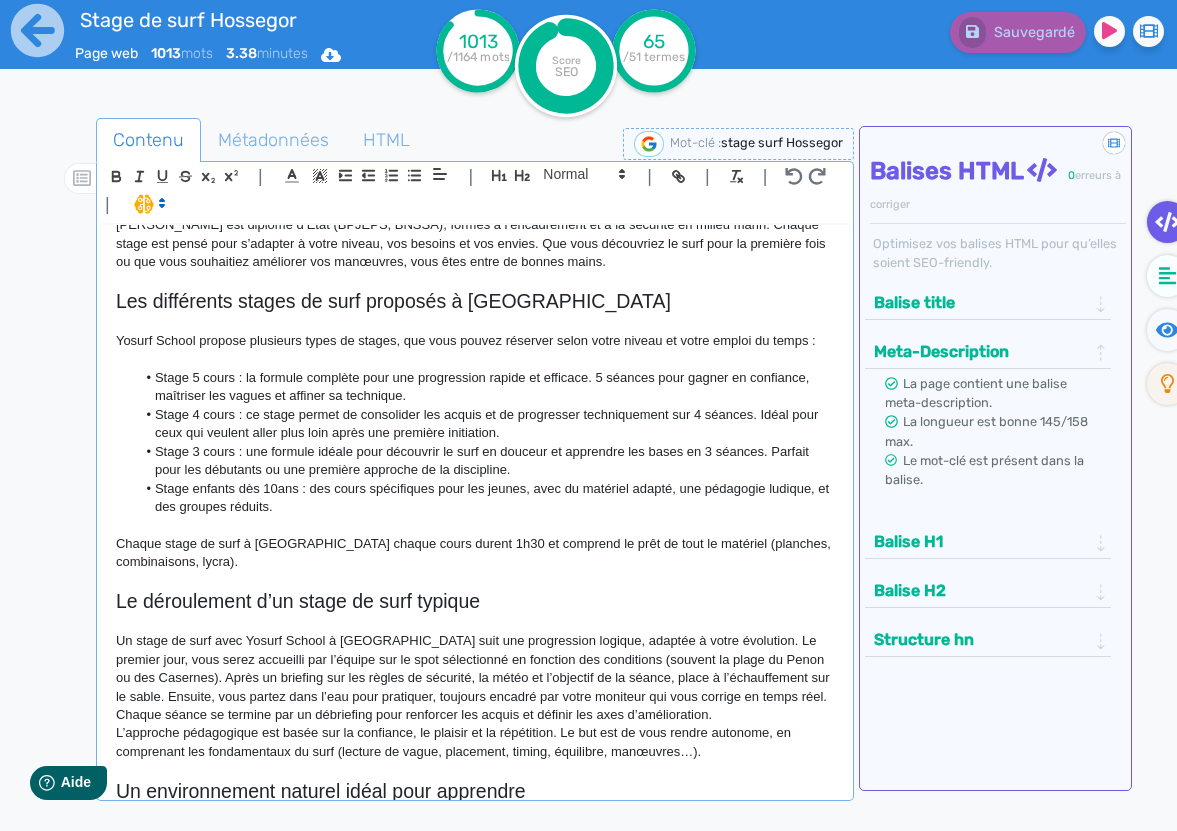 scroll, scrollTop: 532, scrollLeft: 0, axis: vertical 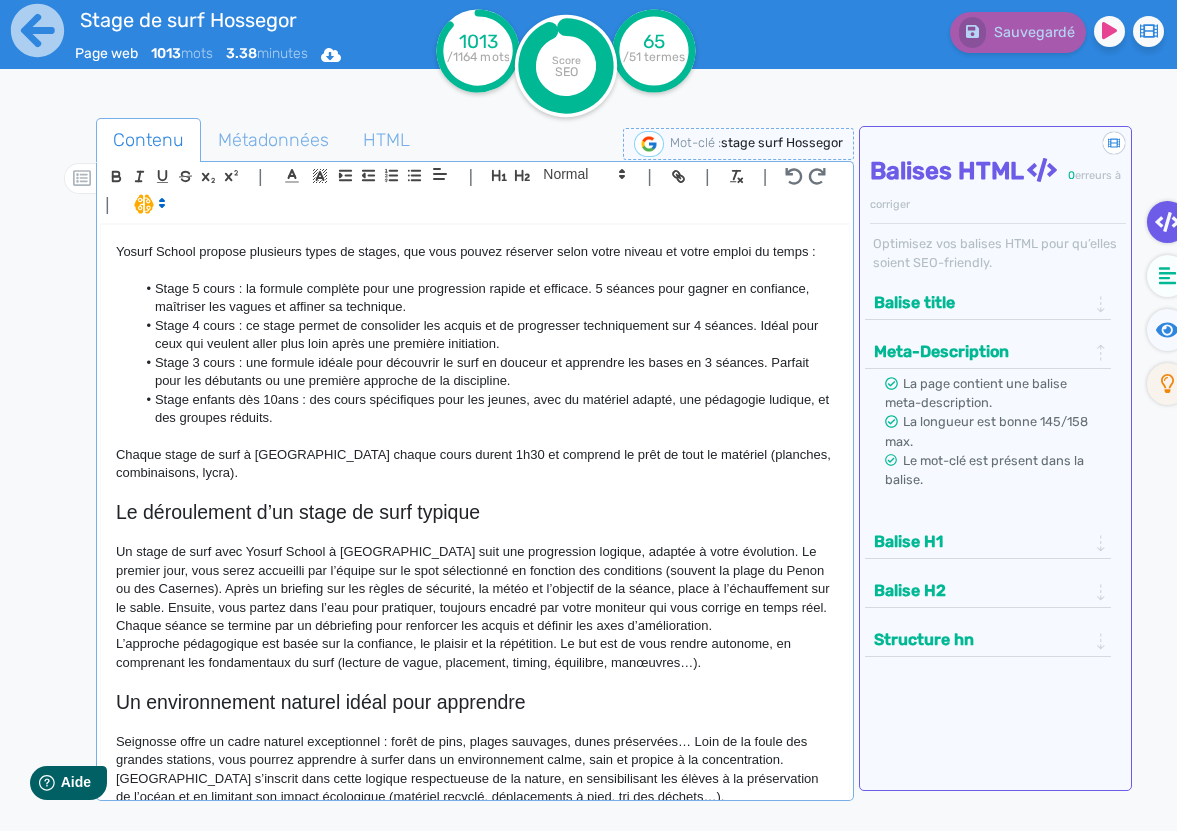 click on "Un stage de surf avec Yosurf School à Seignosse suit une progression logique, adaptée à votre évolution. Le premier jour, vous serez accueilli par l’équipe sur le spot sélectionné en fonction des conditions (souvent la plage du Penon ou des Casernes). Après un briefing sur les règles de sécurité, la météo et l’objectif de la séance, place à l’échauffement sur le sable. Ensuite, vous partez dans l’eau pour pratiquer, toujours encadré par votre moniteur qui vous corrige en temps réel. Chaque séance se termine par un débriefing pour renforcer les acquis et définir les axes d’amélioration." 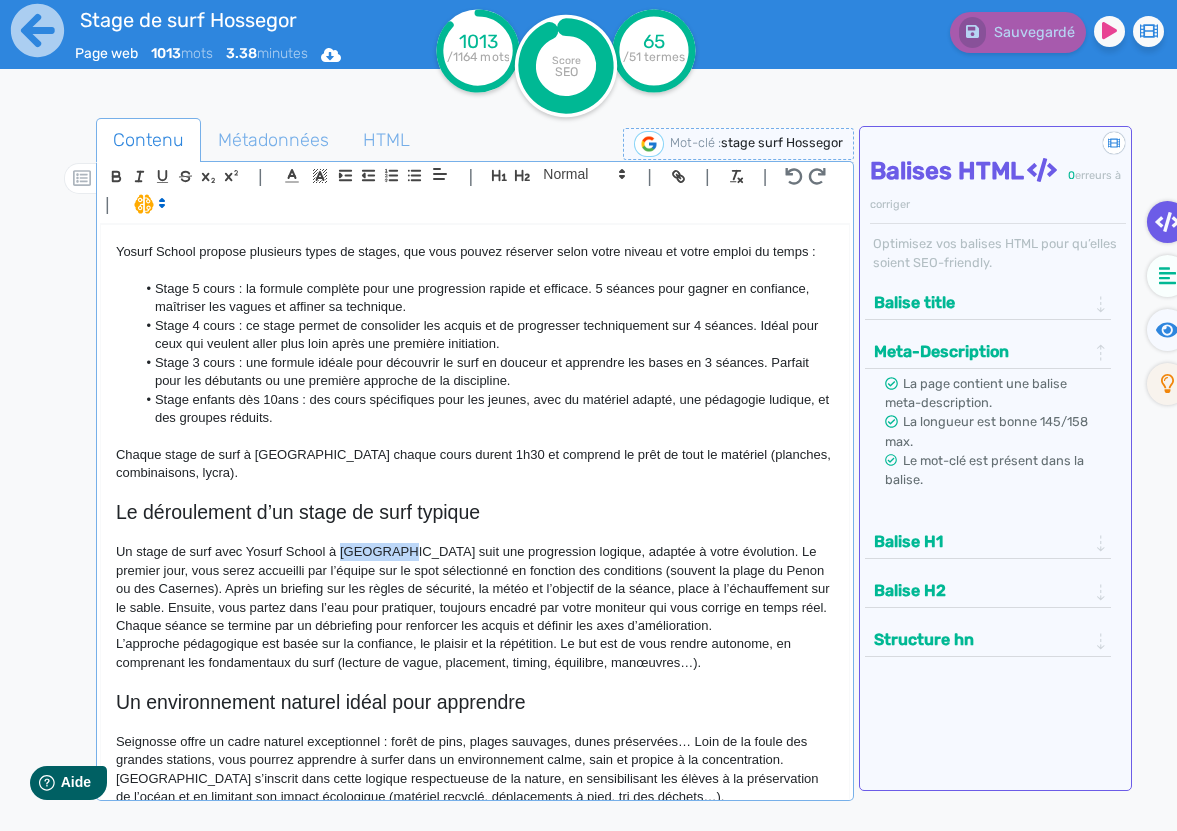 click on "Un stage de surf avec Yosurf School à Seignosse suit une progression logique, adaptée à votre évolution. Le premier jour, vous serez accueilli par l’équipe sur le spot sélectionné en fonction des conditions (souvent la plage du Penon ou des Casernes). Après un briefing sur les règles de sécurité, la météo et l’objectif de la séance, place à l’échauffement sur le sable. Ensuite, vous partez dans l’eau pour pratiquer, toujours encadré par votre moniteur qui vous corrige en temps réel. Chaque séance se termine par un débriefing pour renforcer les acquis et définir les axes d’amélioration." 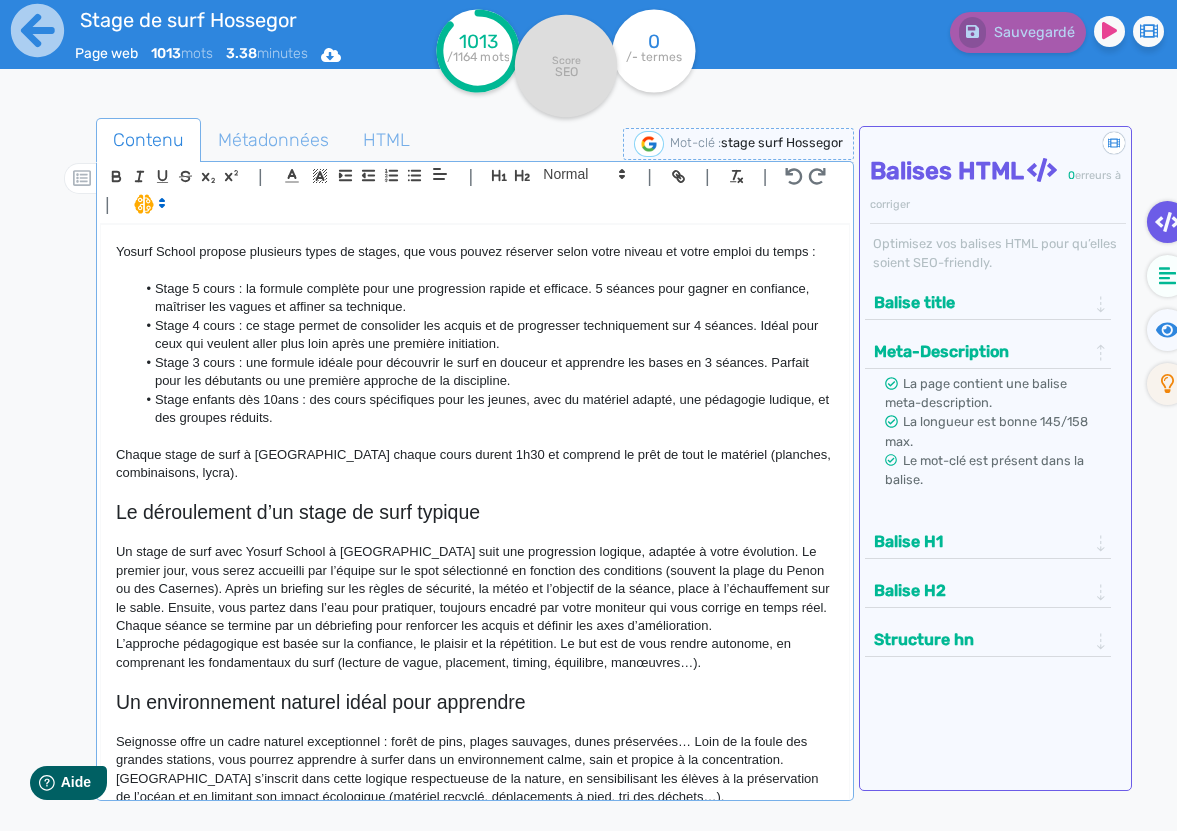 click on "Un stage de surf avec Yosurf School à Hossegor suit une progression logique, adaptée à votre évolution. Le premier jour, vous serez accueilli par l’équipe sur le spot sélectionné en fonction des conditions (souvent la plage du Penon ou des Casernes). Après un briefing sur les règles de sécurité, la météo et l’objectif de la séance, place à l’échauffement sur le sable. Ensuite, vous partez dans l’eau pour pratiquer, toujours encadré par votre moniteur qui vous corrige en temps réel. Chaque séance se termine par un débriefing pour renforcer les acquis et définir les axes d’amélioration." 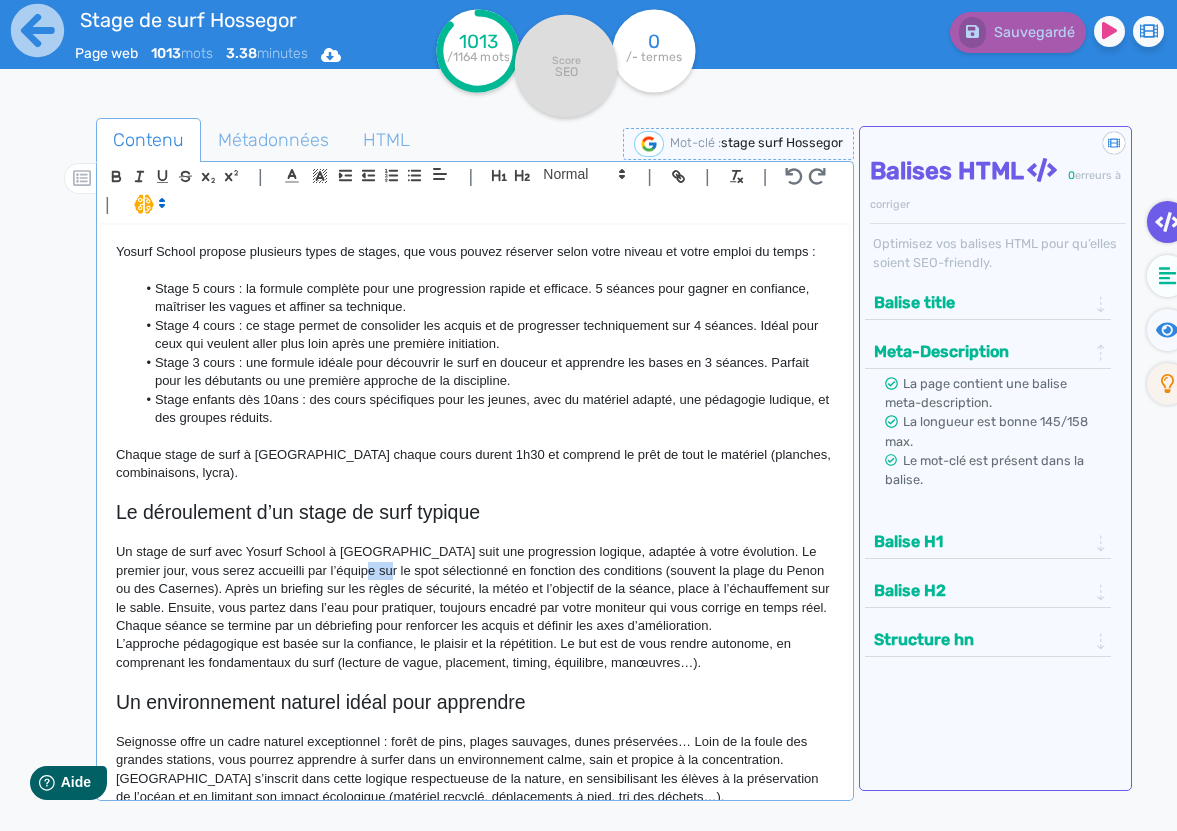 click on "Un stage de surf avec Yosurf School à Hossegor suit une progression logique, adaptée à votre évolution. Le premier jour, vous serez accueilli par l’équipe sur le spot sélectionné en fonction des conditions (souvent la plage du Penon ou des Casernes). Après un briefing sur les règles de sécurité, la météo et l’objectif de la séance, place à l’échauffement sur le sable. Ensuite, vous partez dans l’eau pour pratiquer, toujours encadré par votre moniteur qui vous corrige en temps réel. Chaque séance se termine par un débriefing pour renforcer les acquis et définir les axes d’amélioration." 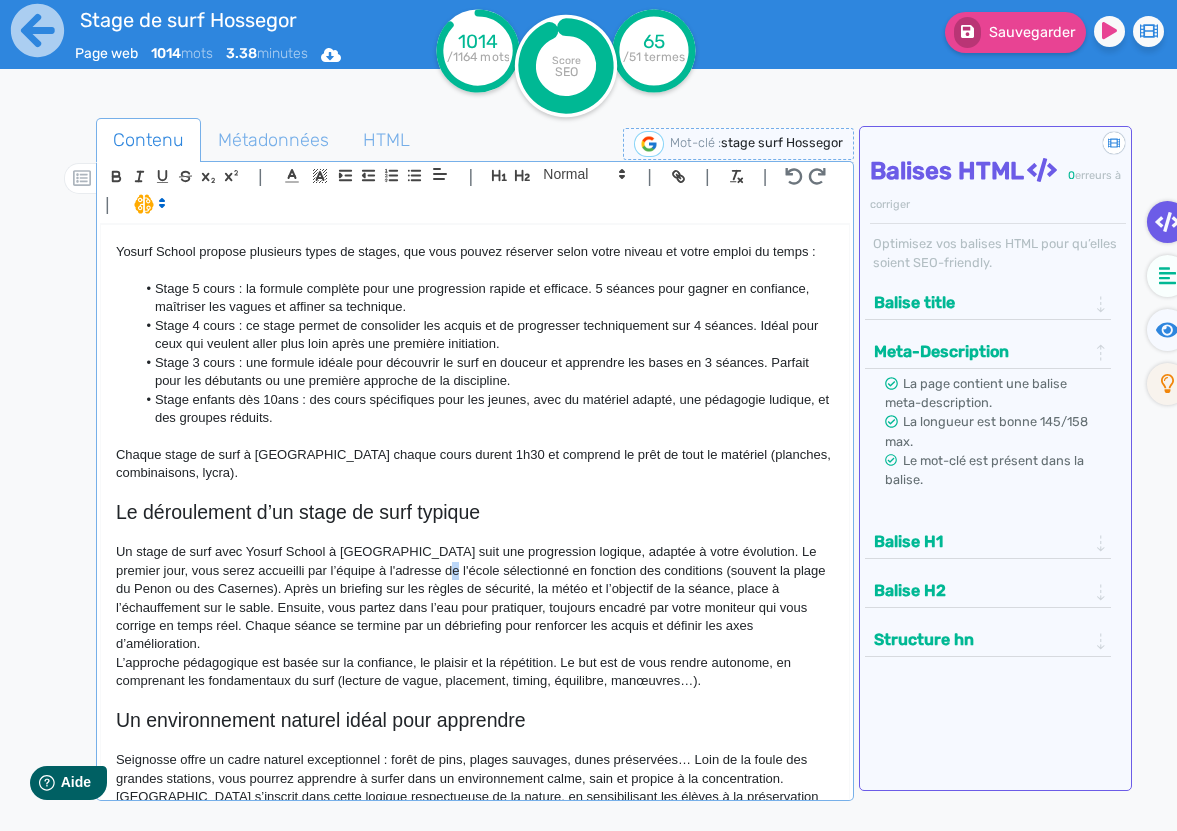 click on "Un stage de surf avec Yosurf School à Hossegor suit une progression logique, adaptée à votre évolution. Le premier jour, vous serez accueilli par l’équipe à l'adresse de l'école sélectionné en fonction des conditions (souvent la plage du Penon ou des Casernes). Après un briefing sur les règles de sécurité, la météo et l’objectif de la séance, place à l’échauffement sur le sable. Ensuite, vous partez dans l’eau pour pratiquer, toujours encadré par votre moniteur qui vous corrige en temps réel. Chaque séance se termine par un débriefing pour renforcer les acquis et définir les axes d’amélioration." 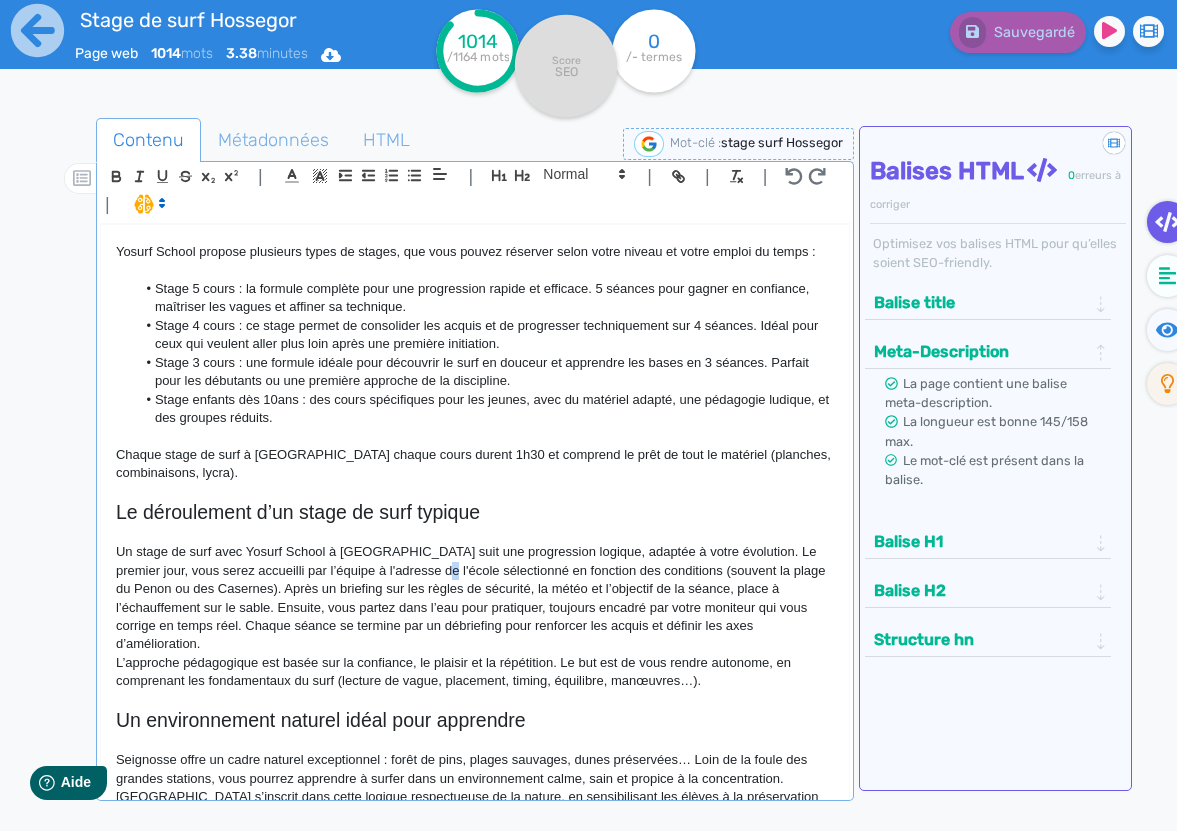 click on "Un stage de surf avec Yosurf School à Hossegor suit une progression logique, adaptée à votre évolution. Le premier jour, vous serez accueilli par l’équipe à l'adresse de l'école sélectionné en fonction des conditions (souvent la plage du Penon ou des Casernes). Après un briefing sur les règles de sécurité, la météo et l’objectif de la séance, place à l’échauffement sur le sable. Ensuite, vous partez dans l’eau pour pratiquer, toujours encadré par votre moniteur qui vous corrige en temps réel. Chaque séance se termine par un débriefing pour renforcer les acquis et définir les axes d’amélioration." 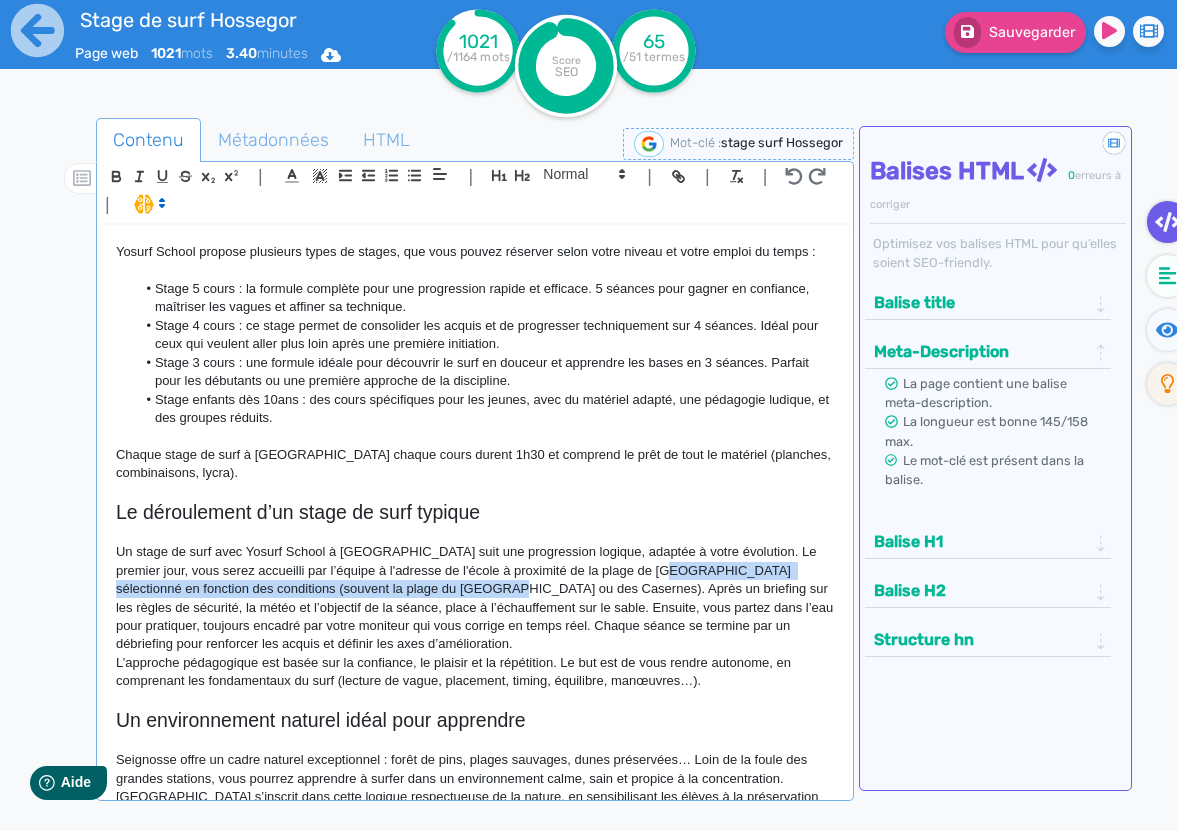 drag, startPoint x: 448, startPoint y: 544, endPoint x: 653, endPoint y: 522, distance: 206.17711 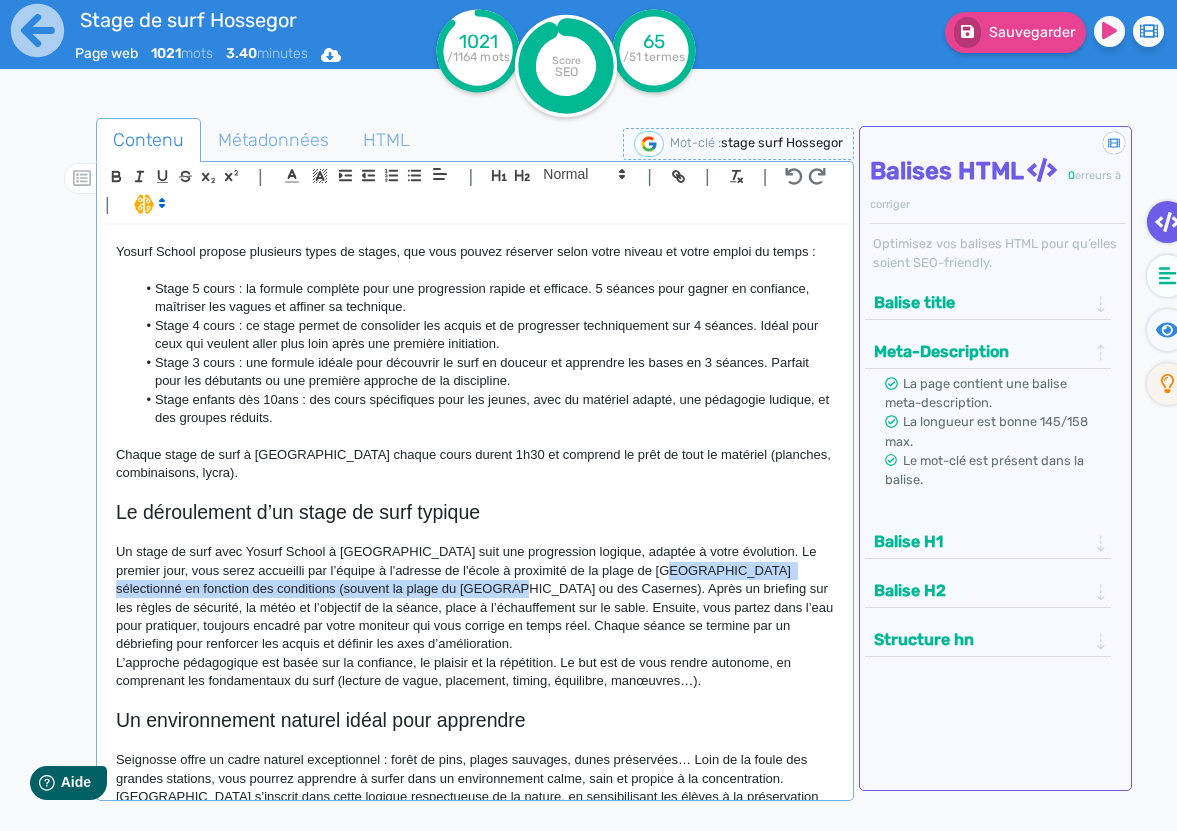 click on "Un stage de surf avec Yosurf School à Hossegor suit une progression logique, adaptée à votre évolution. Le premier jour, vous serez accueilli par l’équipe à l'adresse de l'école à proximité de la plage de La centrale sélectionné en fonction des conditions (souvent la plage du Penon ou des Casernes). Après un briefing sur les règles de sécurité, la météo et l’objectif de la séance, place à l’échauffement sur le sable. Ensuite, vous partez dans l’eau pour pratiquer, toujours encadré par votre moniteur qui vous corrige en temps réel. Chaque séance se termine par un débriefing pour renforcer les acquis et définir les axes d’amélioration." 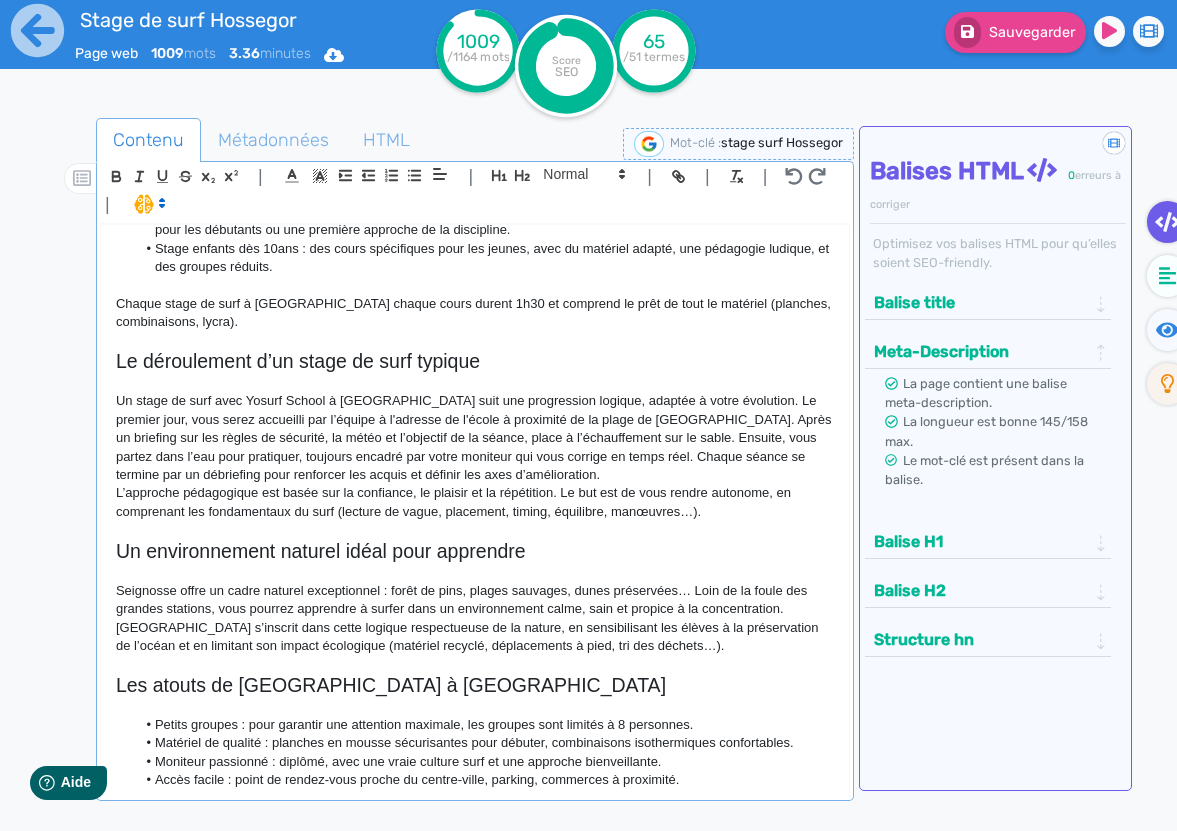 scroll, scrollTop: 684, scrollLeft: 0, axis: vertical 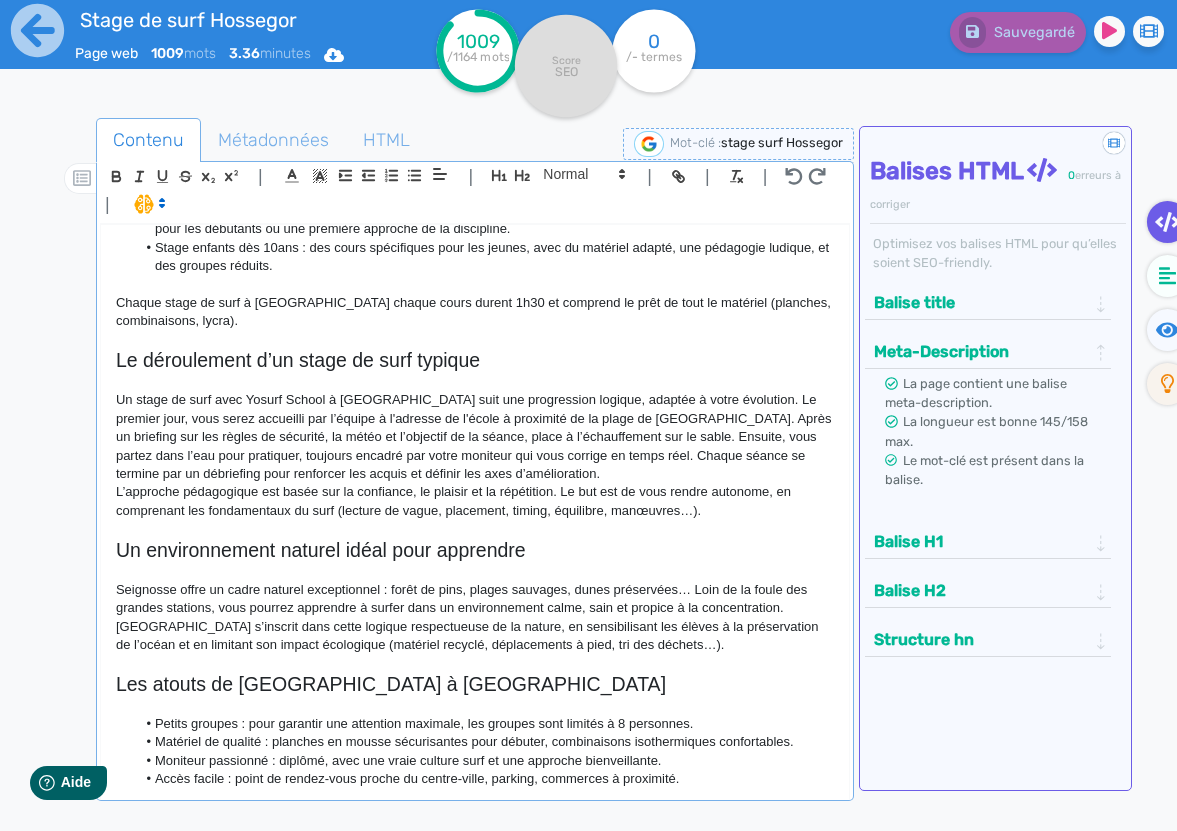 click on "Seignosse offre un cadre naturel exceptionnel : forêt de pins, plages sauvages, dunes préservées… Loin de la foule des grandes stations, vous pourrez apprendre à surfer dans un environnement calme, sain et propice à la concentration. Yosurf School s’inscrit dans cette logique respectueuse de la nature, en sensibilisant les élèves à la préservation de l’océan et en limitant son impact écologique (matériel recyclé, déplacements à pied, tri des déchets…)." 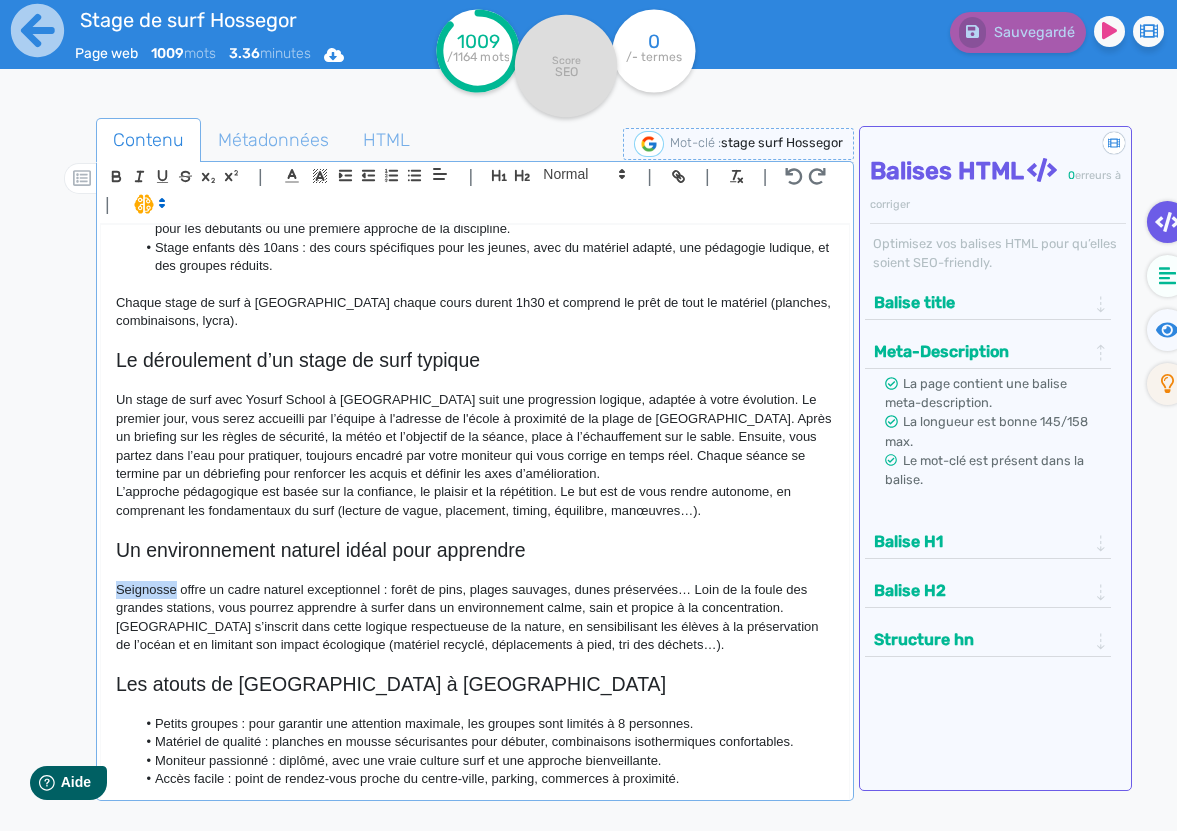 click on "Seignosse offre un cadre naturel exceptionnel : forêt de pins, plages sauvages, dunes préservées… Loin de la foule des grandes stations, vous pourrez apprendre à surfer dans un environnement calme, sain et propice à la concentration. Yosurf School s’inscrit dans cette logique respectueuse de la nature, en sensibilisant les élèves à la préservation de l’océan et en limitant son impact écologique (matériel recyclé, déplacements à pied, tri des déchets…)." 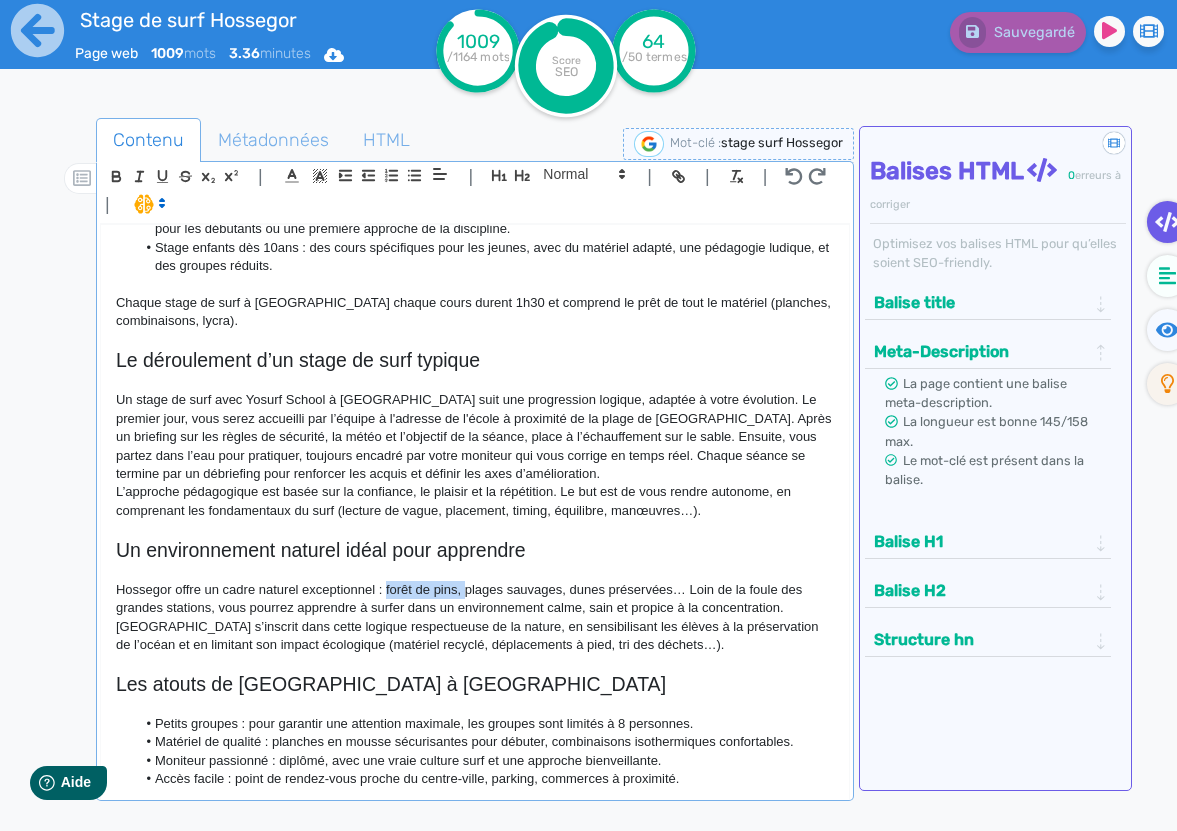 drag, startPoint x: 389, startPoint y: 542, endPoint x: 471, endPoint y: 542, distance: 82 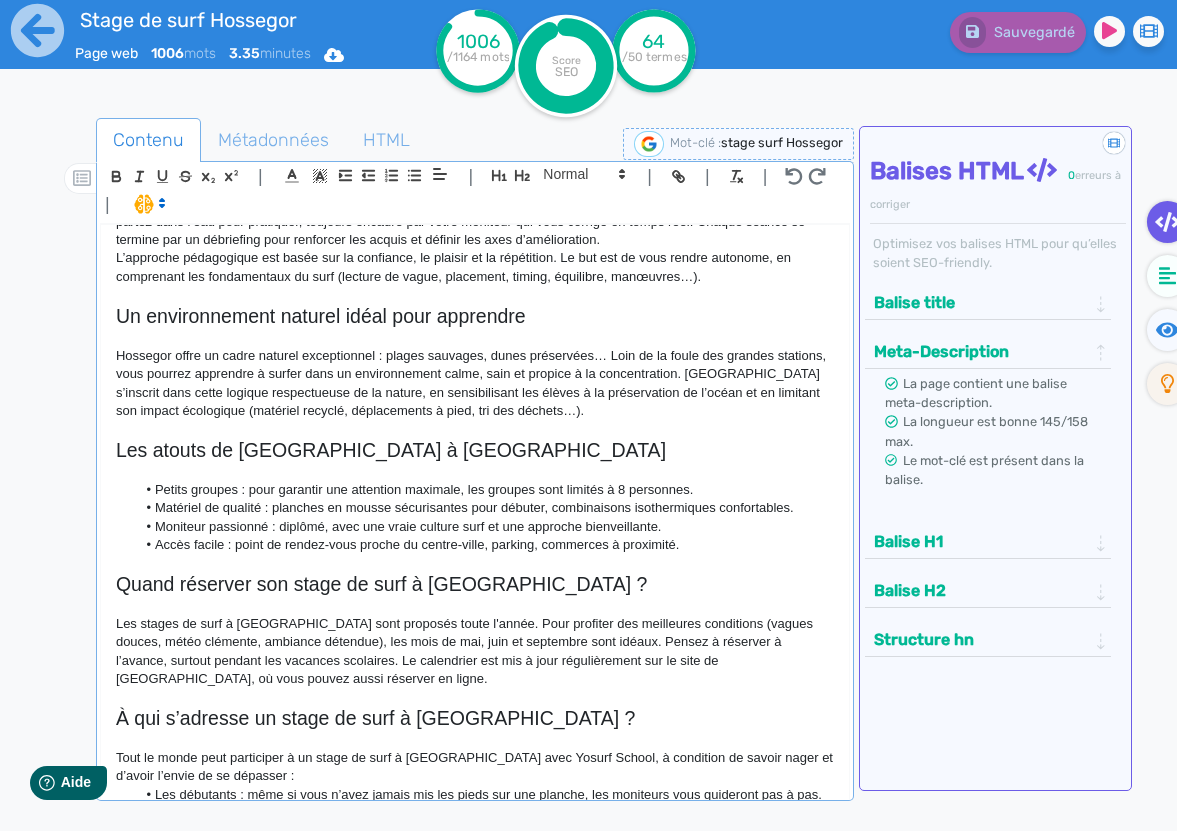 scroll, scrollTop: 921, scrollLeft: 0, axis: vertical 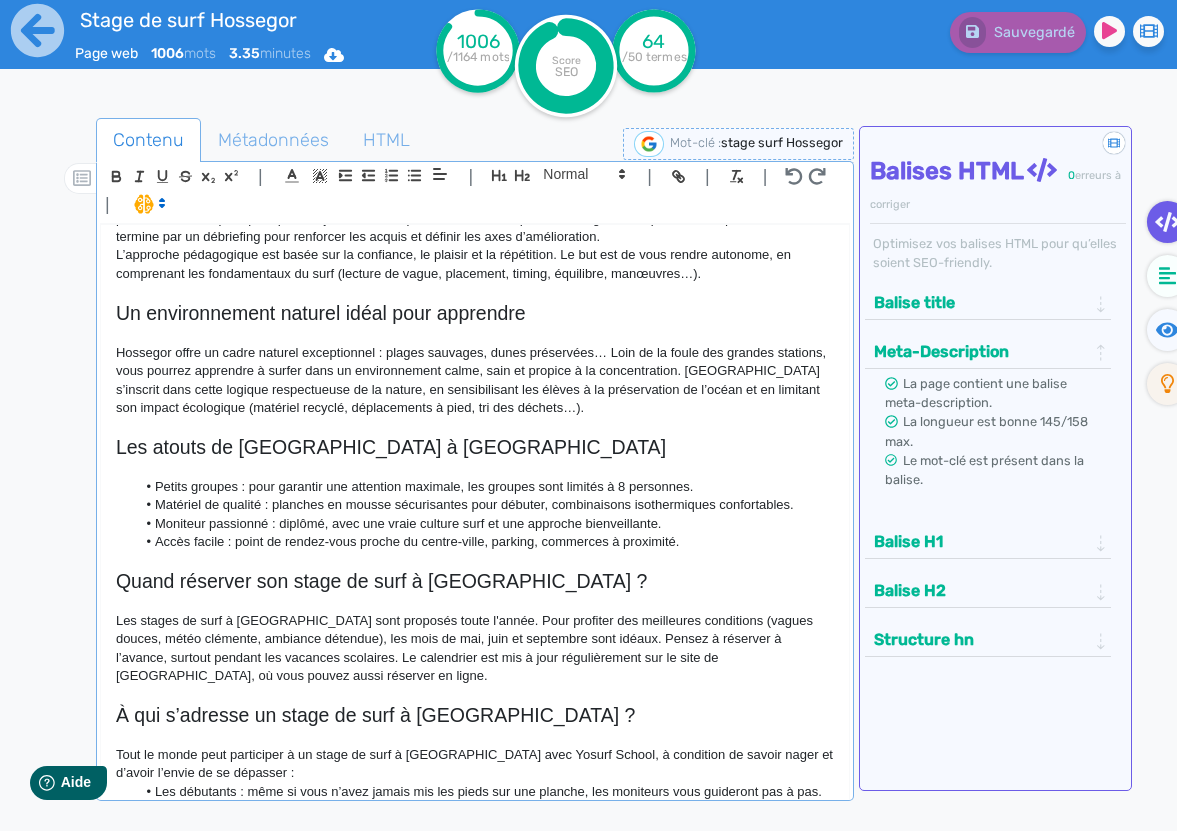 click on "Les stages de surf à Seignosse sont proposés toute l'année. Pour profiter des meilleures conditions (vagues douces, météo clémente, ambiance détendue), les mois de mai, juin et septembre sont idéaux. Pensez à réserver à l’avance, surtout pendant les vacances scolaires. Le calendrier est mis à jour régulièrement sur le site de Yosurf School, où vous pouvez aussi réserver en ligne." 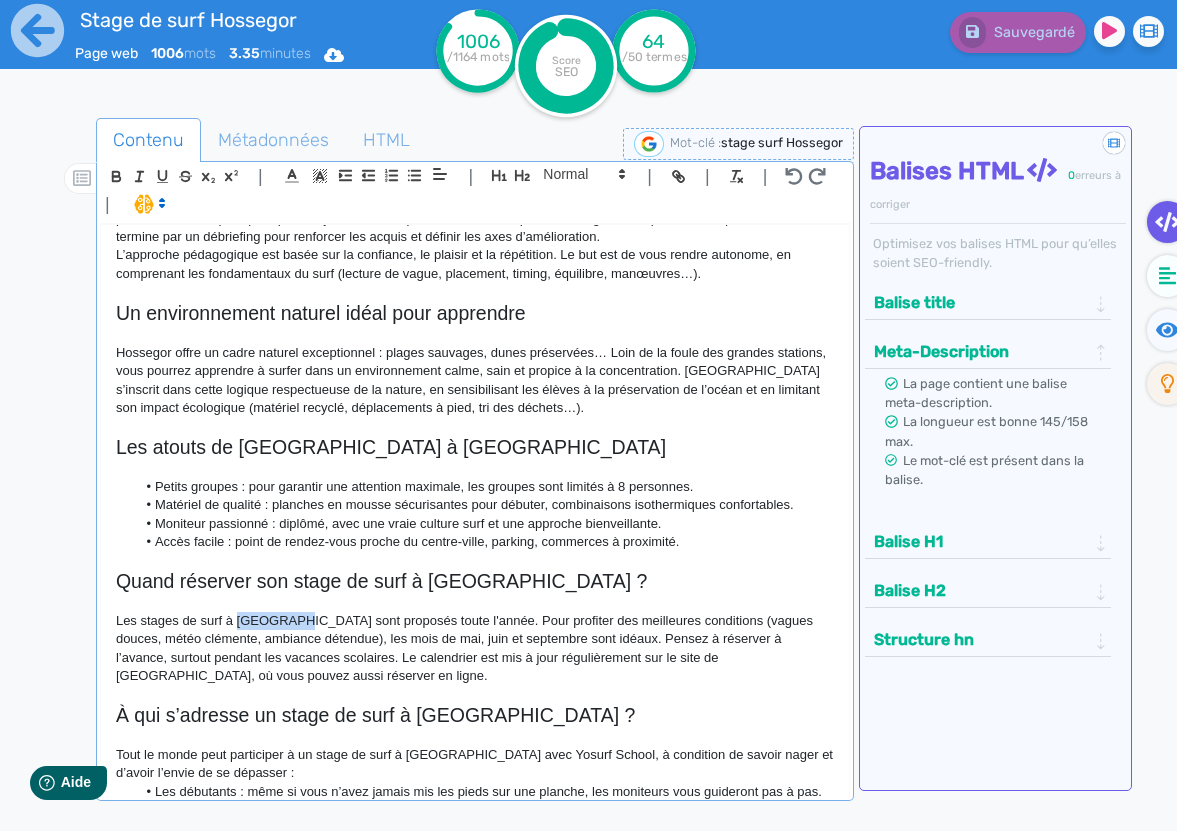click on "Les stages de surf à Seignosse sont proposés toute l'année. Pour profiter des meilleures conditions (vagues douces, météo clémente, ambiance détendue), les mois de mai, juin et septembre sont idéaux. Pensez à réserver à l’avance, surtout pendant les vacances scolaires. Le calendrier est mis à jour régulièrement sur le site de Yosurf School, où vous pouvez aussi réserver en ligne." 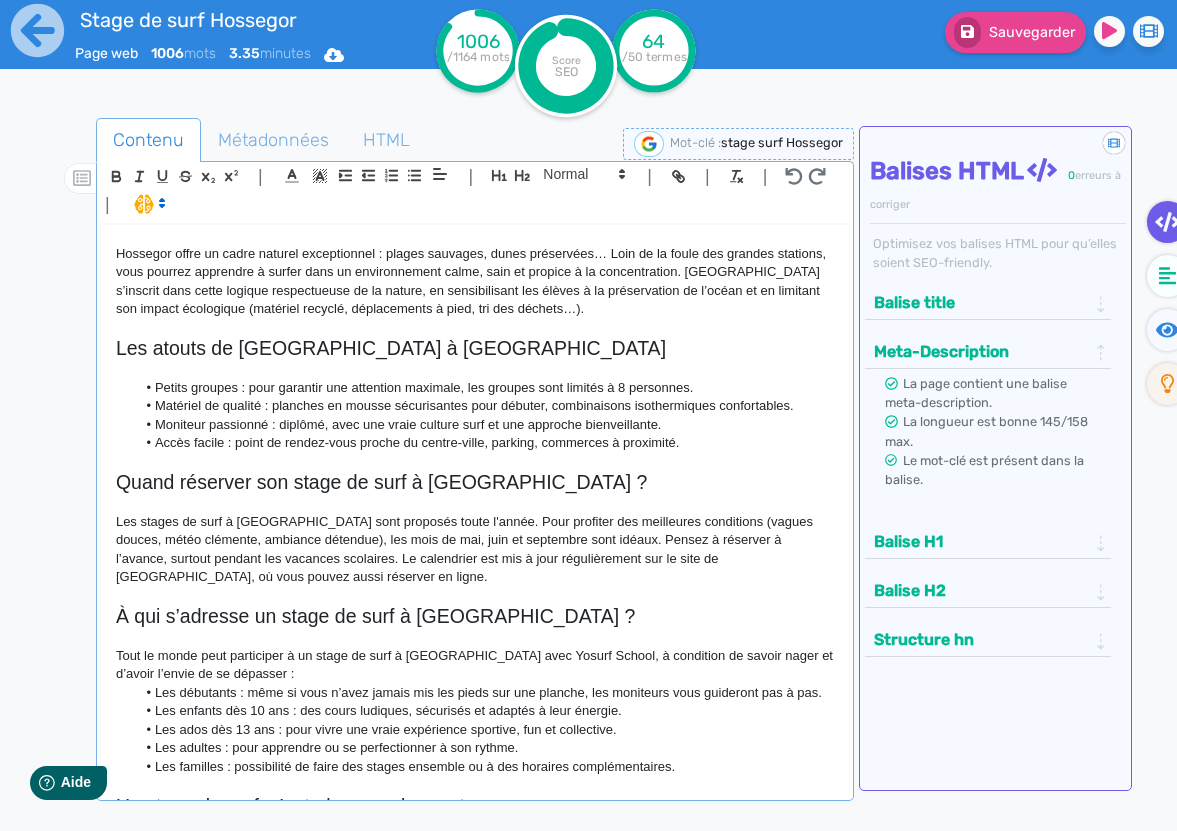 scroll, scrollTop: 1039, scrollLeft: 0, axis: vertical 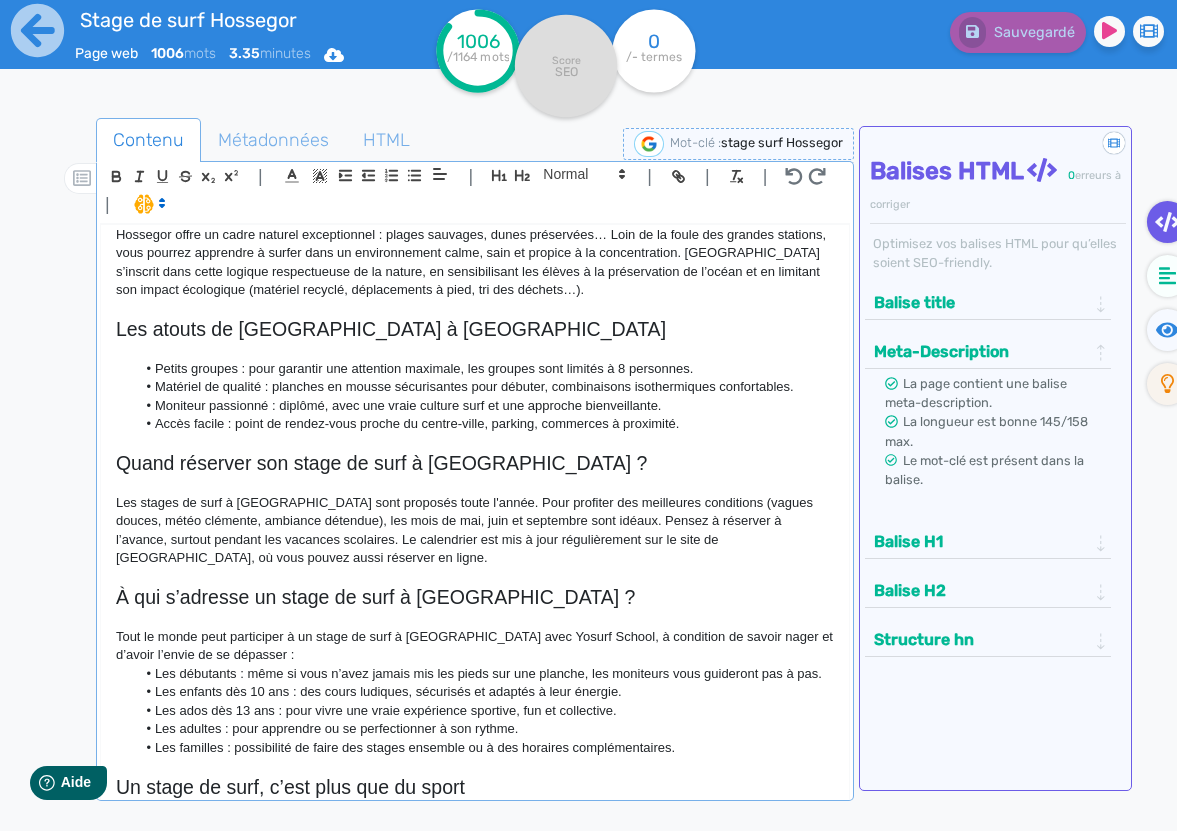 click on "Tout le monde peut participer à un stage de surf à Seignosse avec Yosurf School, à condition de savoir nager et d’avoir l’envie de se dépasser :" 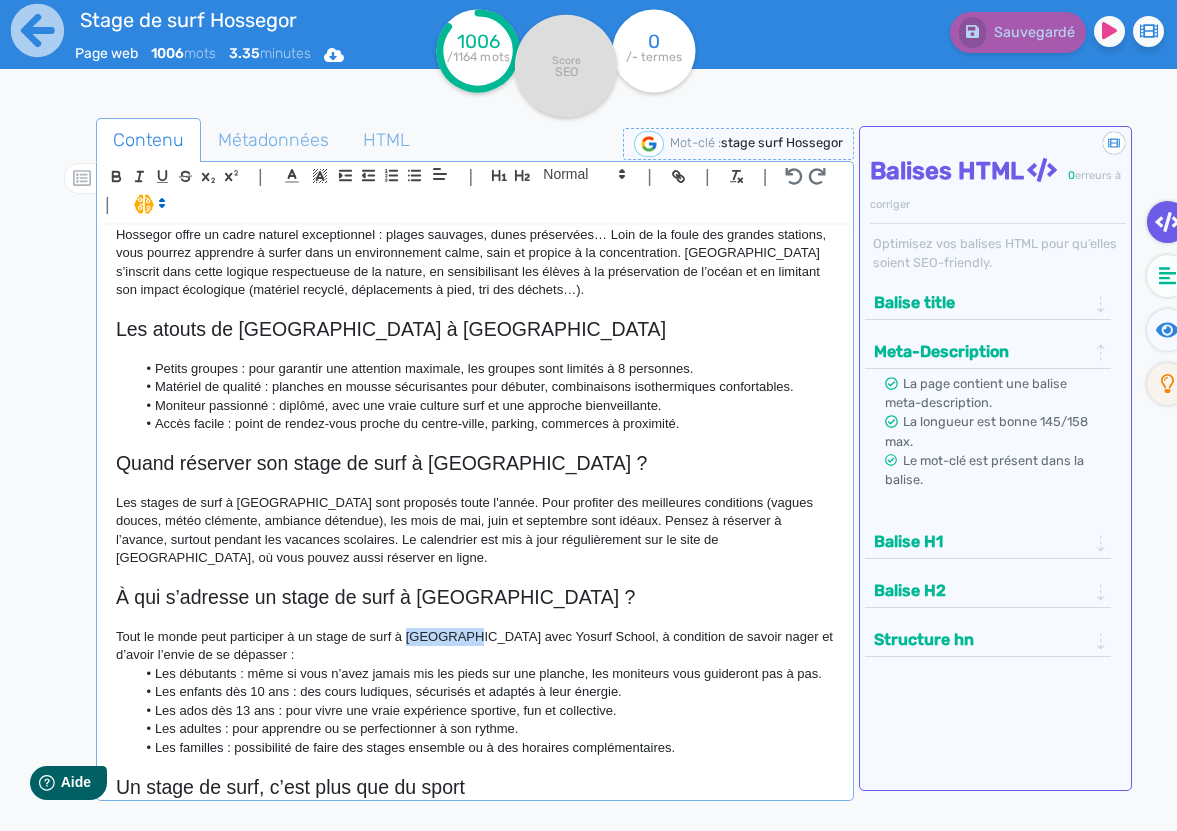 click on "Tout le monde peut participer à un stage de surf à Seignosse avec Yosurf School, à condition de savoir nager et d’avoir l’envie de se dépasser :" 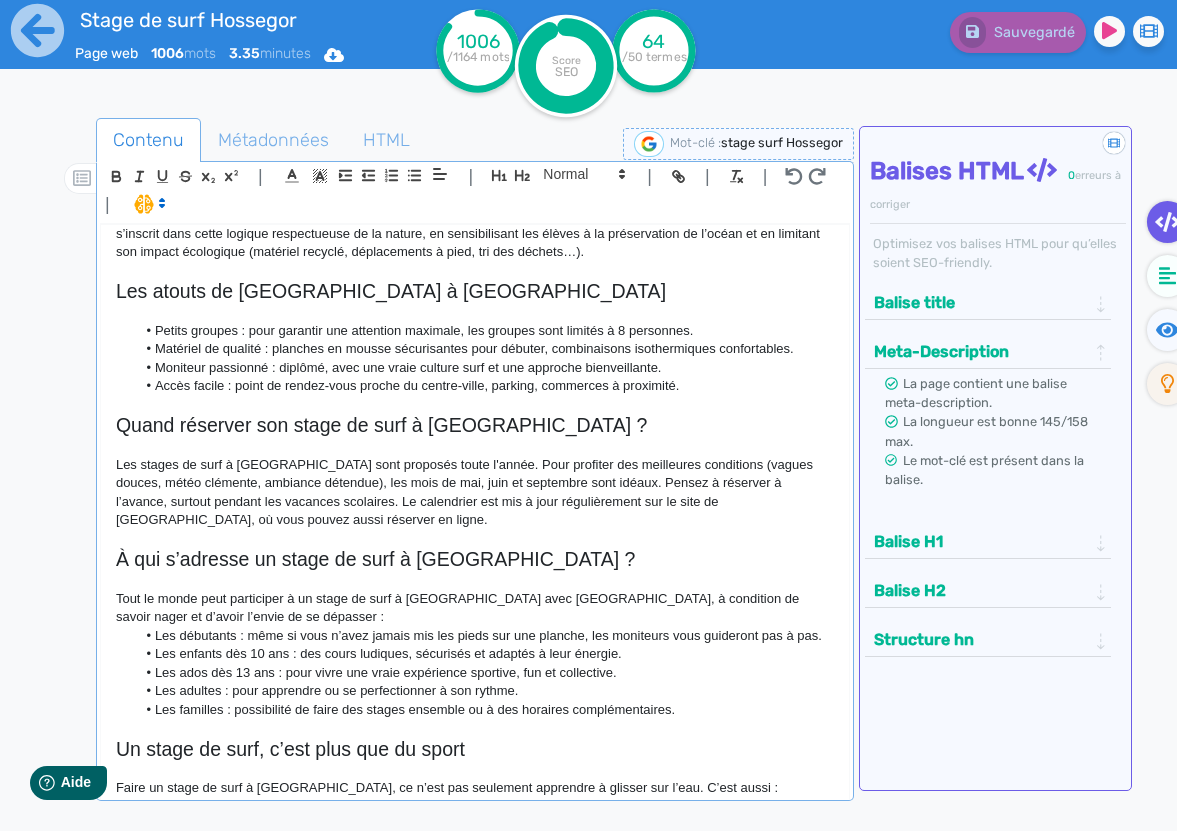 scroll, scrollTop: 1078, scrollLeft: 0, axis: vertical 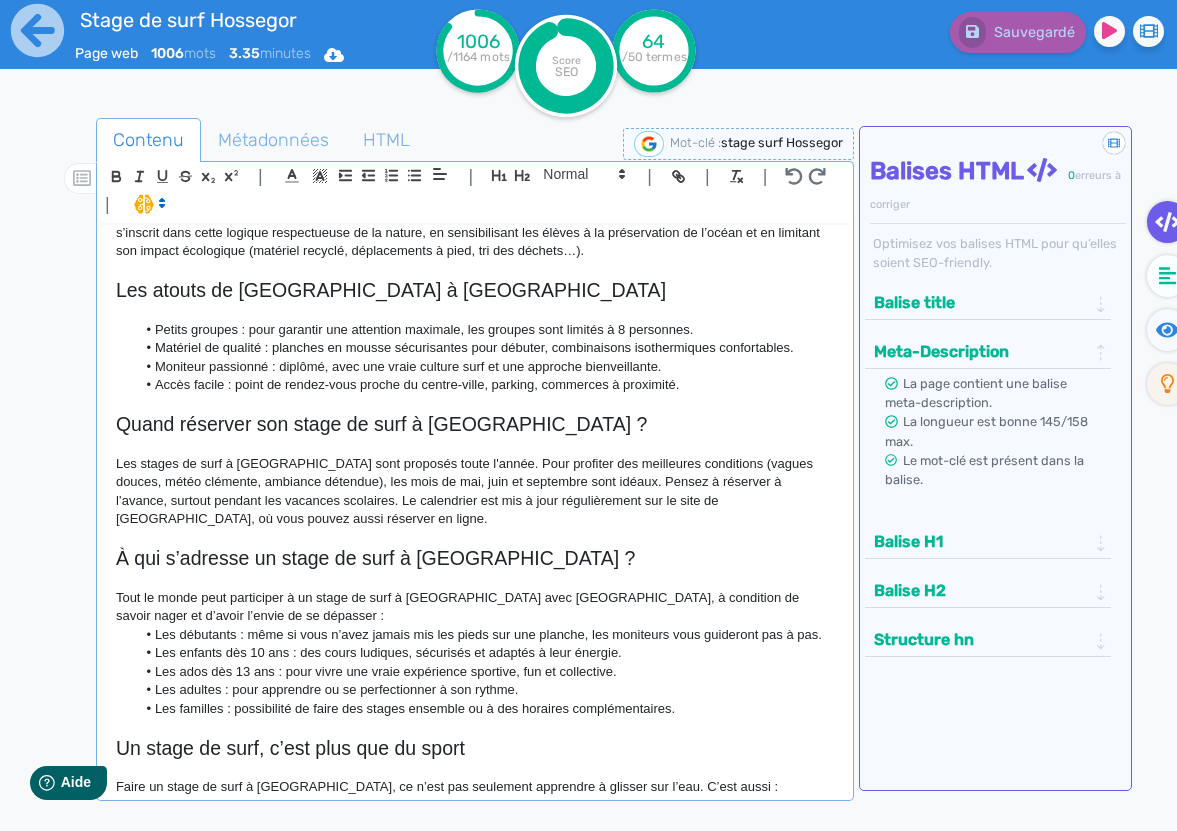 click on "Les familles : possibilité de faire des stages ensemble ou à des horaires complémentaires." 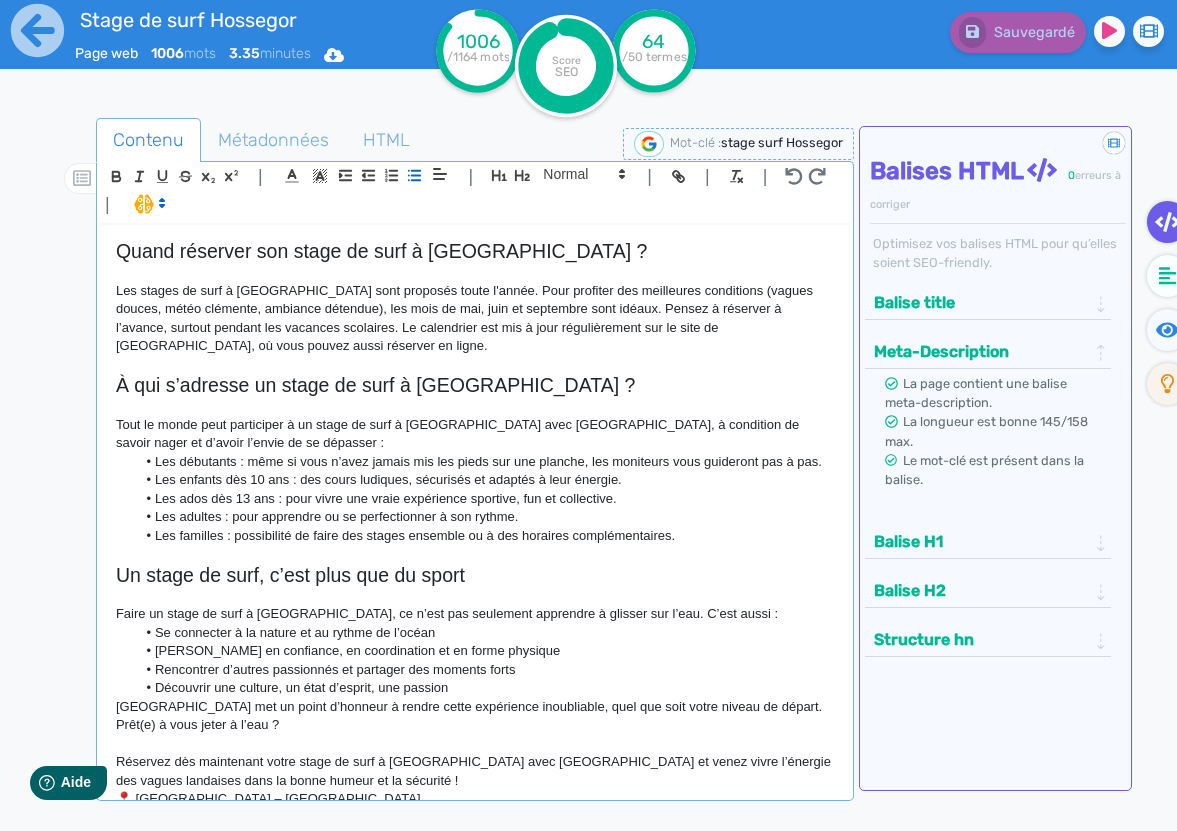 scroll, scrollTop: 1271, scrollLeft: 0, axis: vertical 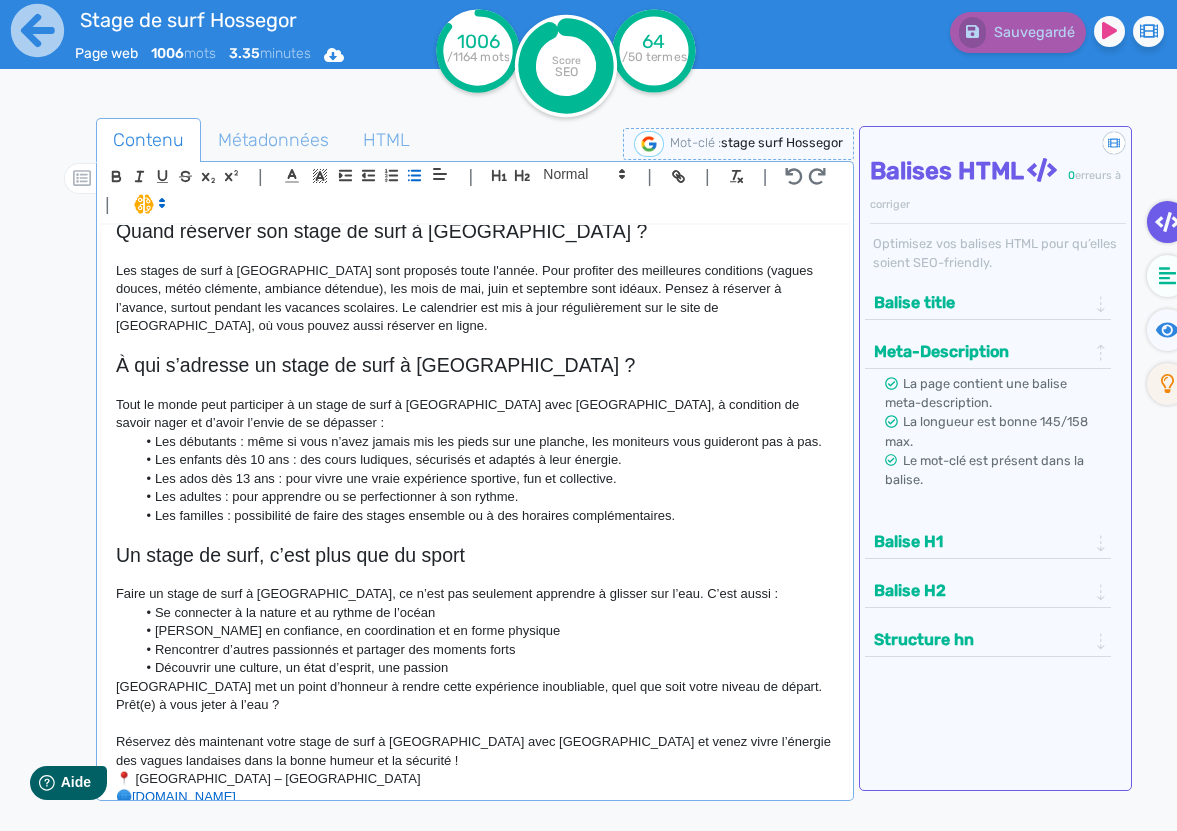 click on "Faire un stage de surf à Seignosse, ce n’est pas seulement apprendre à glisser sur l’eau. C’est aussi :" 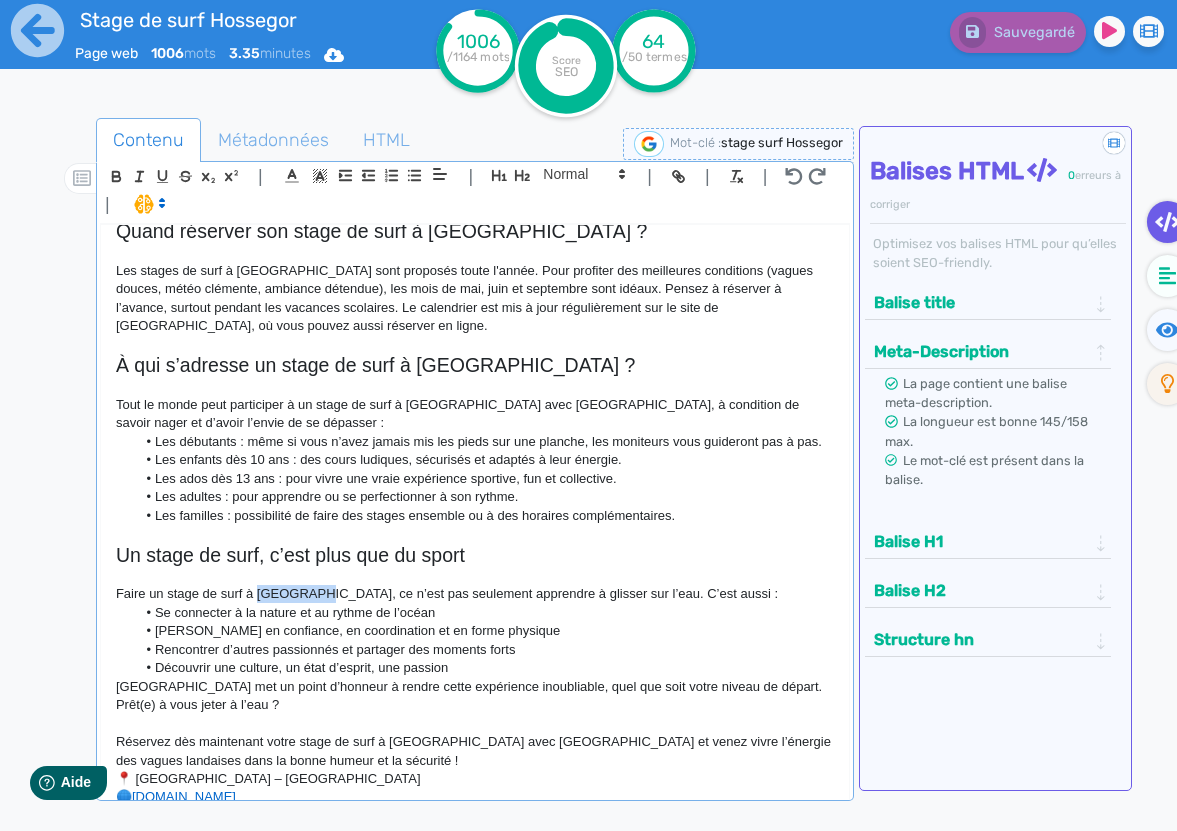 click on "Faire un stage de surf à Seignosse, ce n’est pas seulement apprendre à glisser sur l’eau. C’est aussi :" 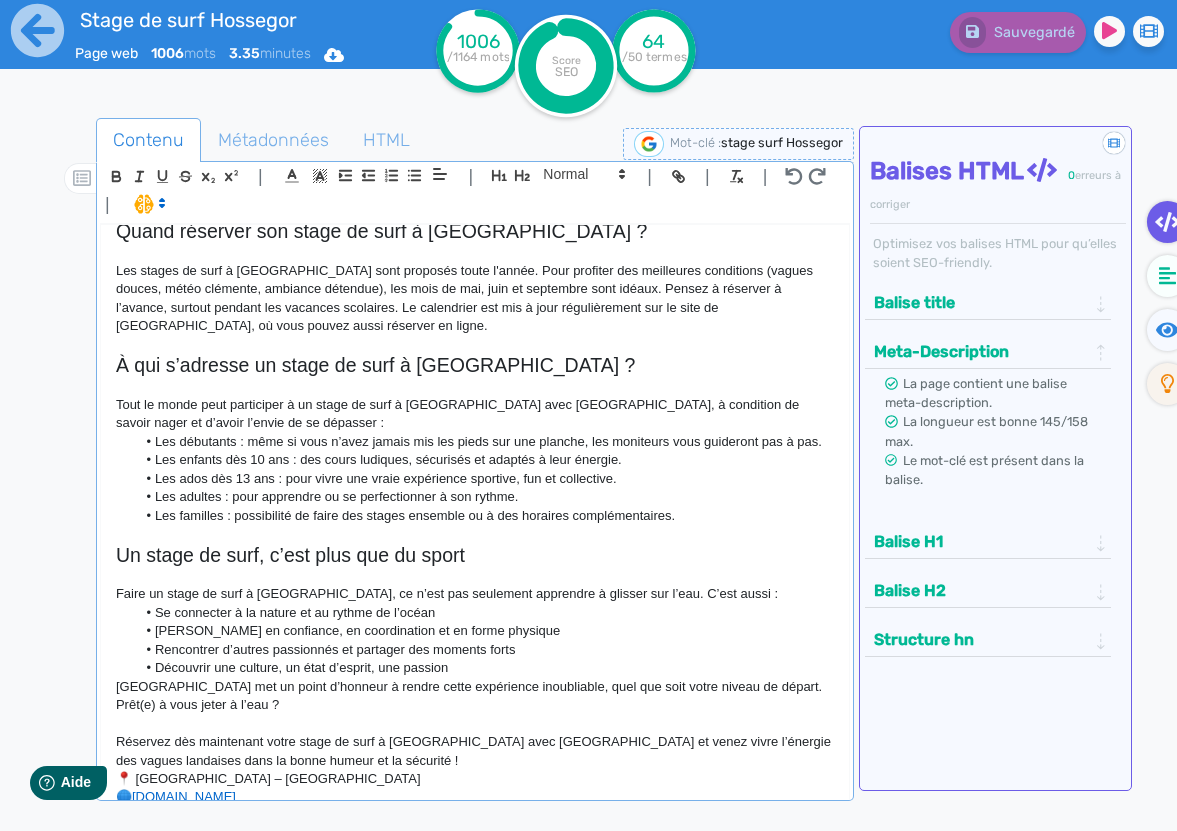 click on "Réservez dès maintenant votre stage de surf à Seignosse avec Yosurf School et venez vivre l’énergie des vagues landaises dans la bonne humeur et la sécurité !" 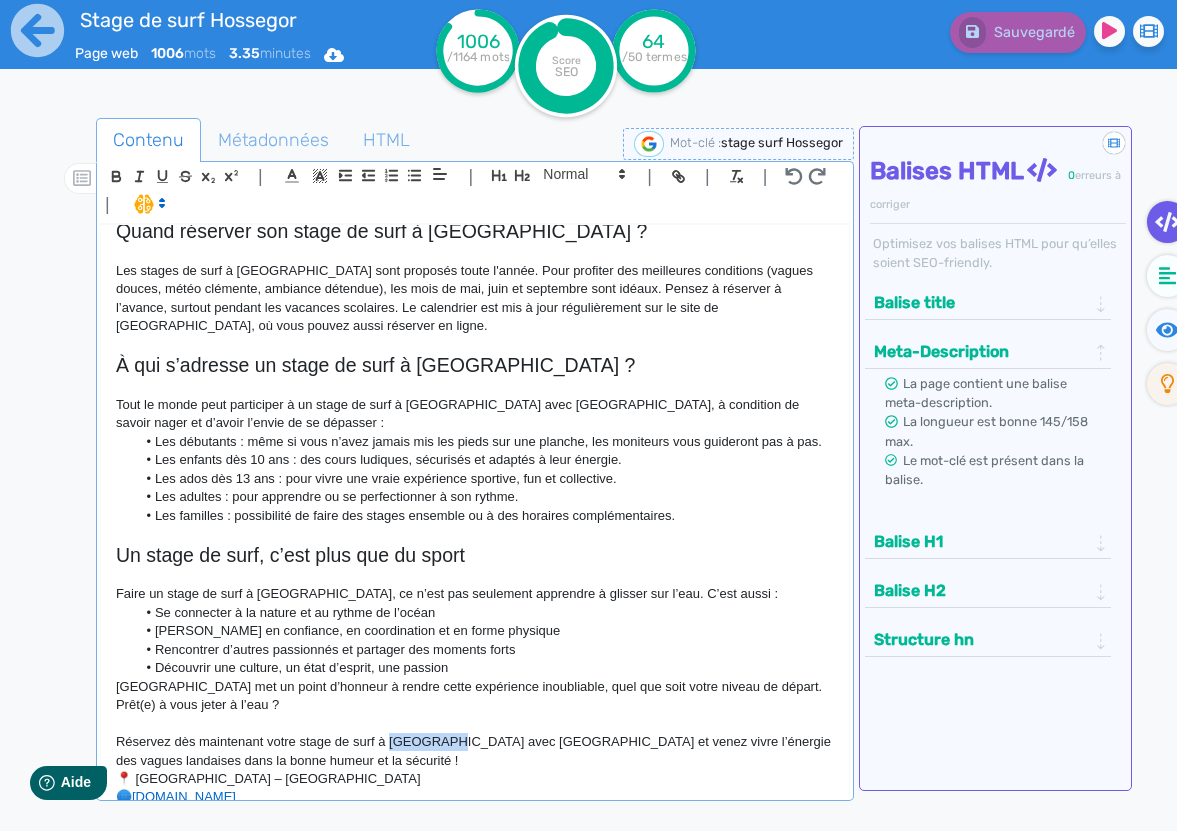 click on "Réservez dès maintenant votre stage de surf à Seignosse avec Yosurf School et venez vivre l’énergie des vagues landaises dans la bonne humeur et la sécurité !" 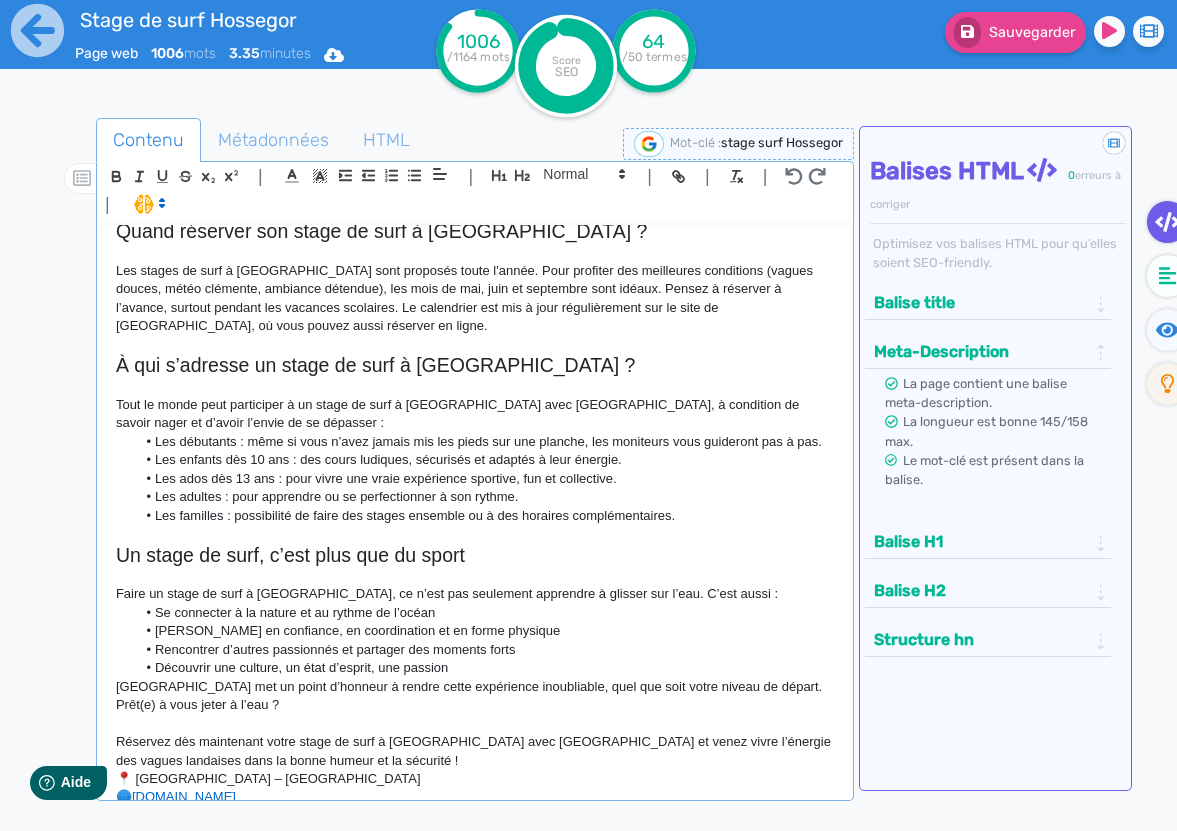 click on "📍 YoSurf School – Hossegor" 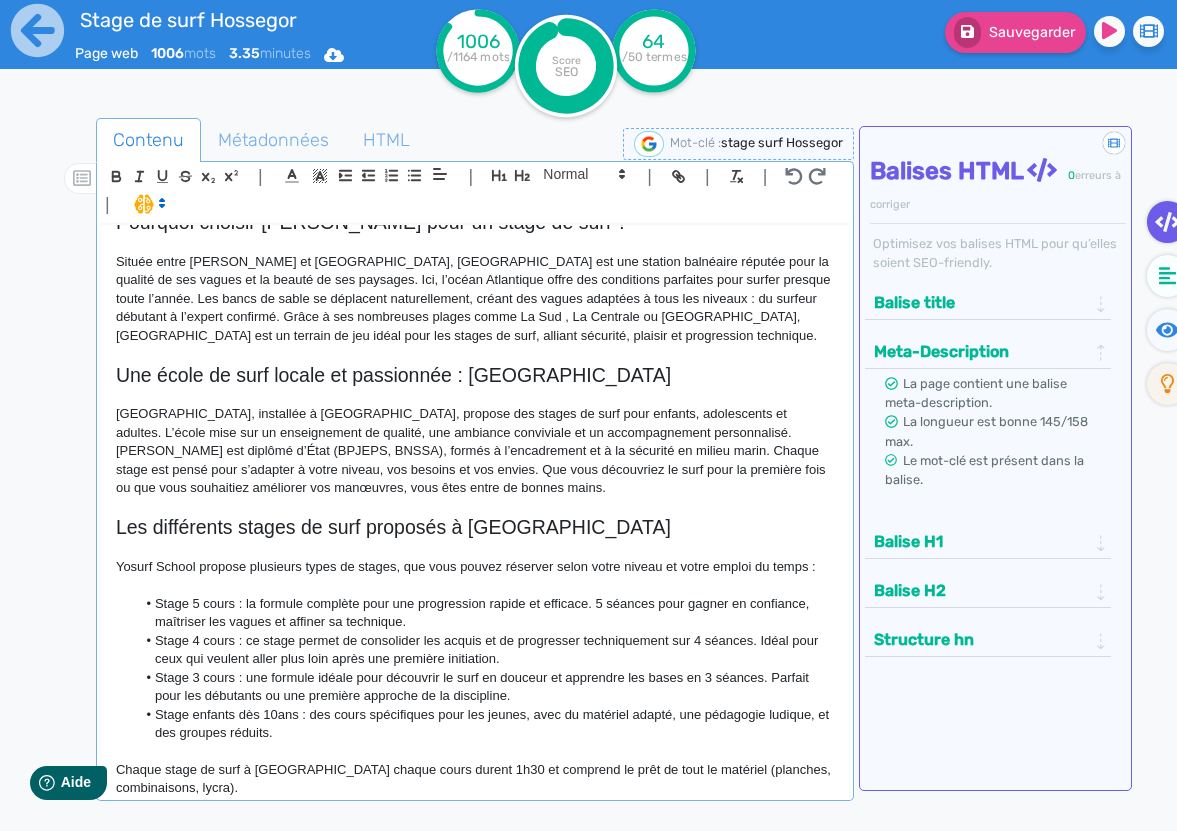 scroll, scrollTop: 0, scrollLeft: 0, axis: both 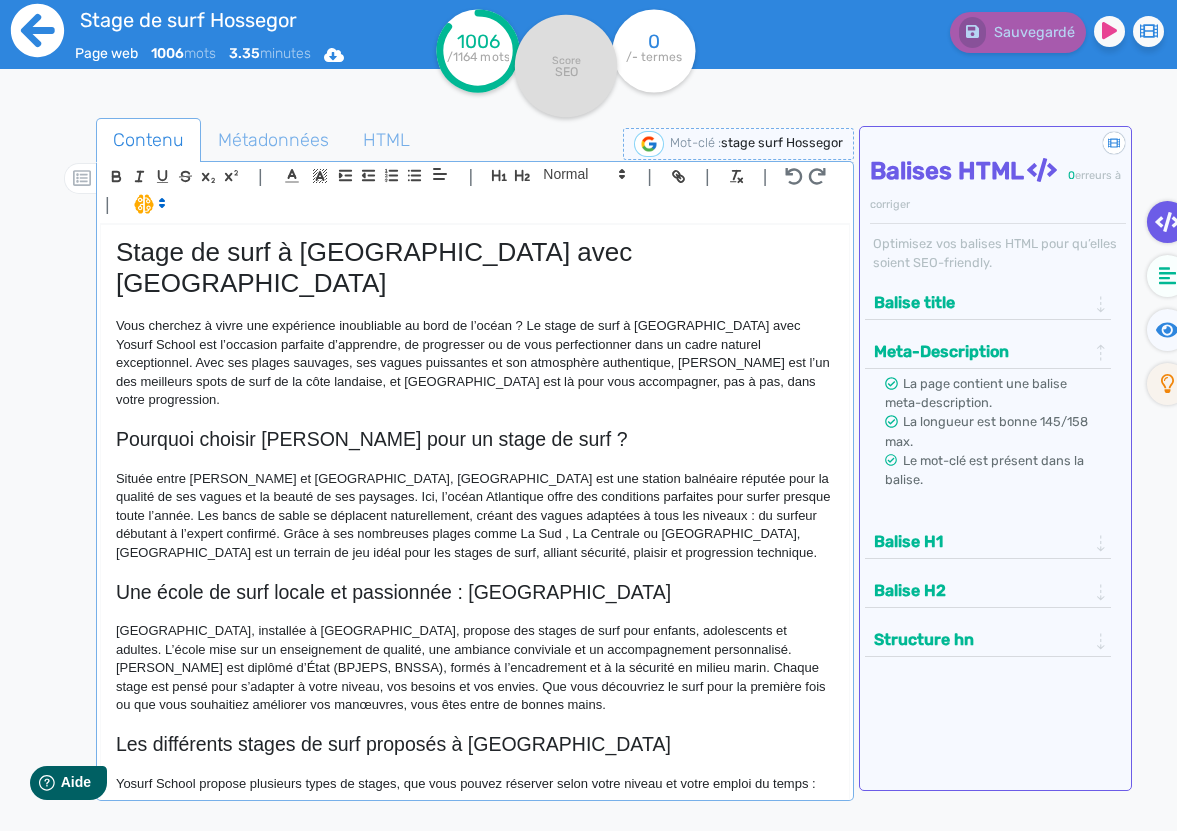 click 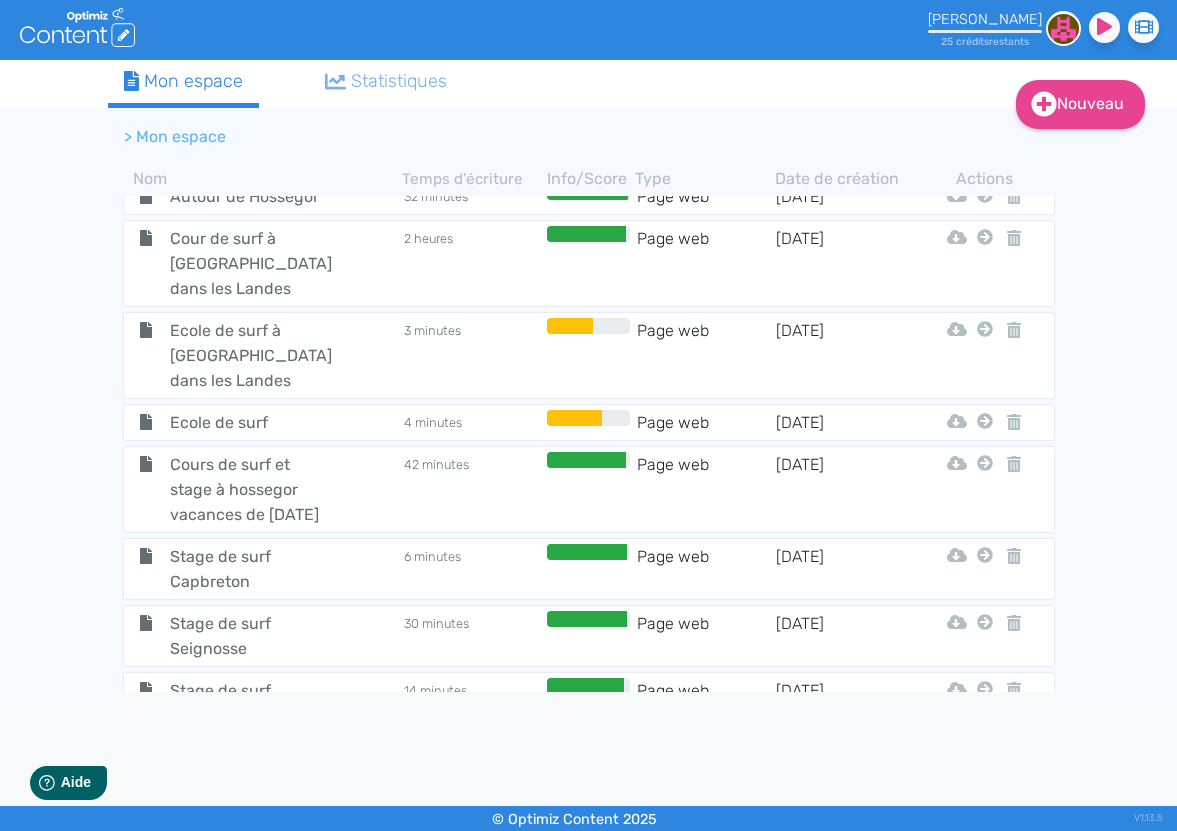 scroll, scrollTop: 5113, scrollLeft: 0, axis: vertical 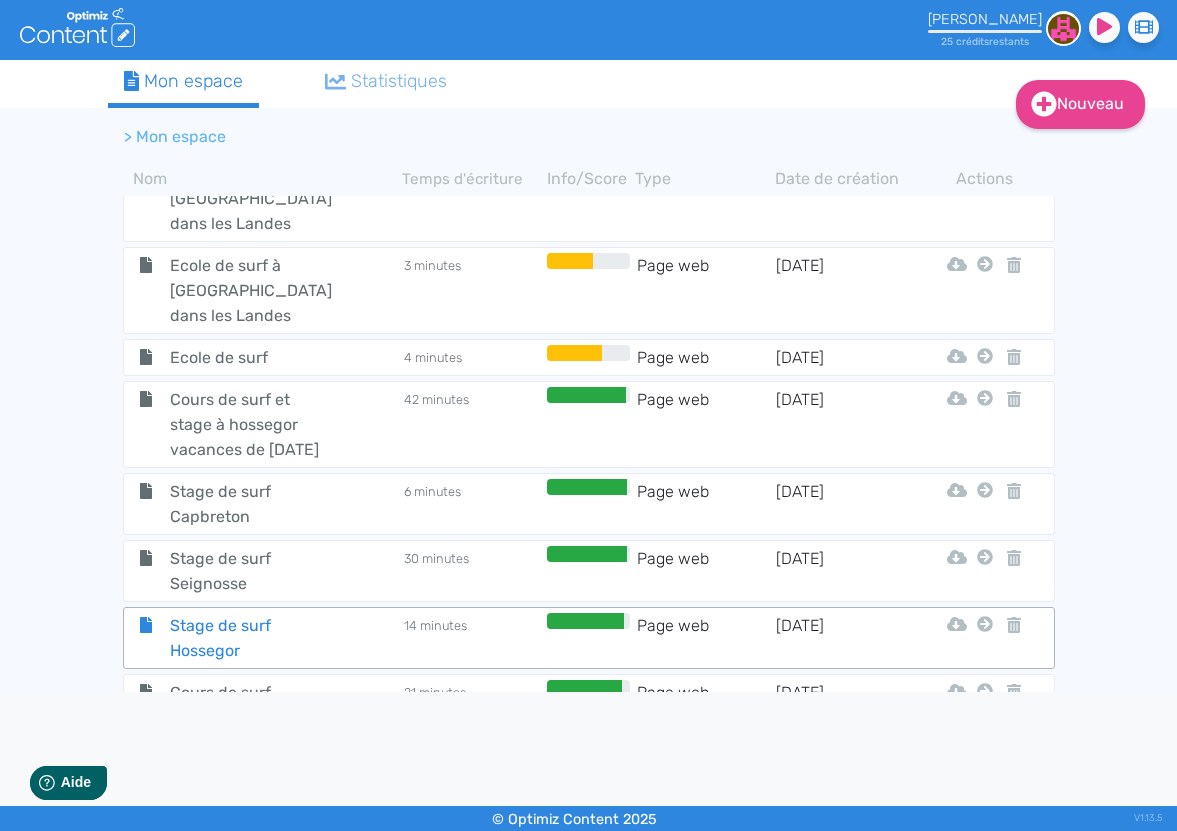 click on "Stage de surf Hossegor" 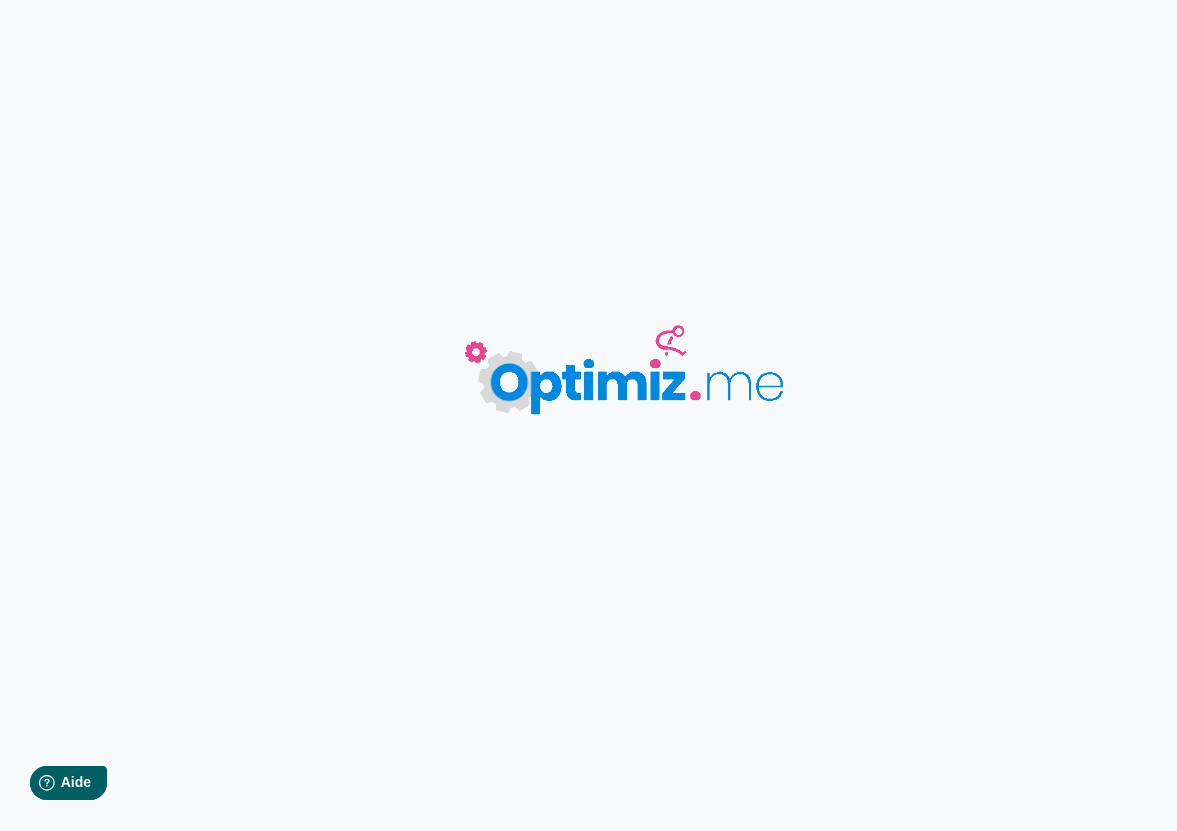 type on "Stage de surf Hossegor" 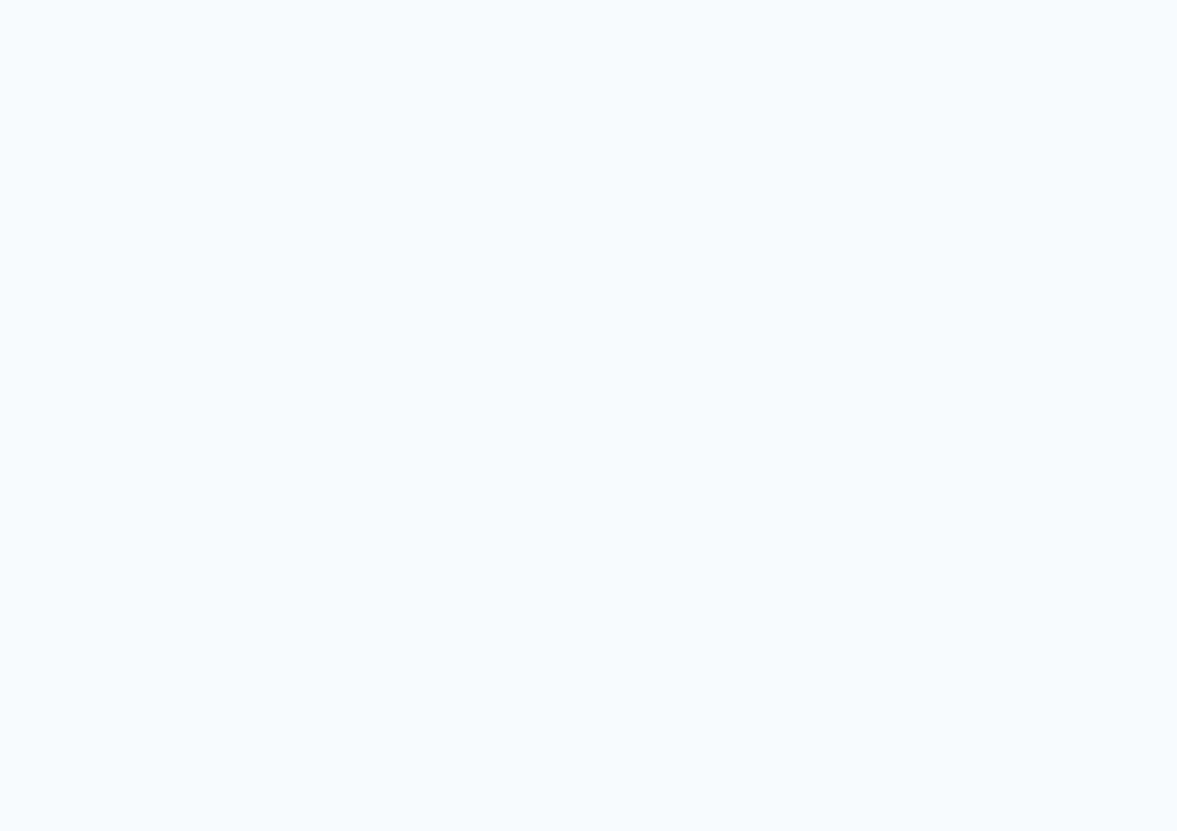 scroll, scrollTop: 0, scrollLeft: 0, axis: both 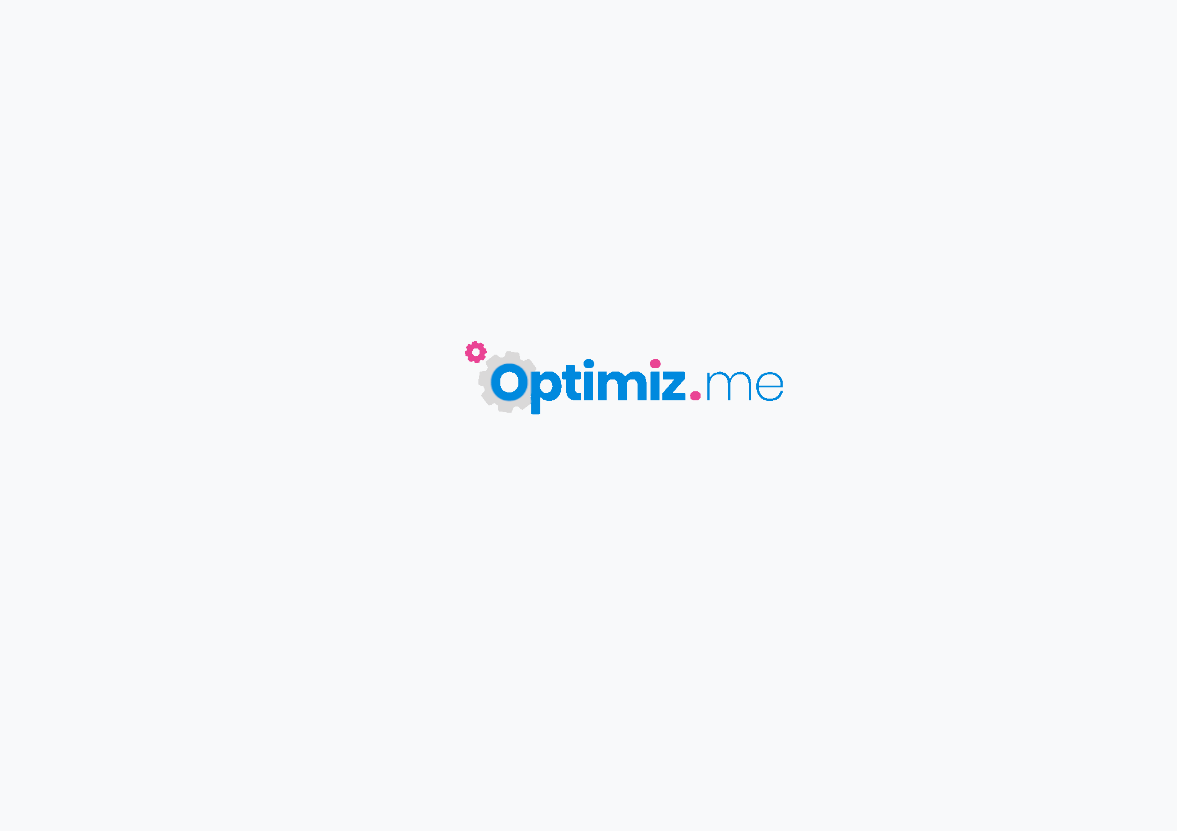 type on "Stage de surf Hossegor" 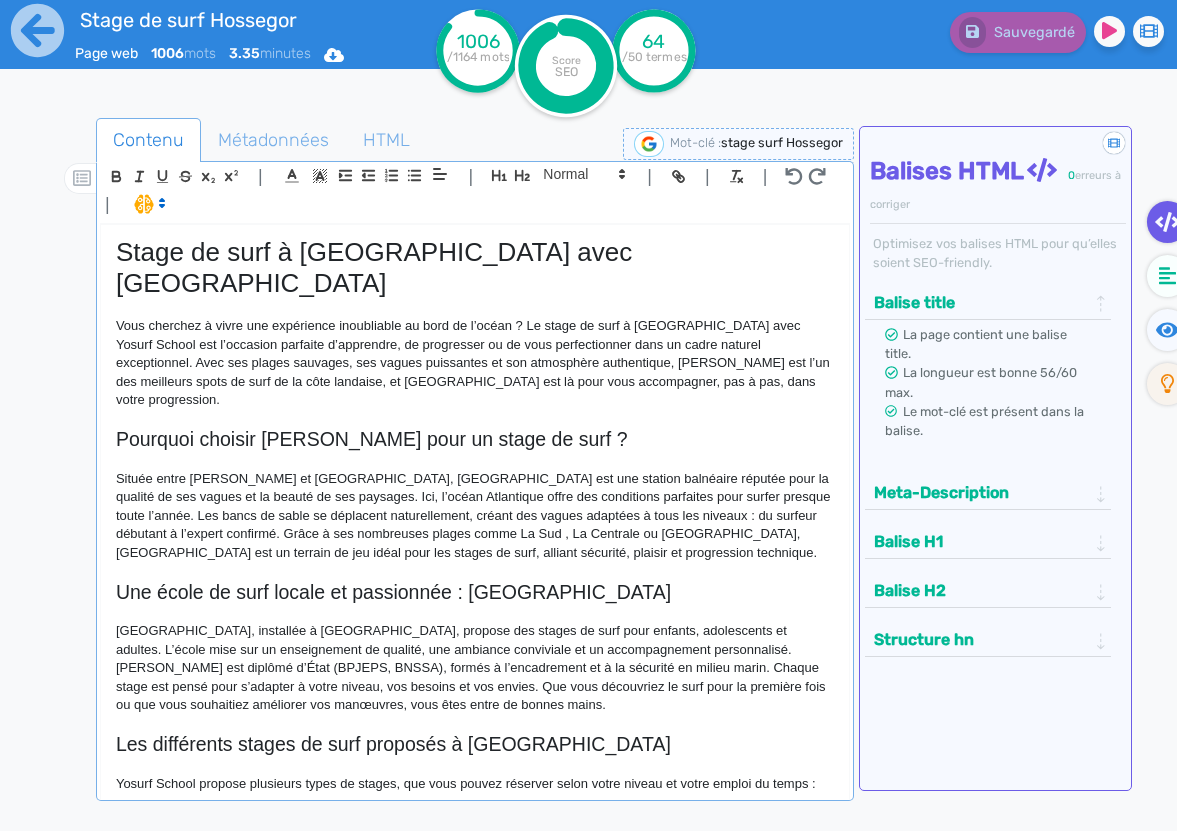 scroll, scrollTop: 0, scrollLeft: 0, axis: both 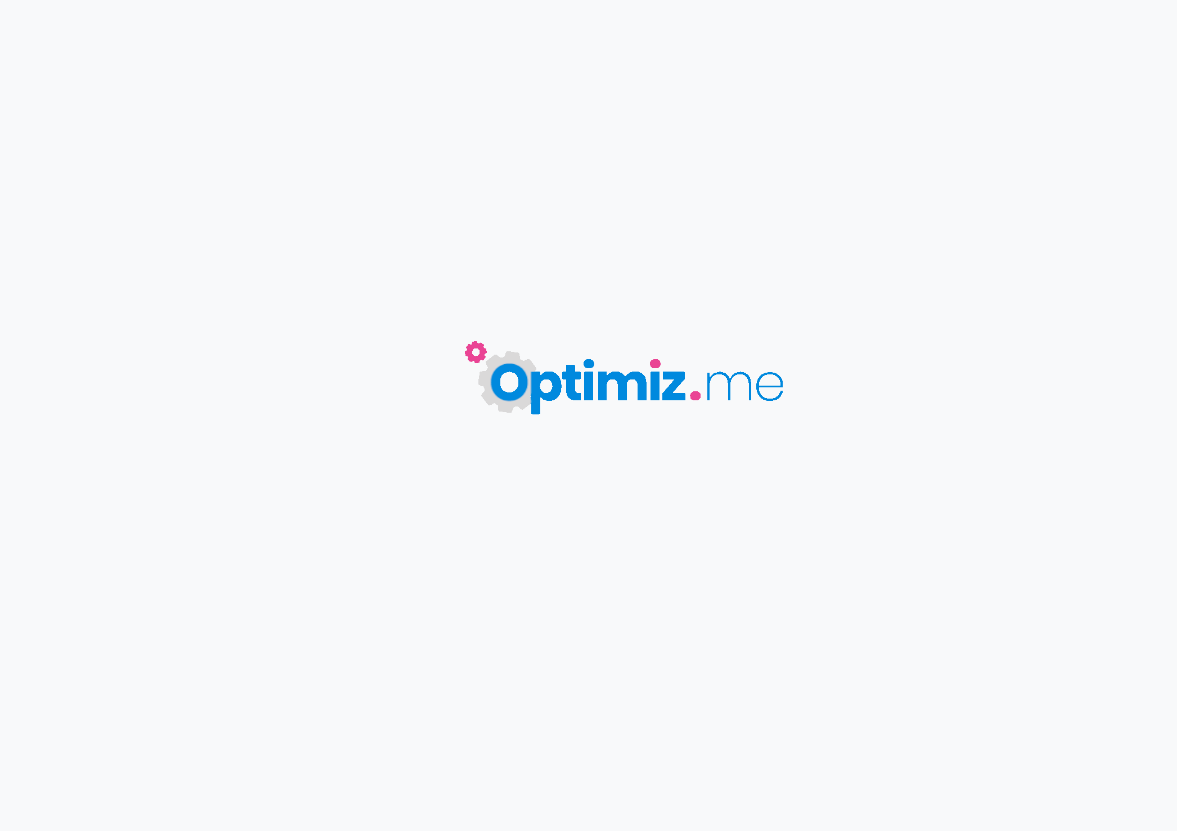 type on "Stage de surf Hossegor" 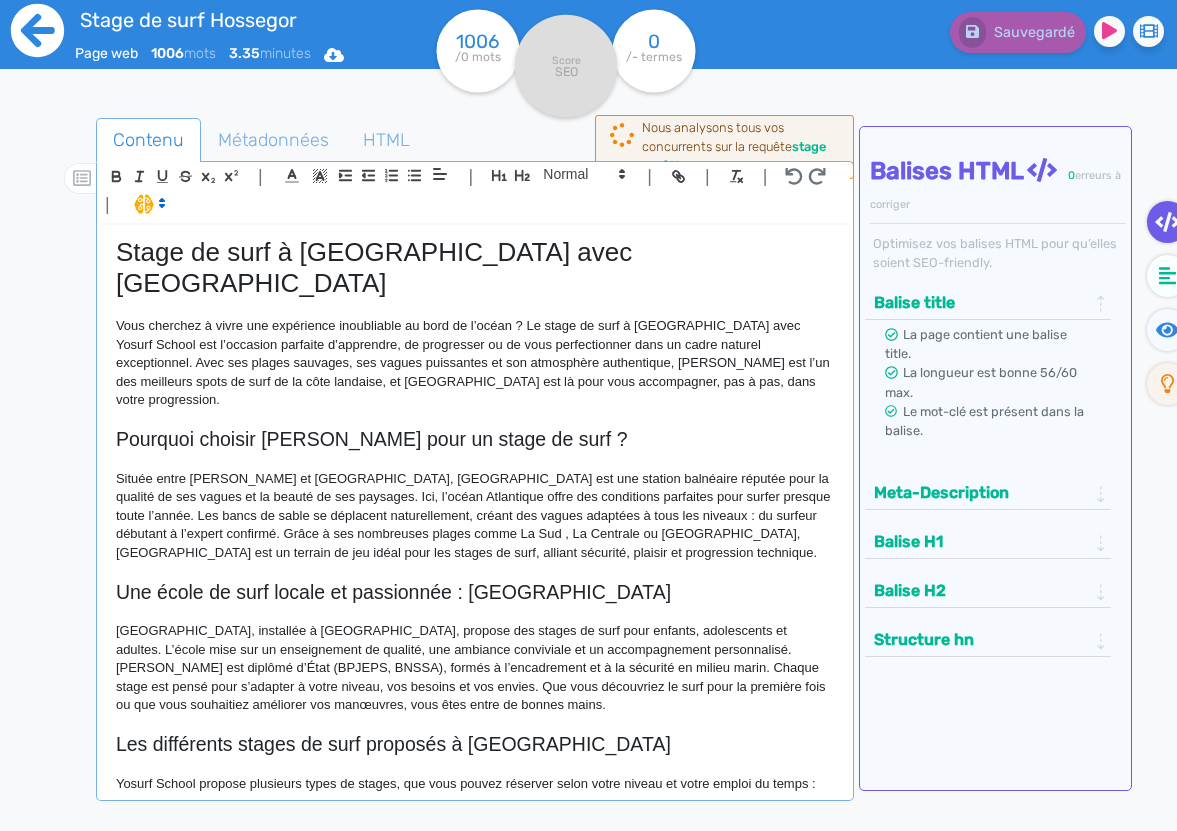 click 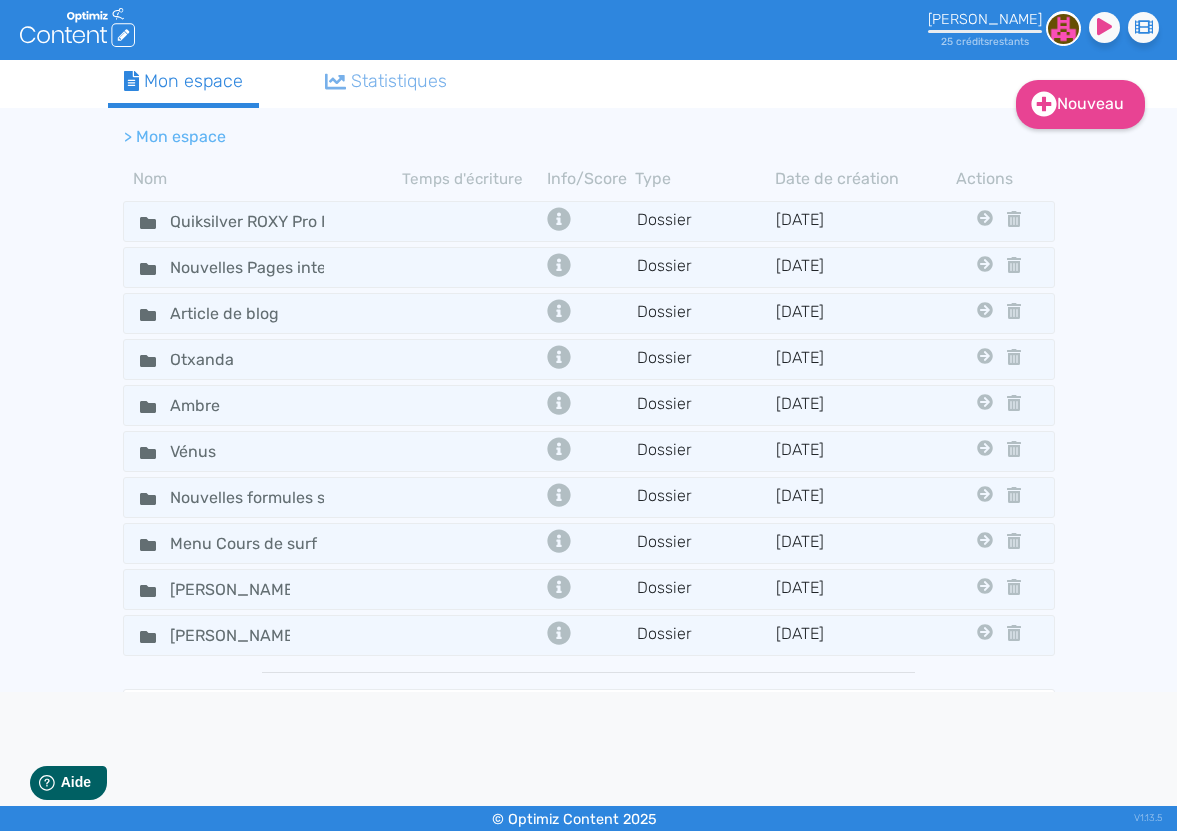 scroll, scrollTop: 0, scrollLeft: 0, axis: both 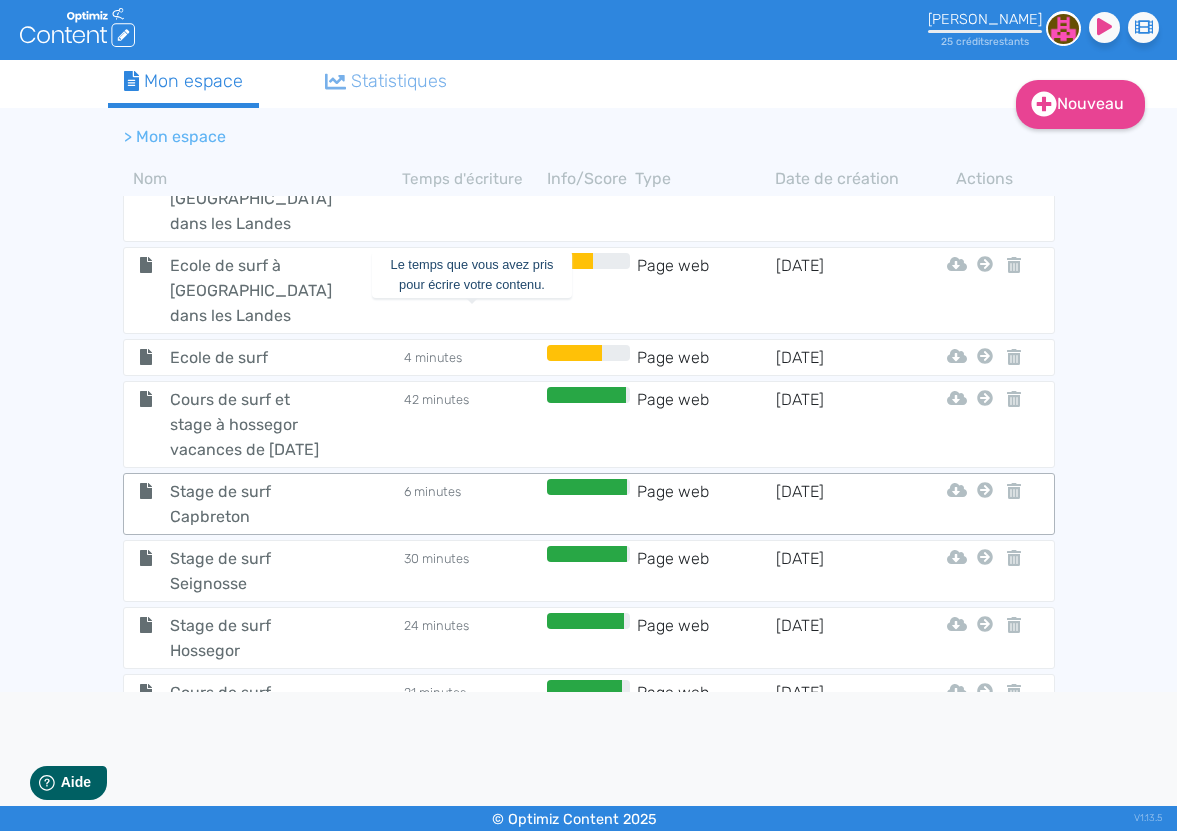 click on "6 minutes" 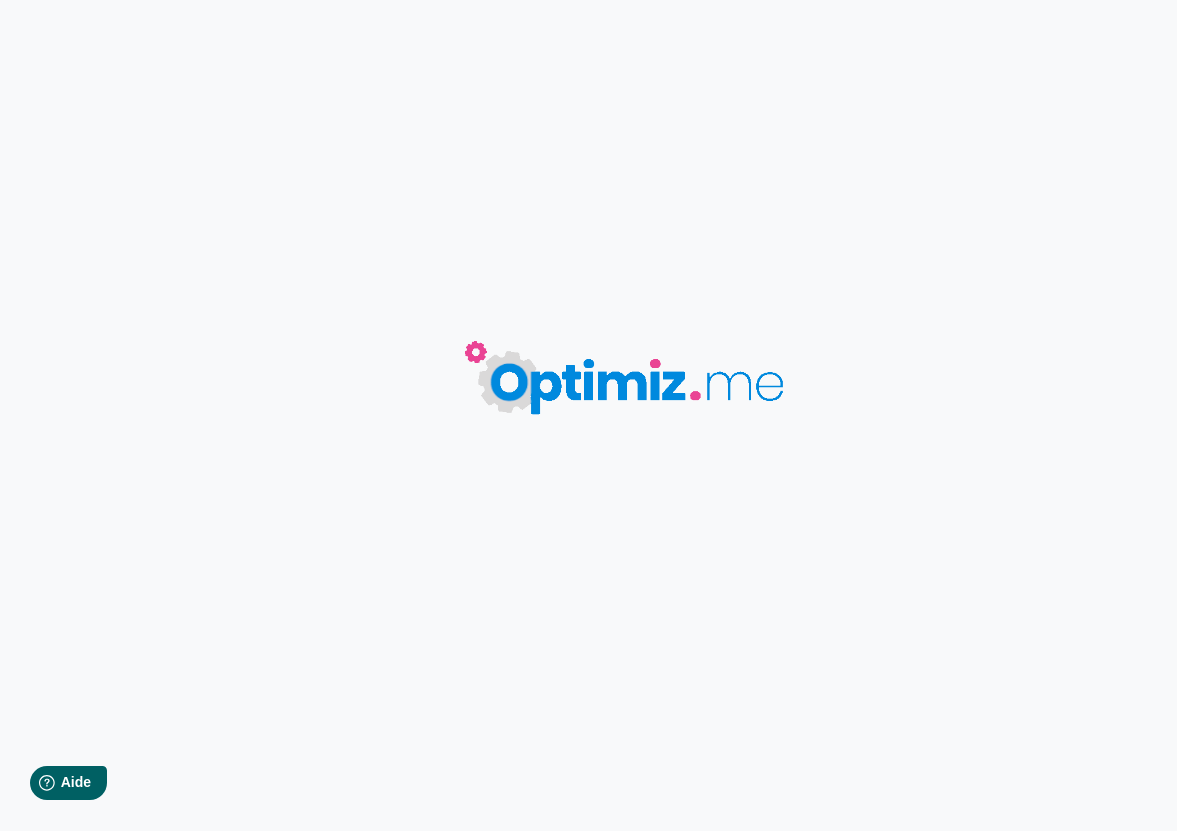 type on "Stage de surf Capbreton" 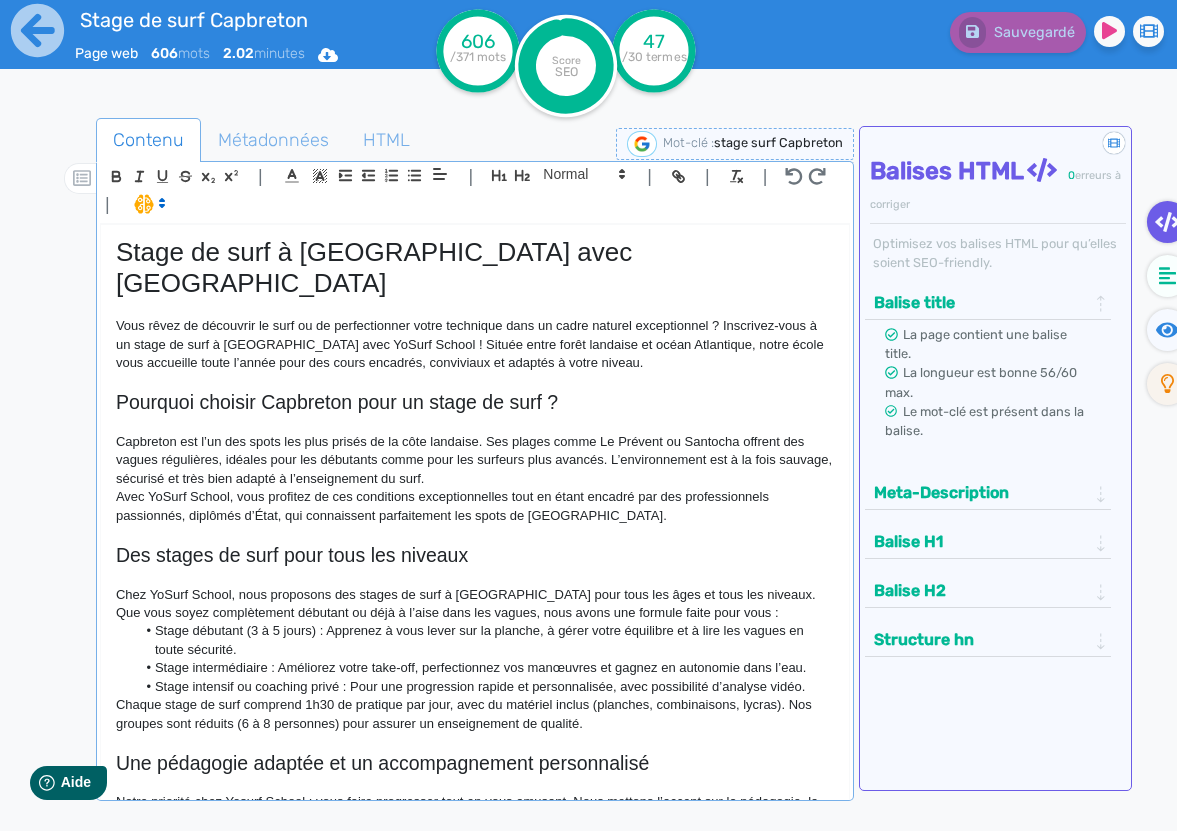 click on "Stage de surf à [GEOGRAPHIC_DATA] avec [GEOGRAPHIC_DATA]" 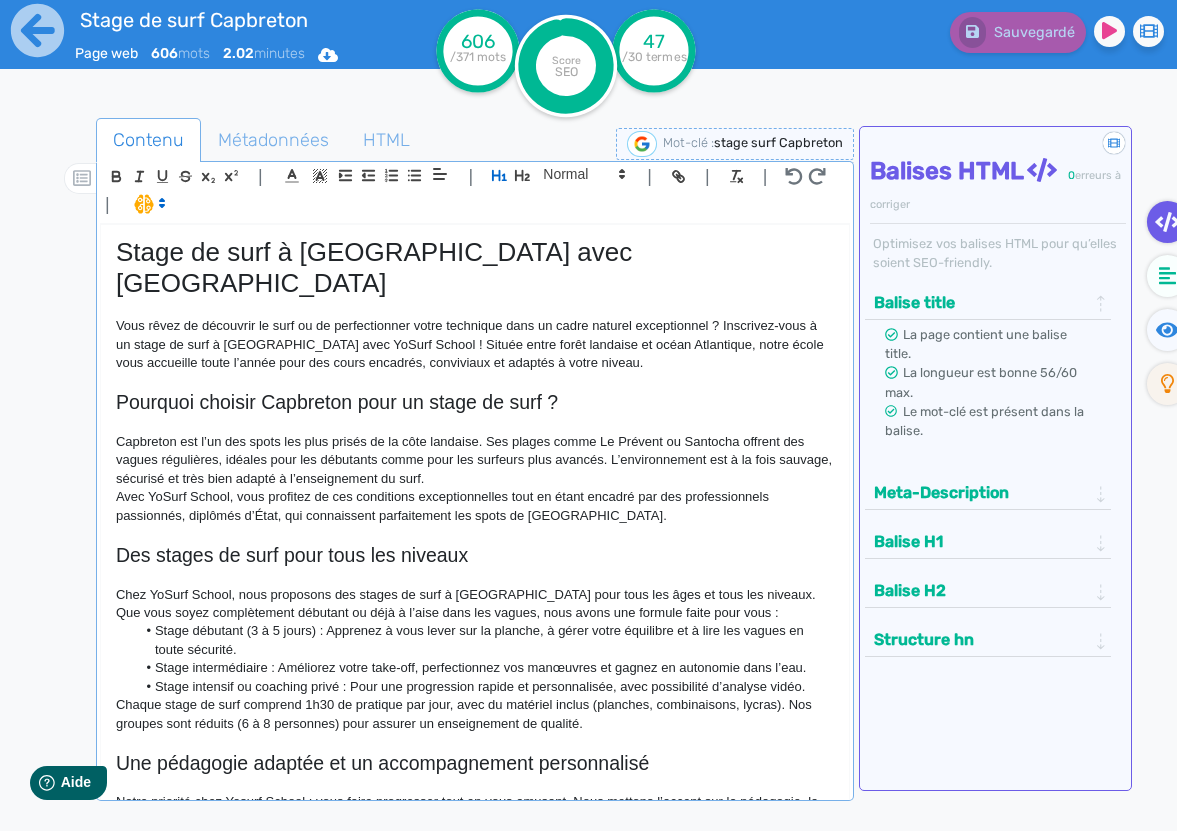 type 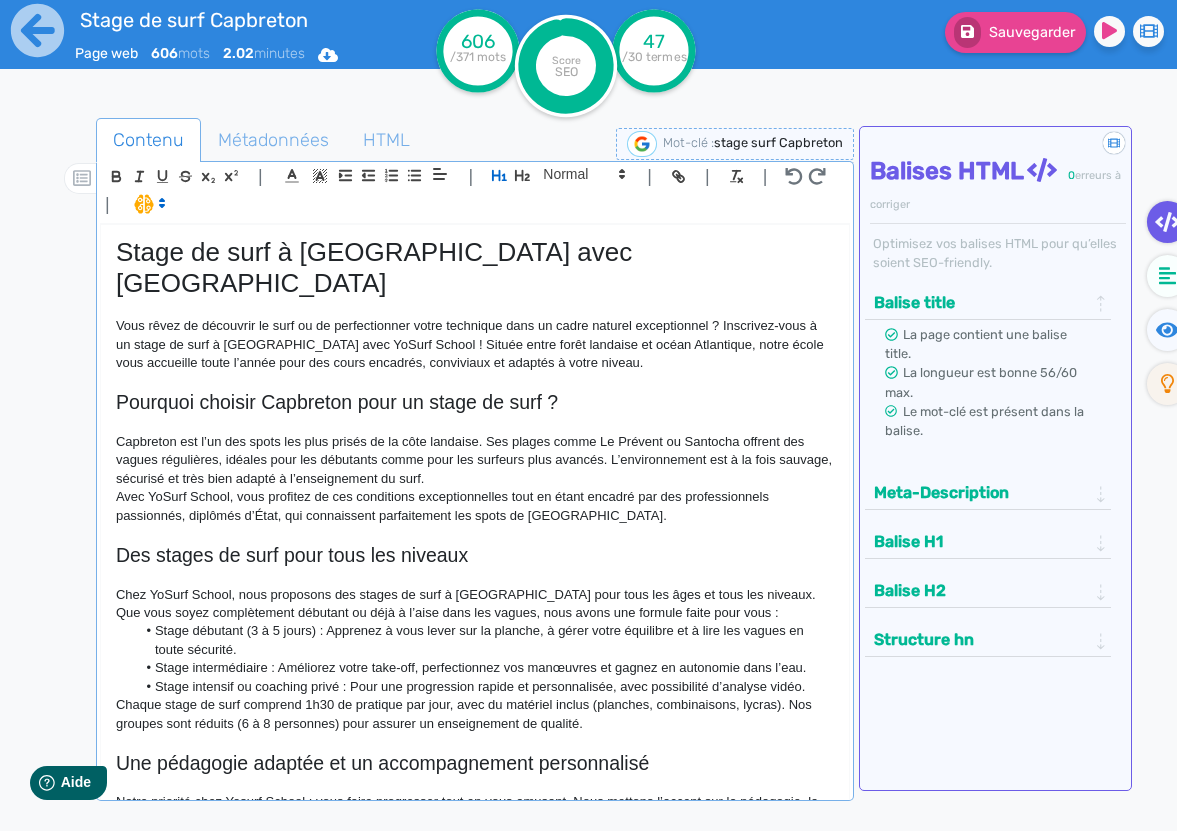 click on "Vous rêvez de découvrir le surf ou de perfectionner votre technique dans un cadre naturel exceptionnel ? Inscrivez-vous à un stage de surf à [GEOGRAPHIC_DATA] avec YoSurf School ! Située entre forêt landaise et océan Atlantique, notre école vous accueille toute l’année pour des cours encadrés, conviviaux et adaptés à votre niveau." 